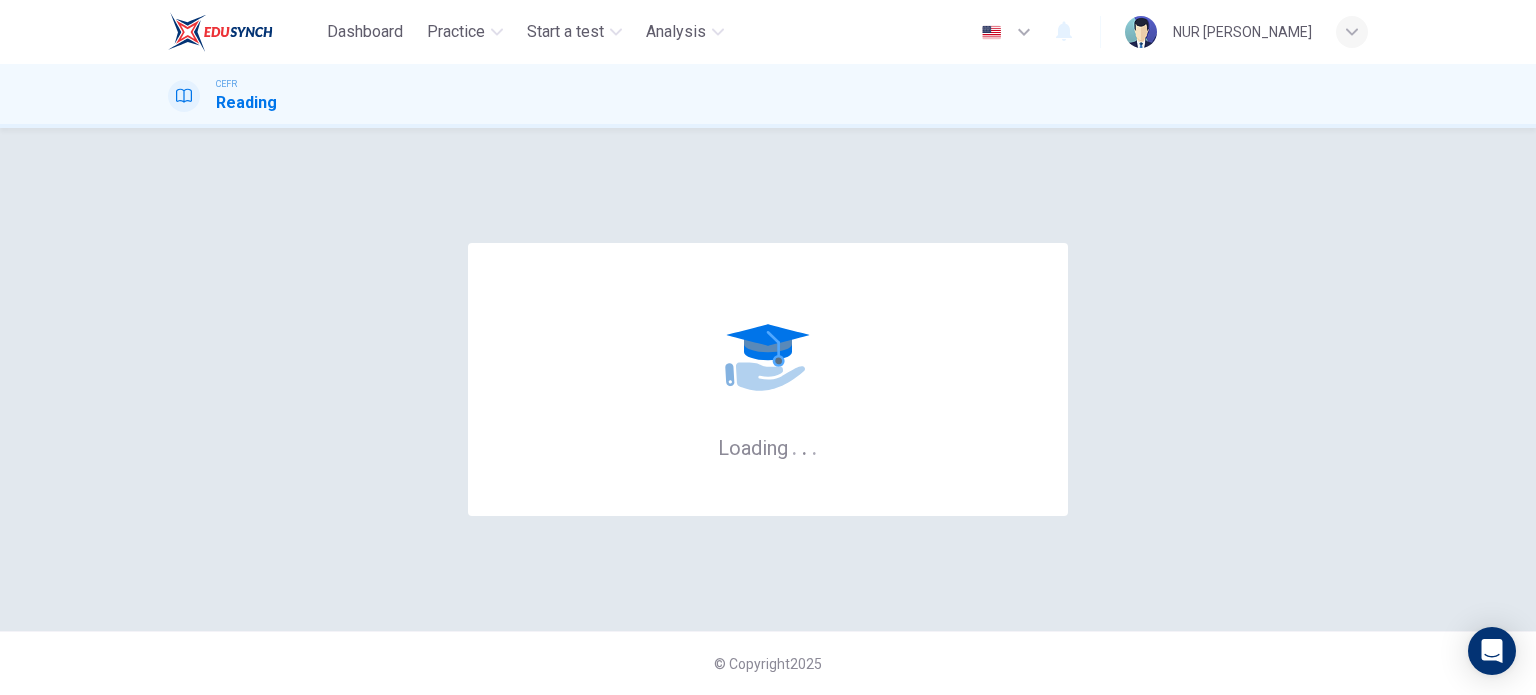 scroll, scrollTop: 0, scrollLeft: 0, axis: both 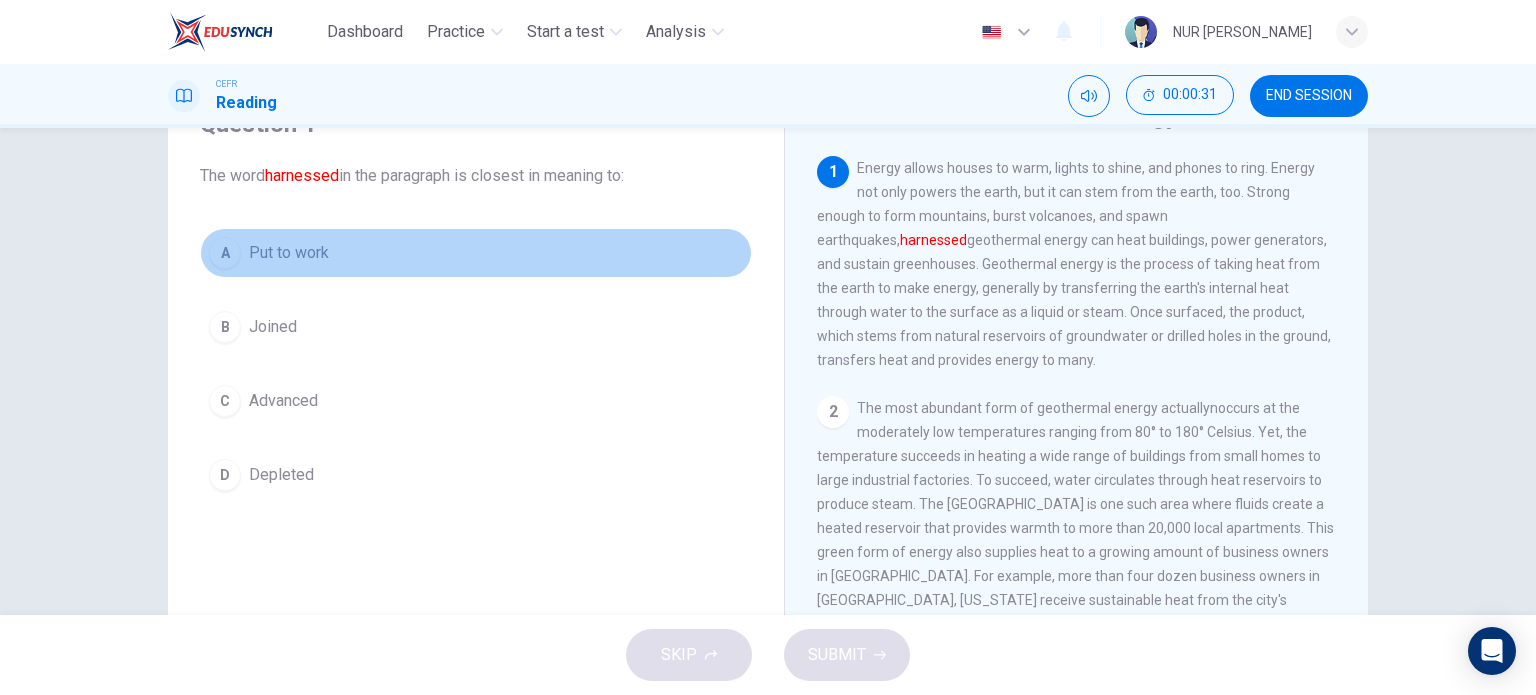 click on "Put to work" at bounding box center [289, 253] 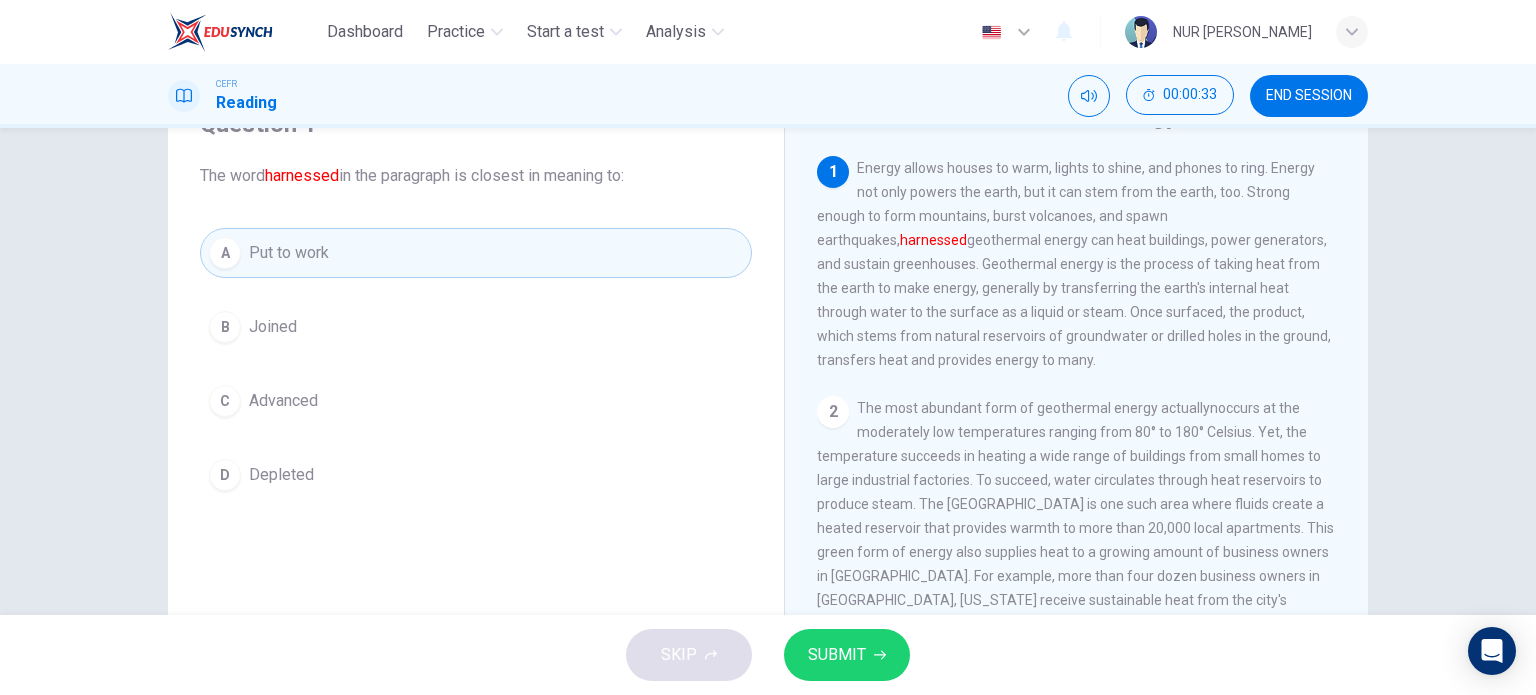 click on "SUBMIT" at bounding box center [837, 655] 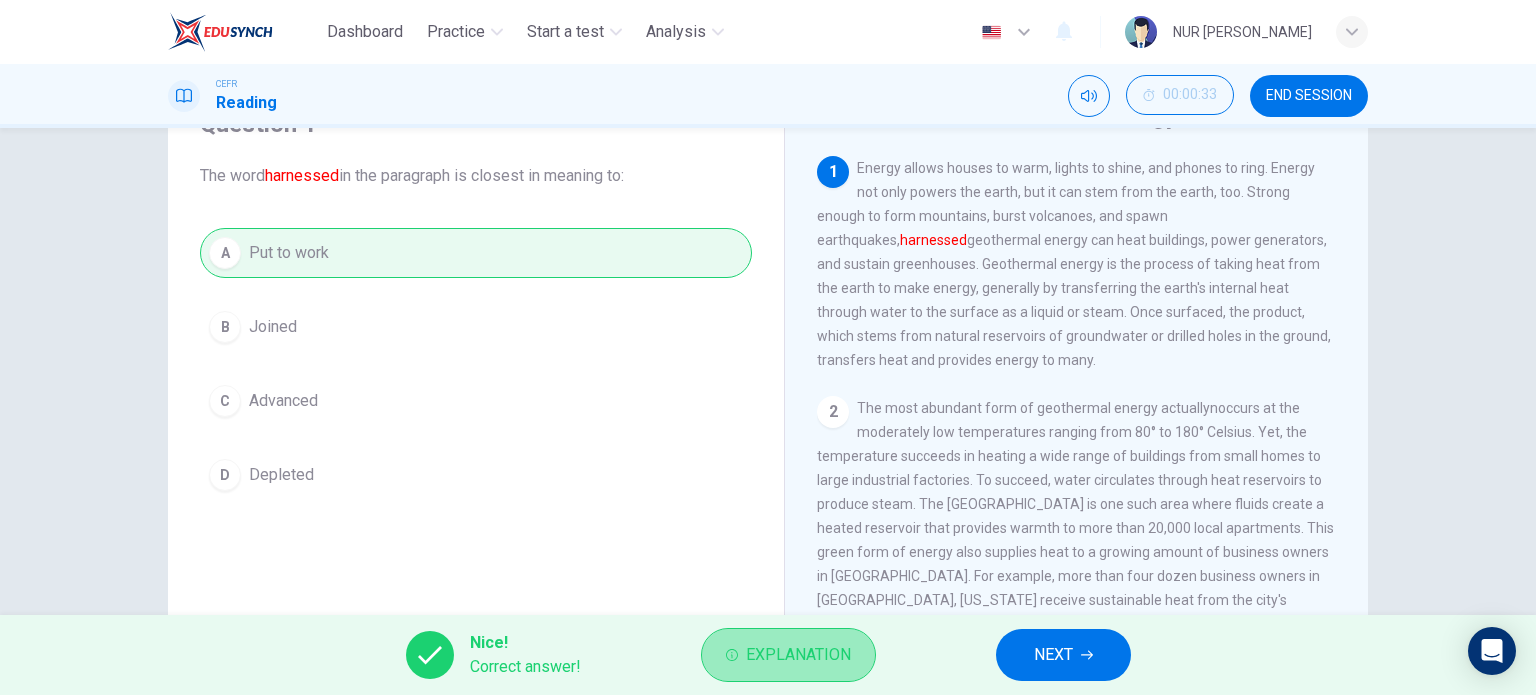 click on "Explanation" at bounding box center [788, 655] 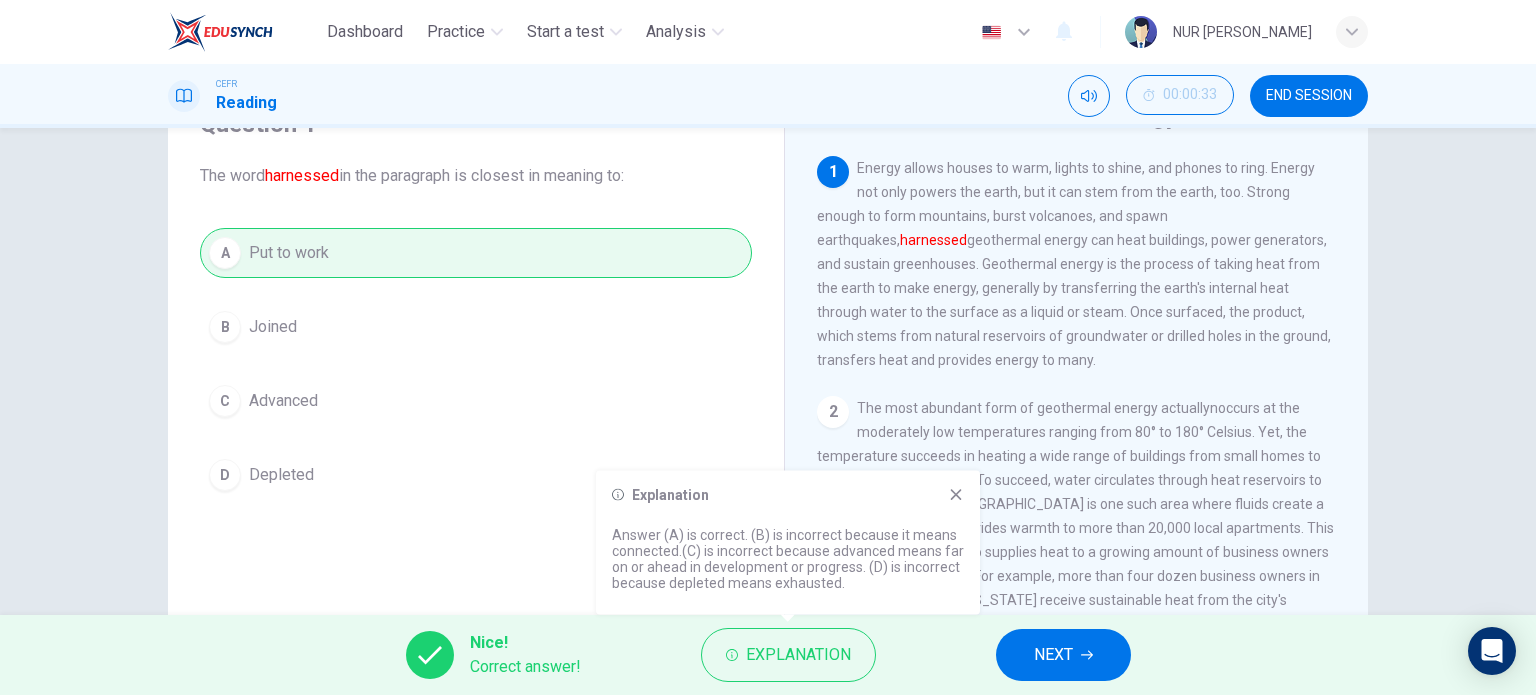 click 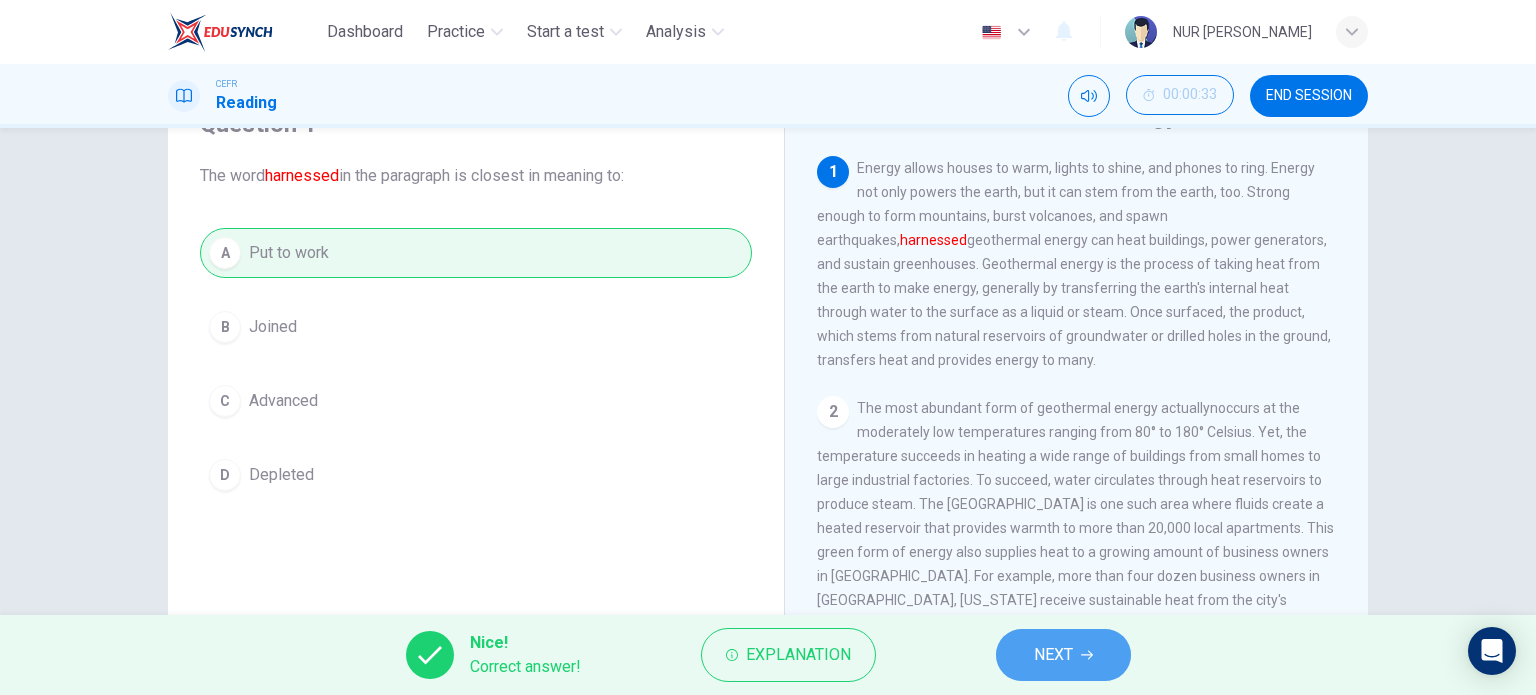 click on "NEXT" at bounding box center [1063, 655] 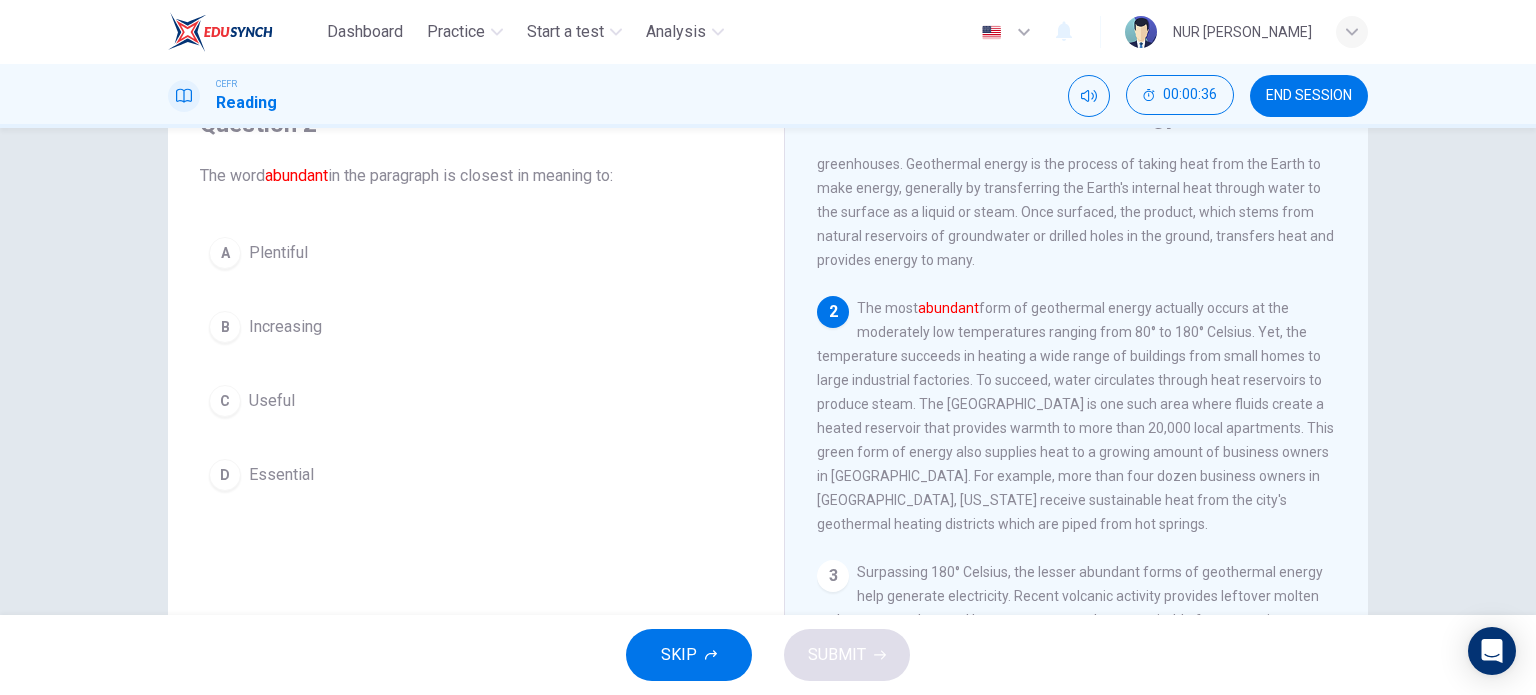 scroll, scrollTop: 200, scrollLeft: 0, axis: vertical 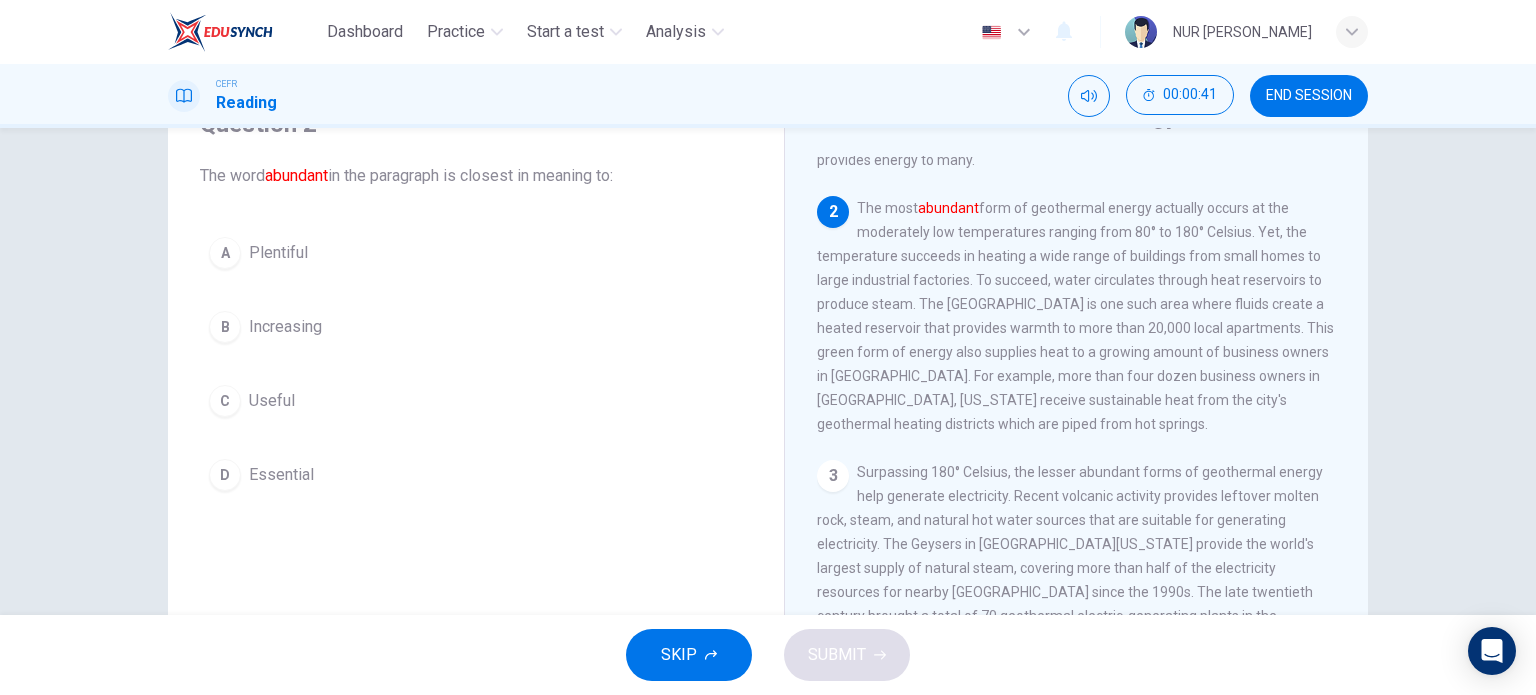 click on "Plentiful" at bounding box center (278, 253) 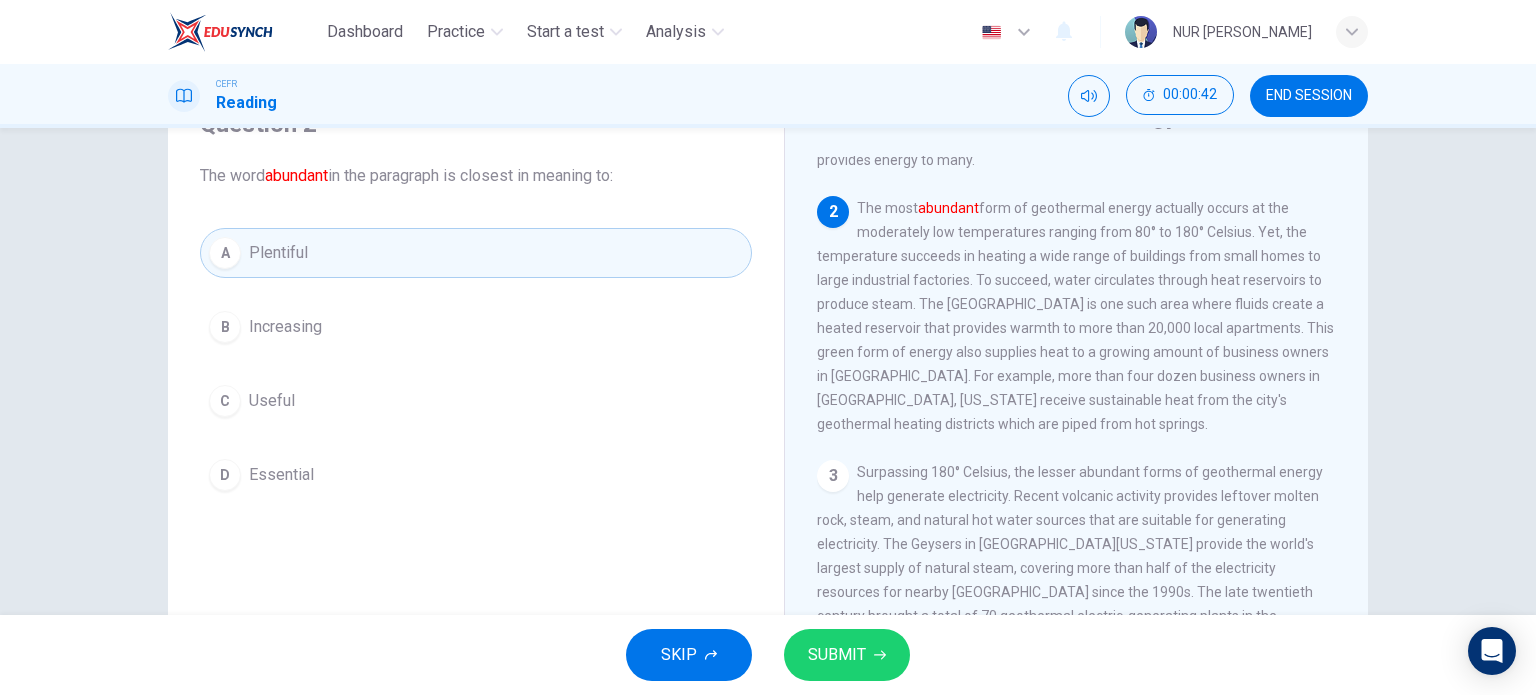 click on "SUBMIT" at bounding box center (837, 655) 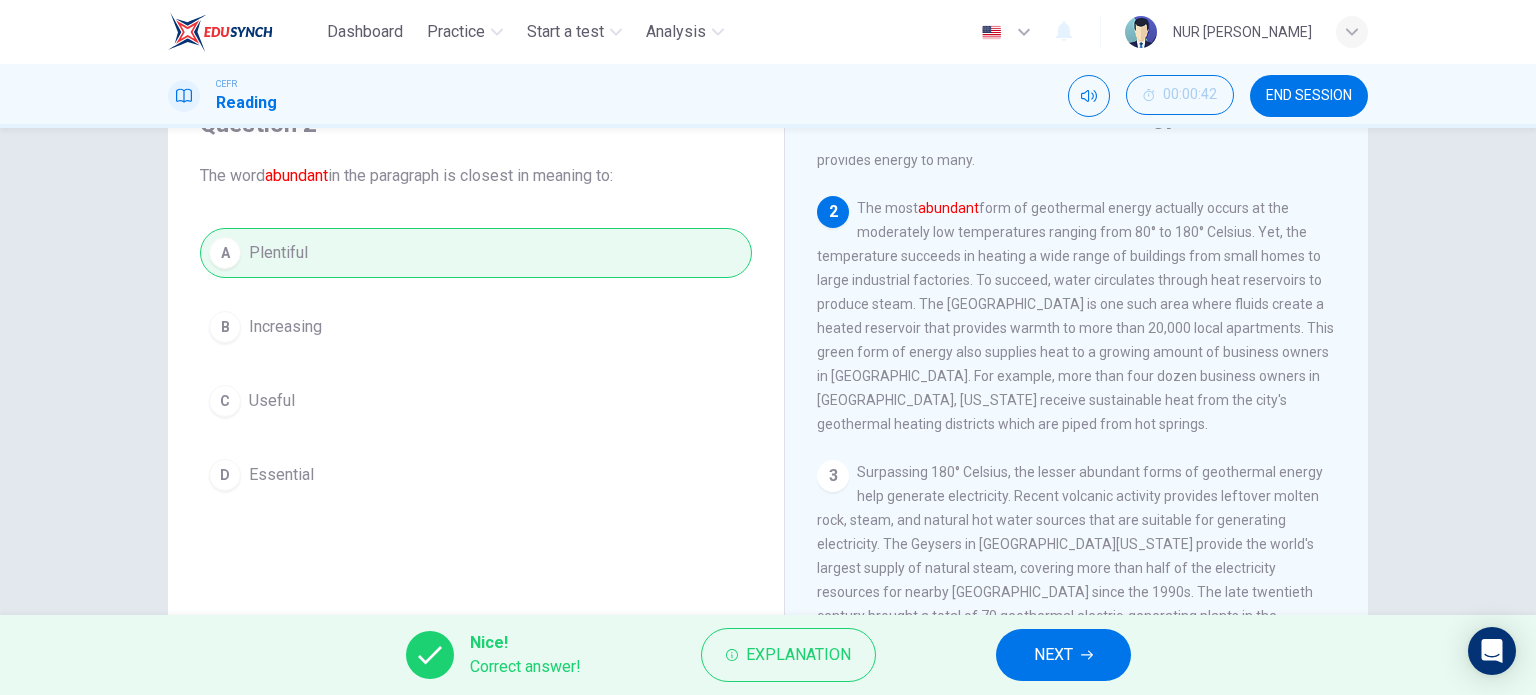 click on "NEXT" at bounding box center [1063, 655] 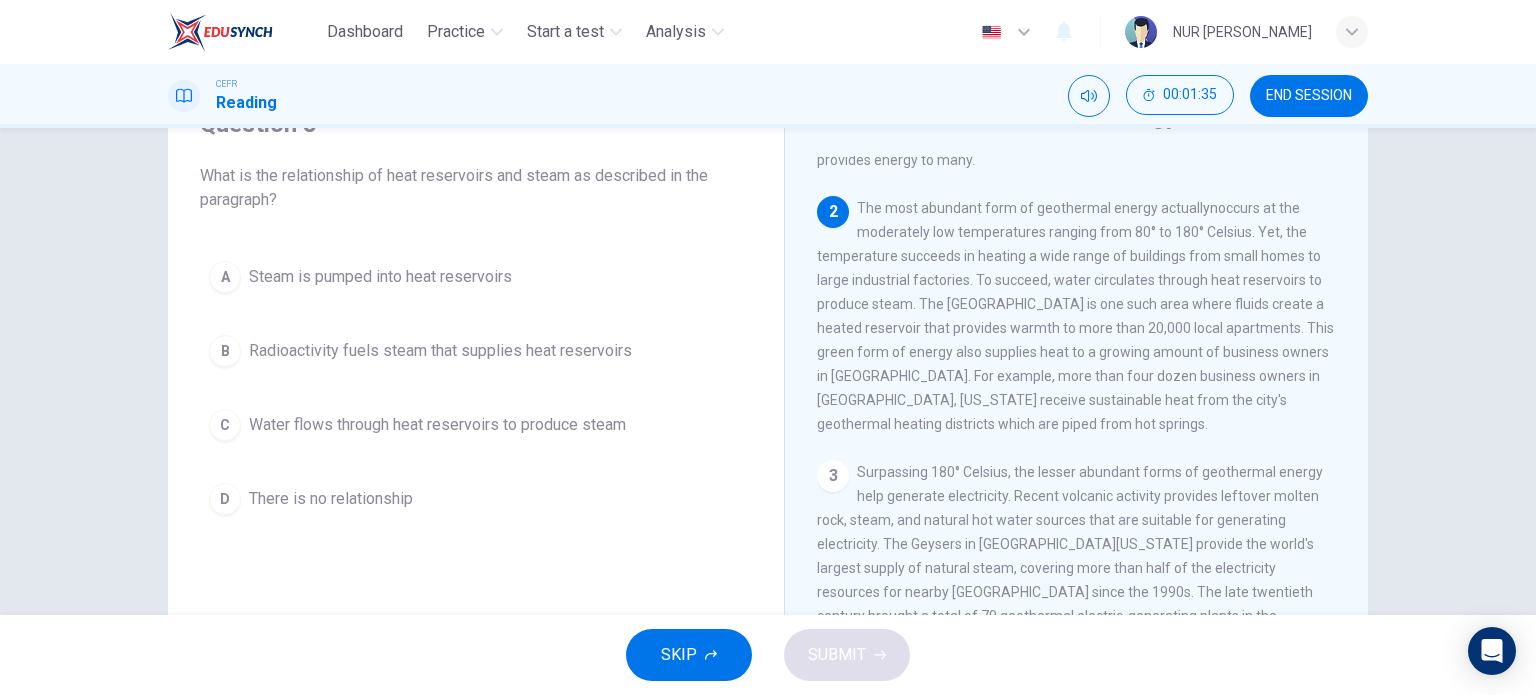 click on "C Water flows through heat reservoirs to produce steam" at bounding box center (476, 425) 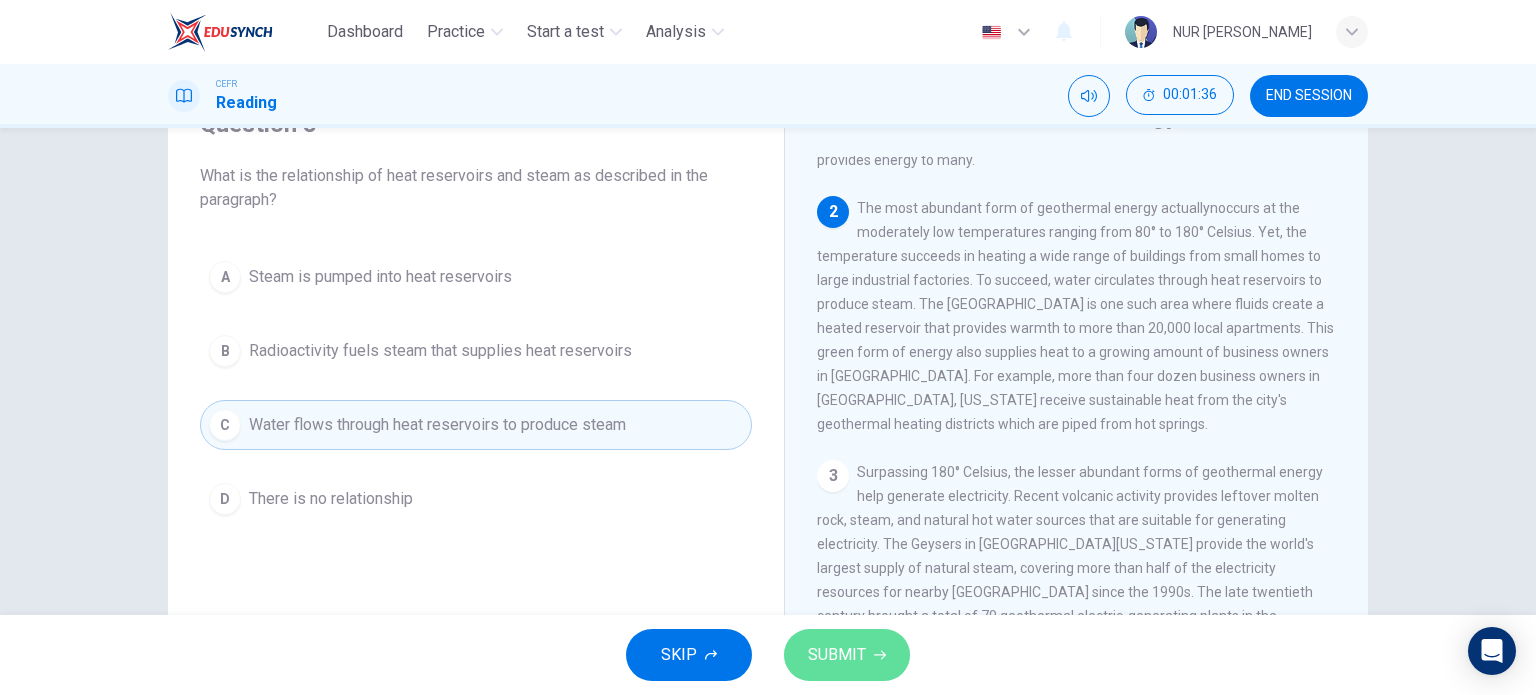 click on "SUBMIT" at bounding box center [837, 655] 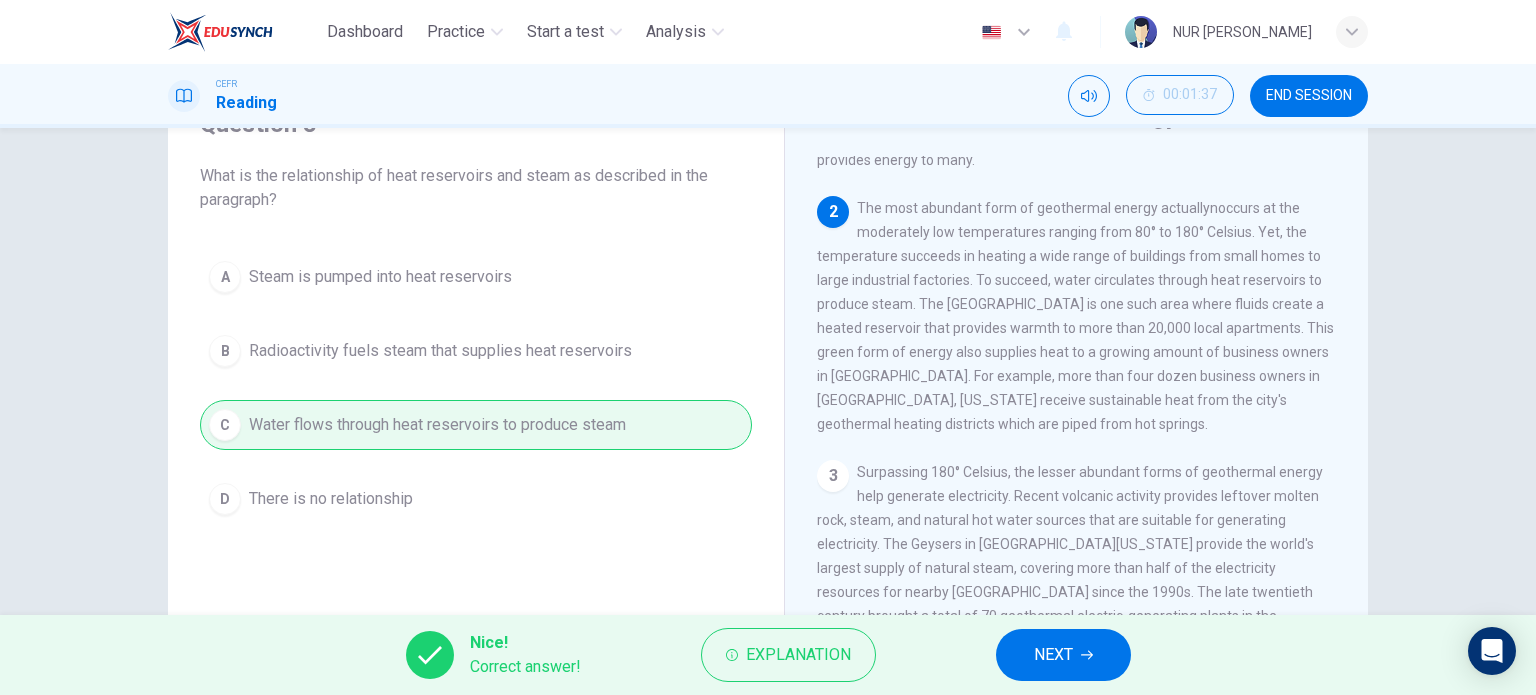 click on "Nice! Correct answer! Explanation NEXT" at bounding box center (768, 655) 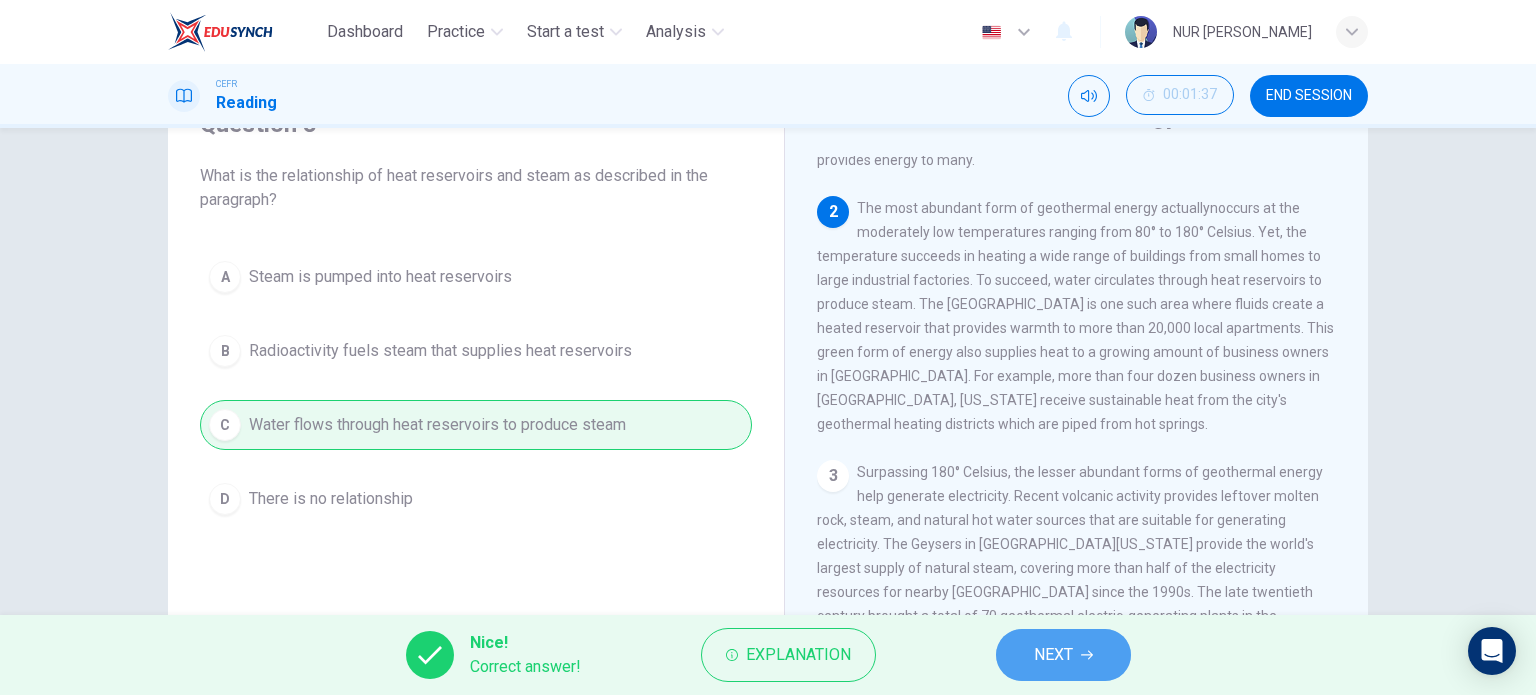 click on "NEXT" at bounding box center [1063, 655] 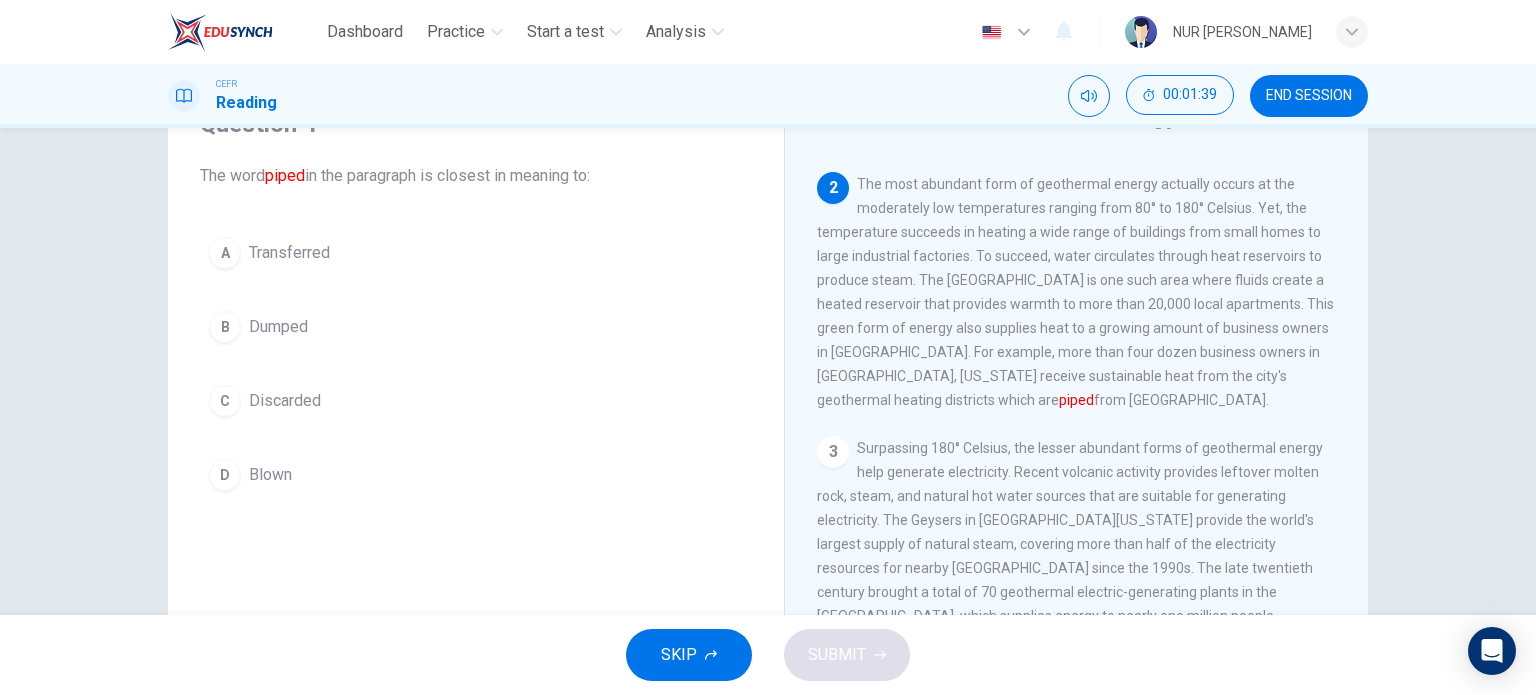 scroll, scrollTop: 200, scrollLeft: 0, axis: vertical 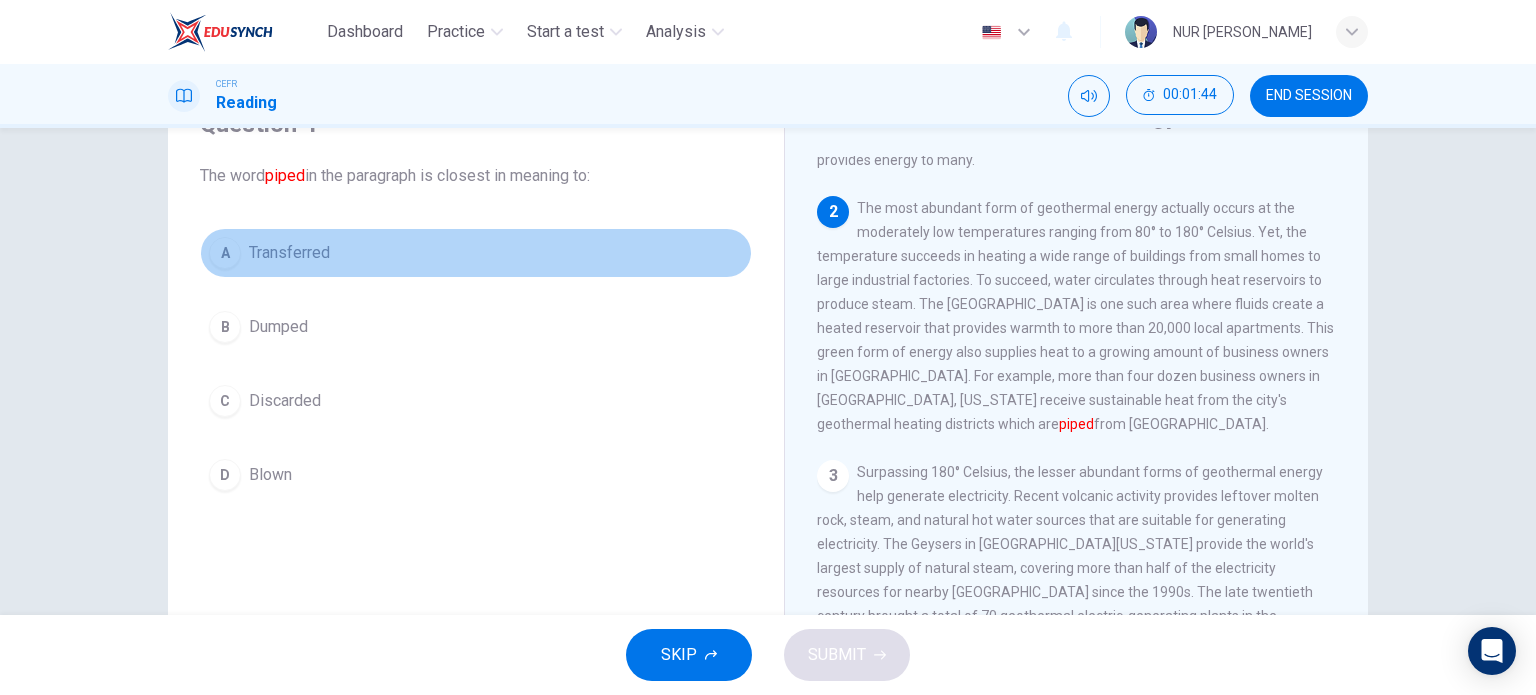 click on "Transferred" at bounding box center (289, 253) 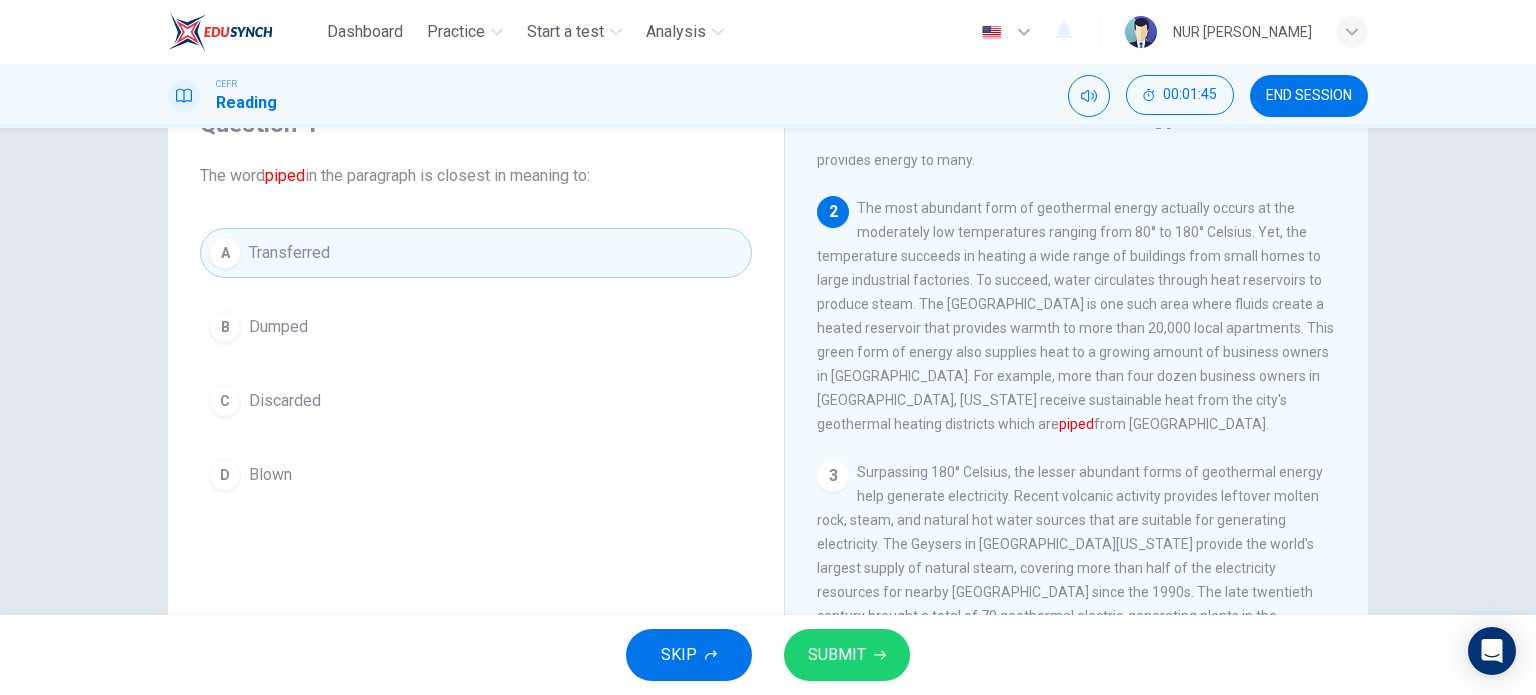click on "SUBMIT" at bounding box center [847, 655] 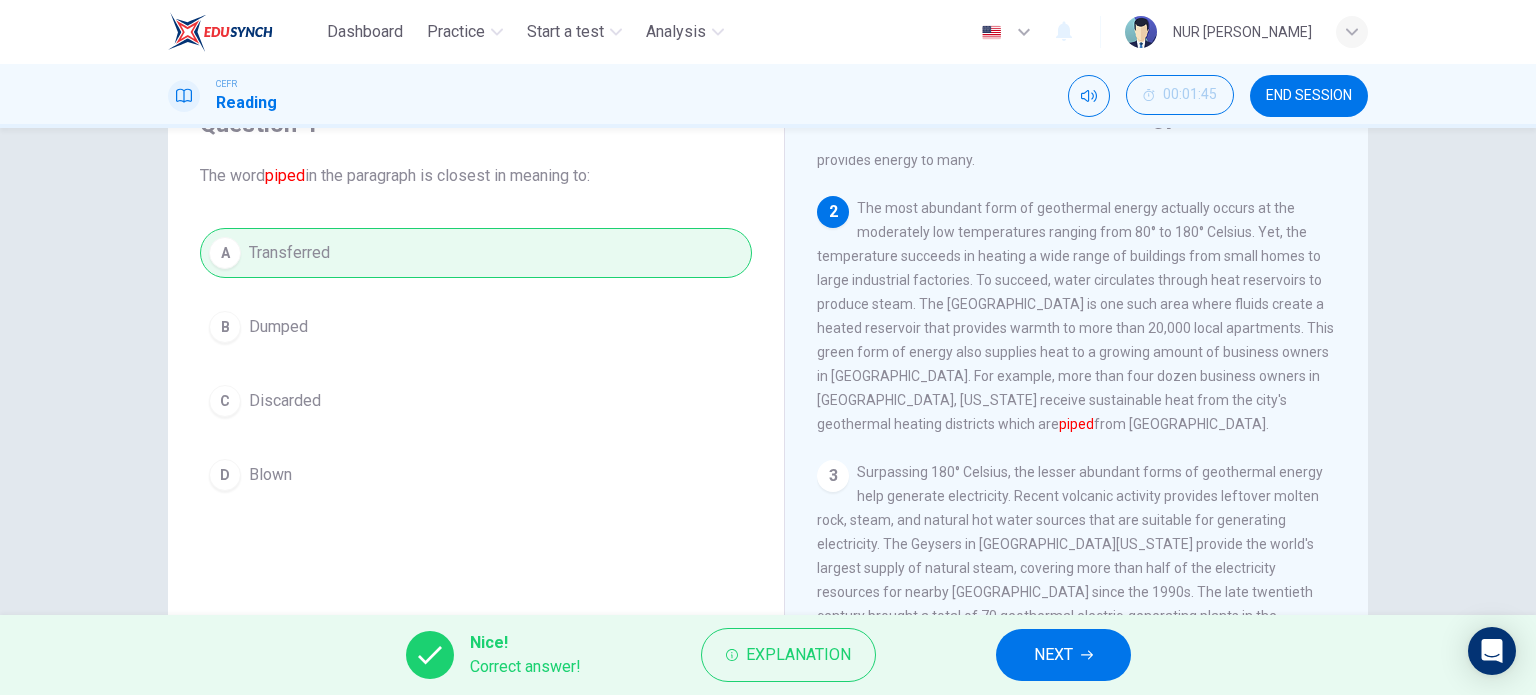 click on "NEXT" at bounding box center (1053, 655) 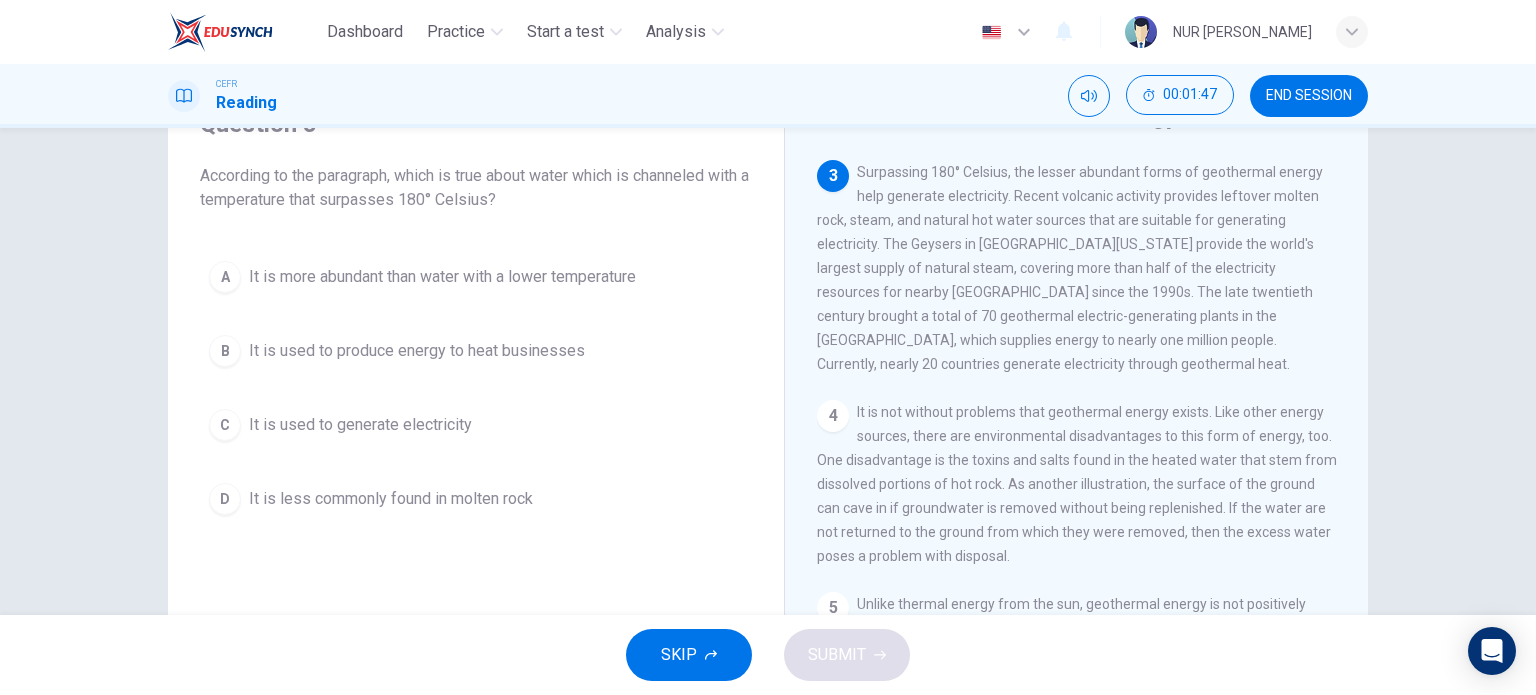 scroll, scrollTop: 400, scrollLeft: 0, axis: vertical 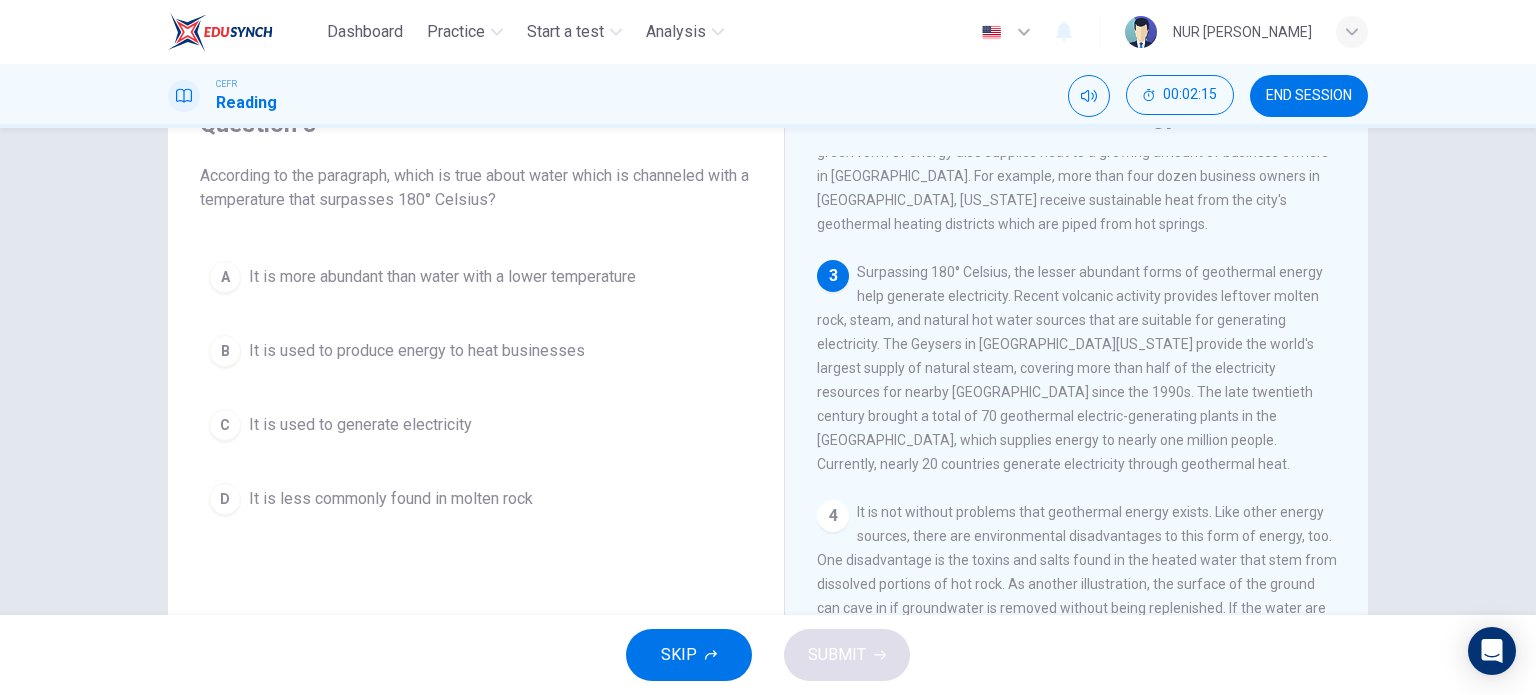 drag, startPoint x: 462, startPoint y: 175, endPoint x: 475, endPoint y: 173, distance: 13.152946 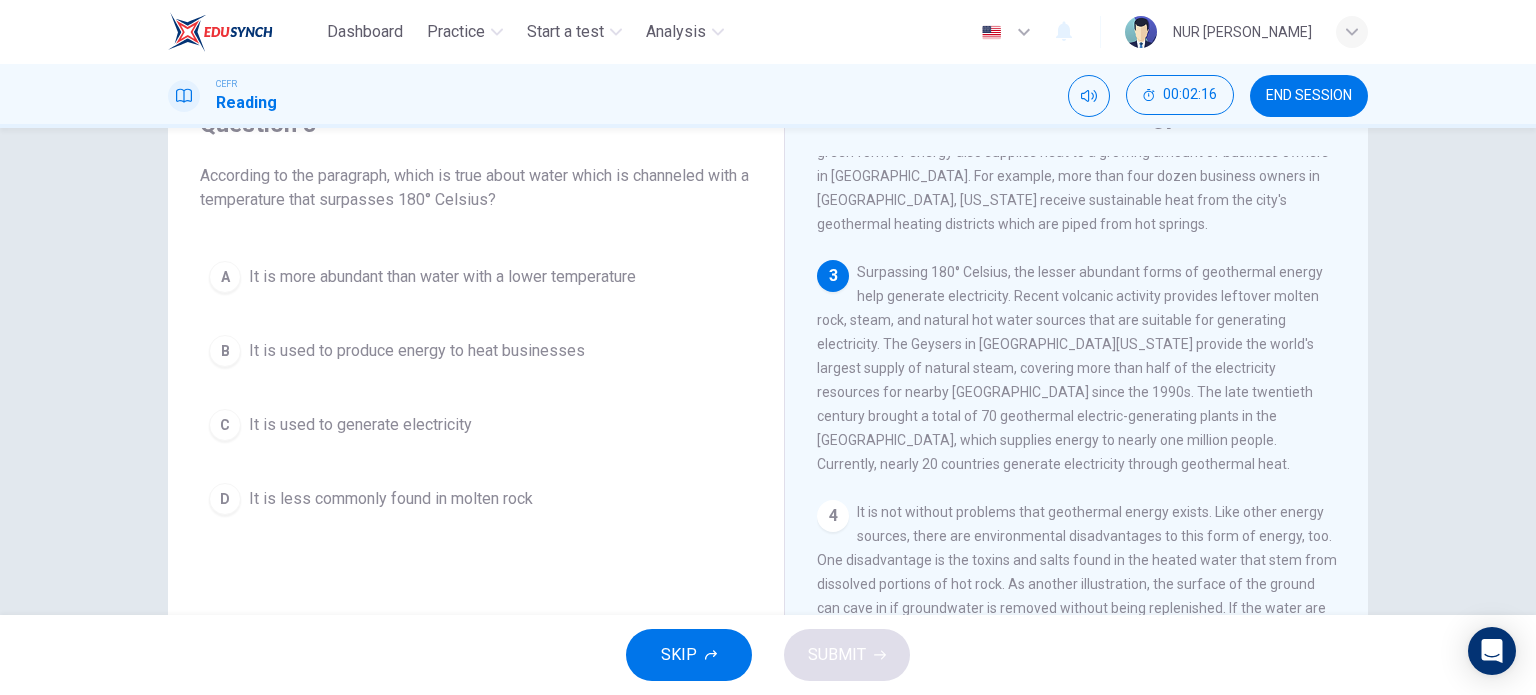 drag, startPoint x: 448, startPoint y: 178, endPoint x: 484, endPoint y: 173, distance: 36.345562 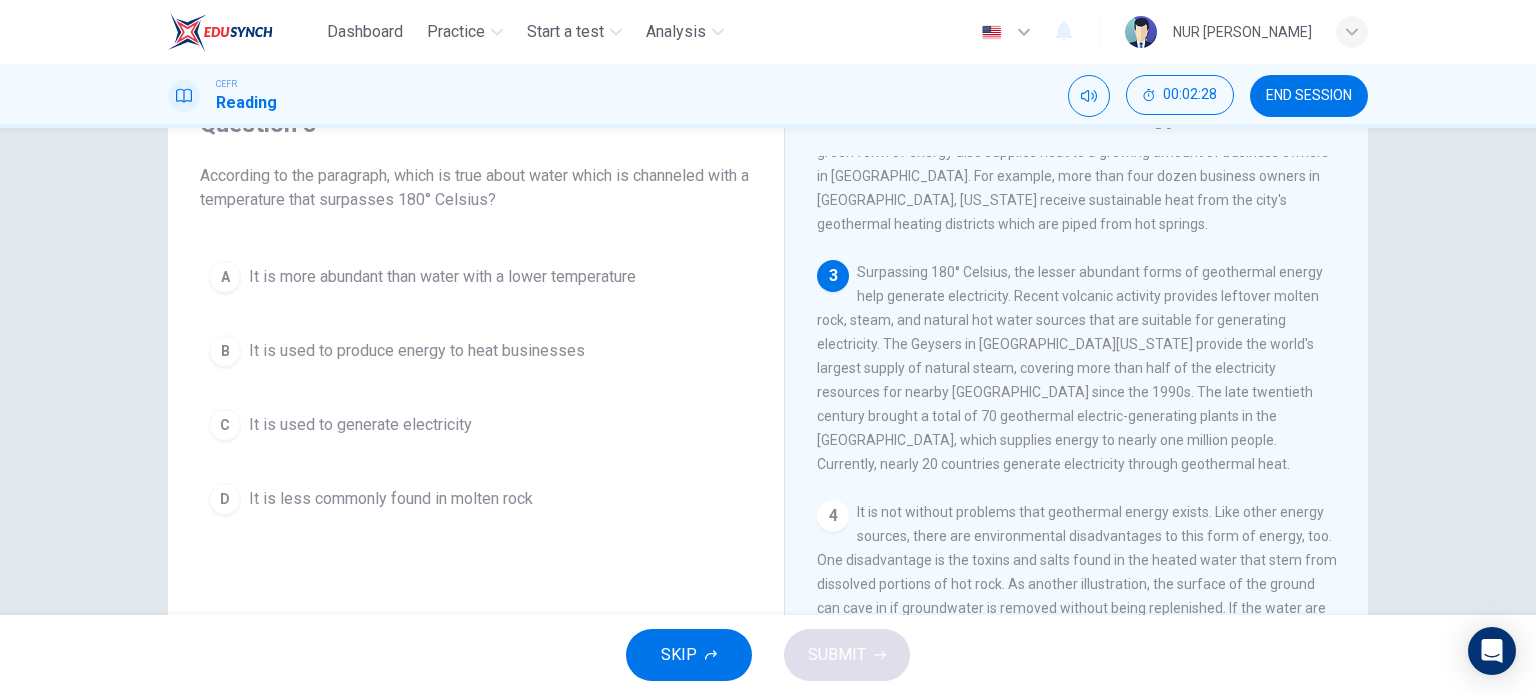 click on "It is used to generate electricity" at bounding box center [360, 425] 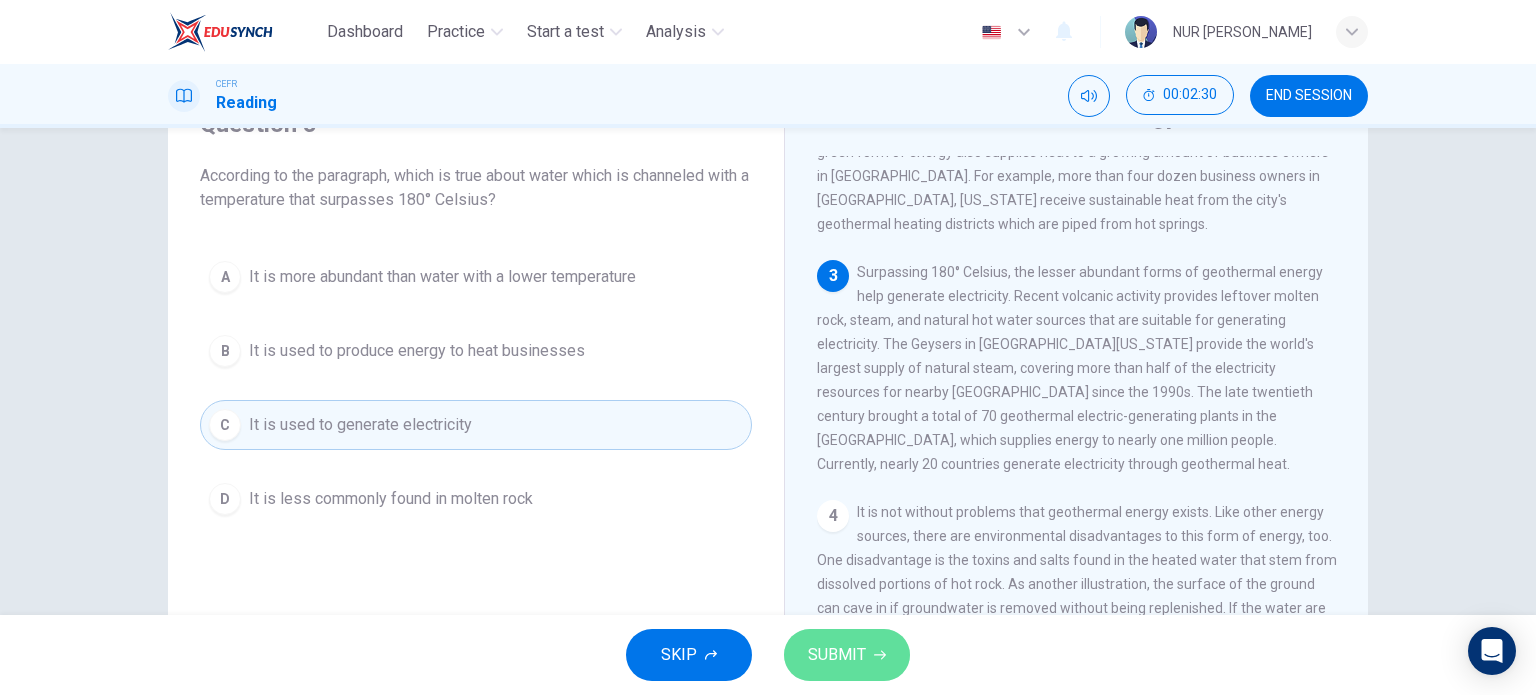 click on "SUBMIT" at bounding box center [837, 655] 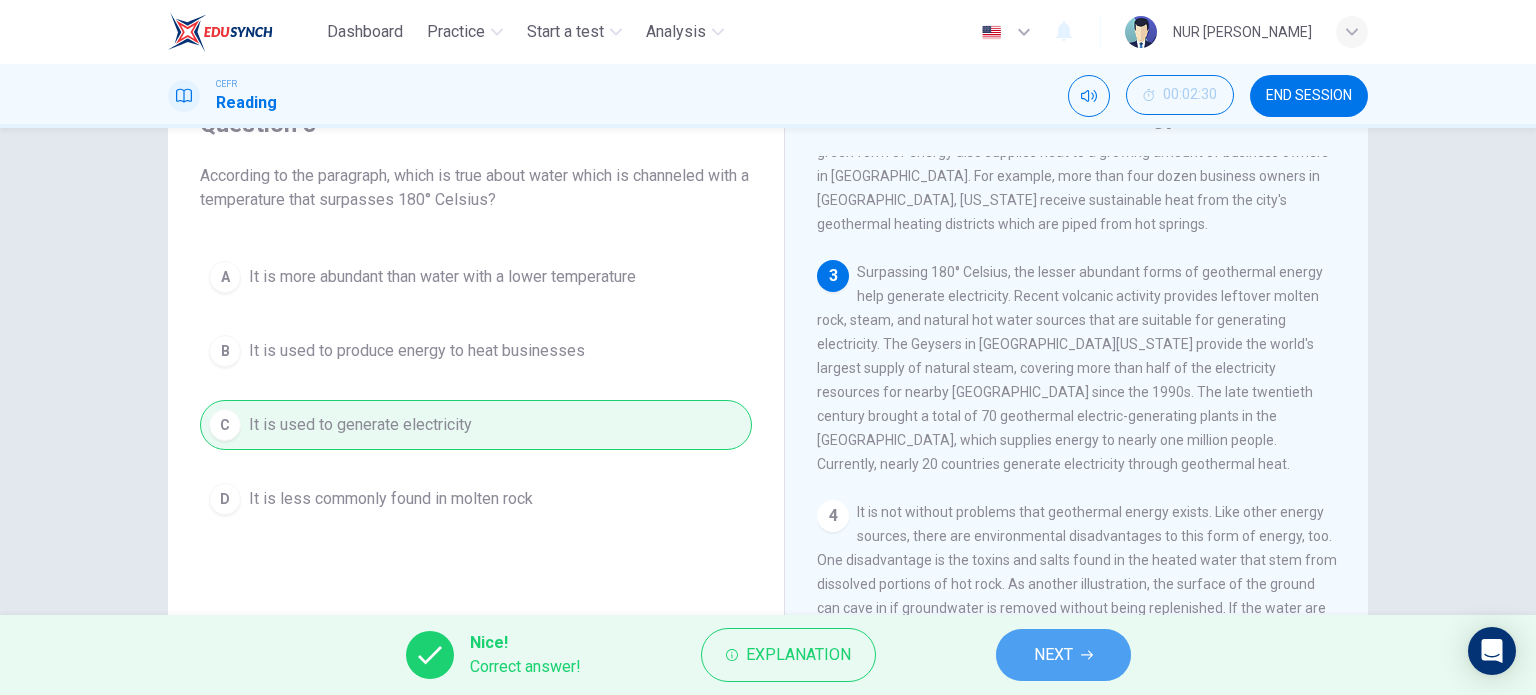 click on "NEXT" at bounding box center [1063, 655] 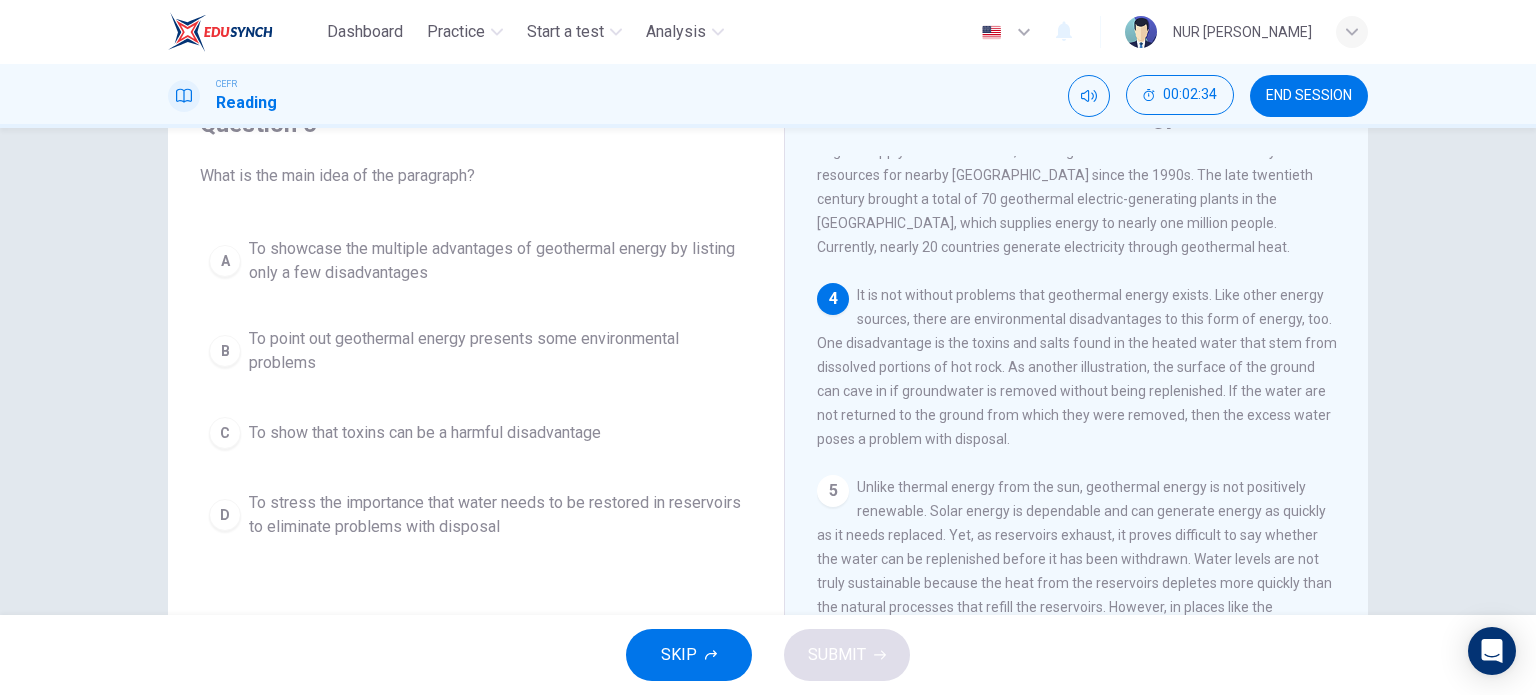 scroll, scrollTop: 653, scrollLeft: 0, axis: vertical 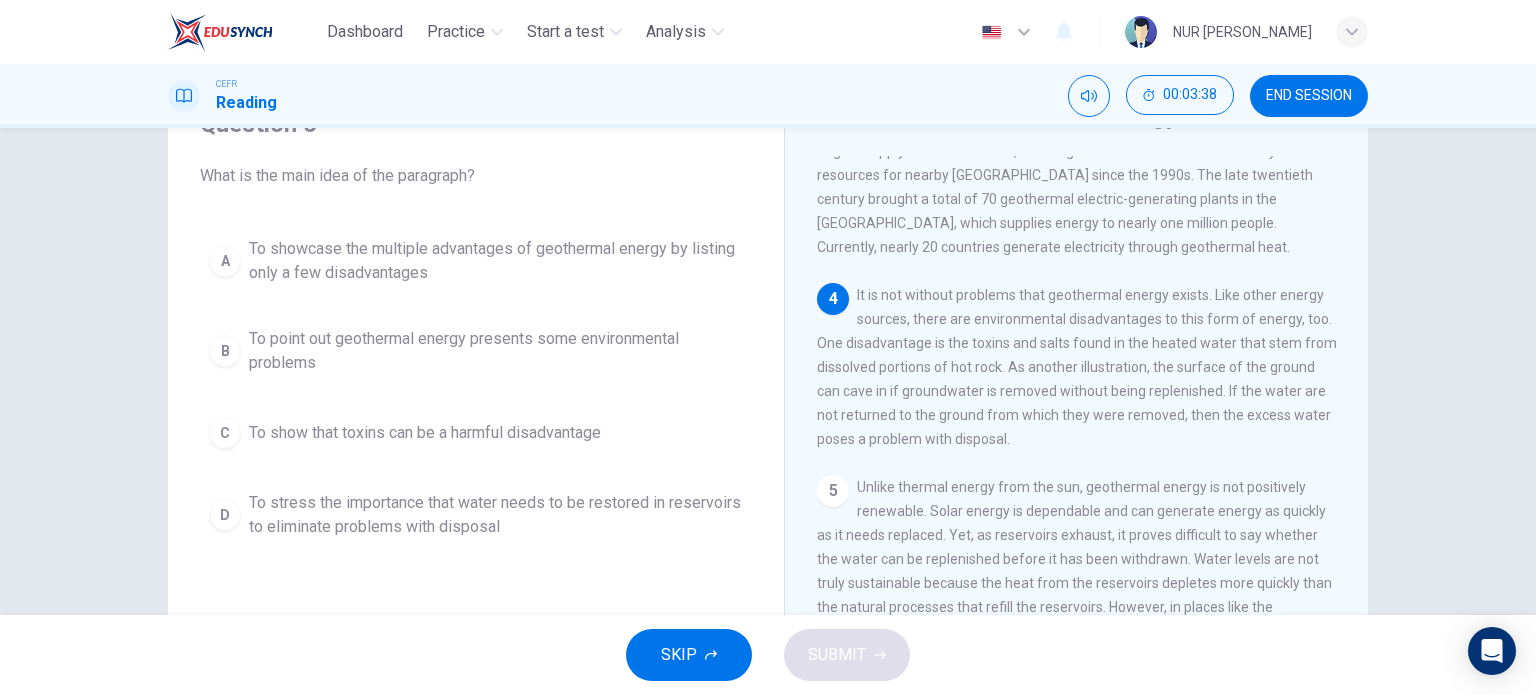 click on "To point out geothermal energy presents some environmental problems" at bounding box center [496, 351] 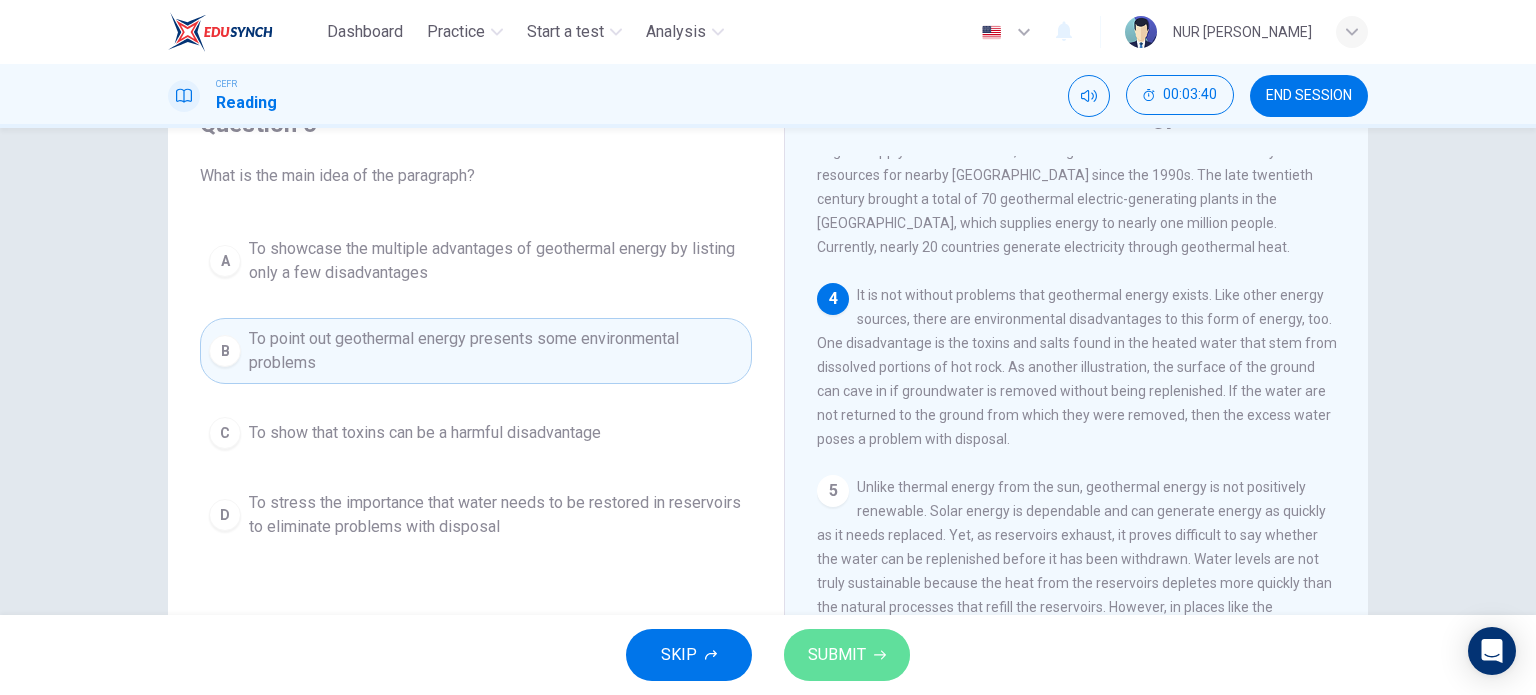 click on "SUBMIT" at bounding box center [837, 655] 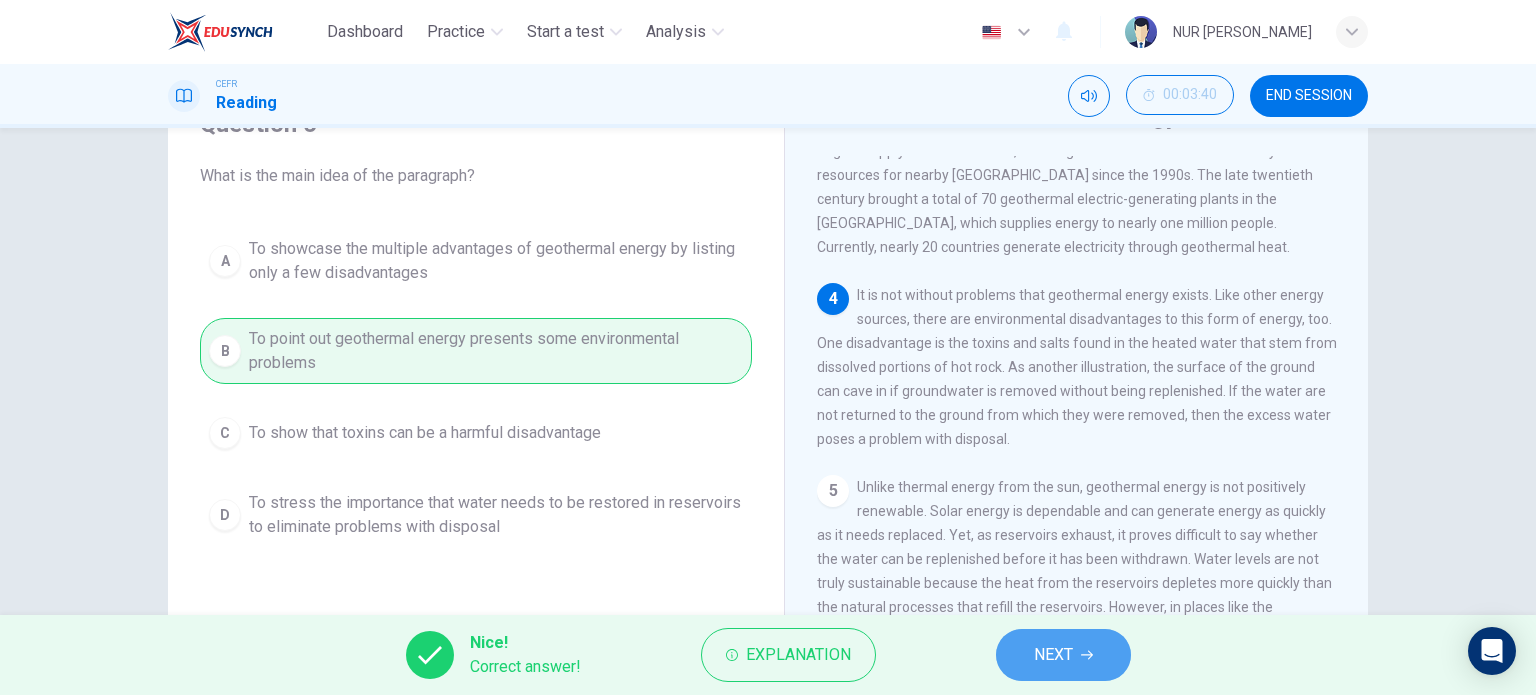 click on "NEXT" at bounding box center (1063, 655) 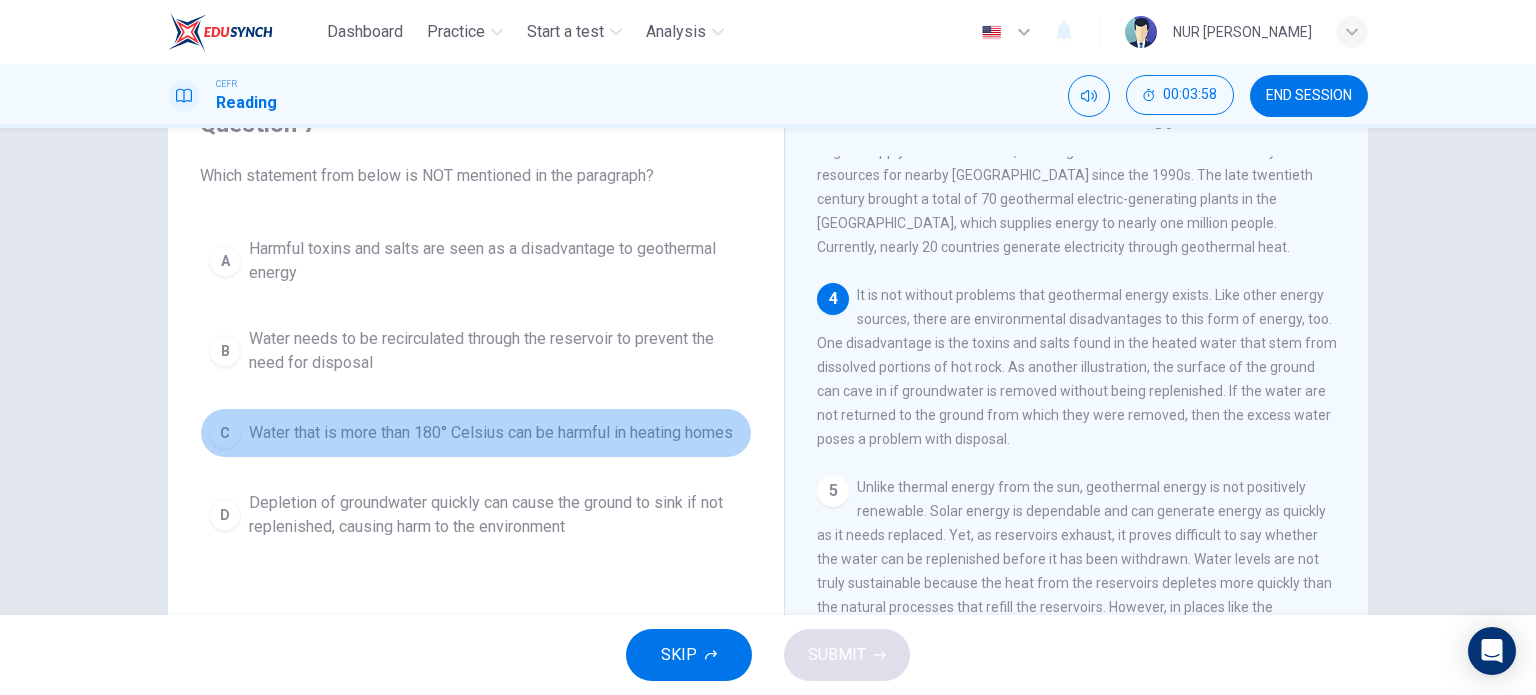 click on "Water that is more than 180° Celsius can be harmful in heating homes" at bounding box center [491, 433] 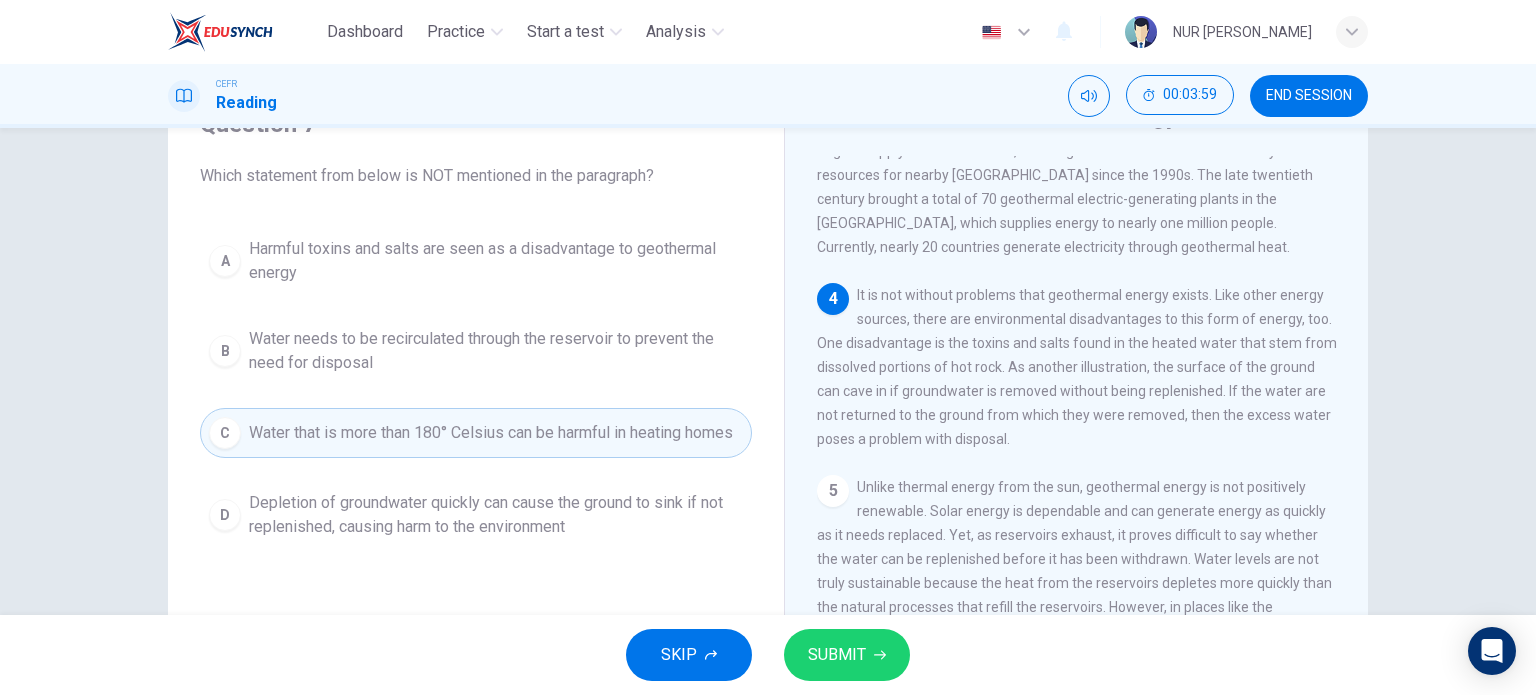 click on "SUBMIT" at bounding box center [837, 655] 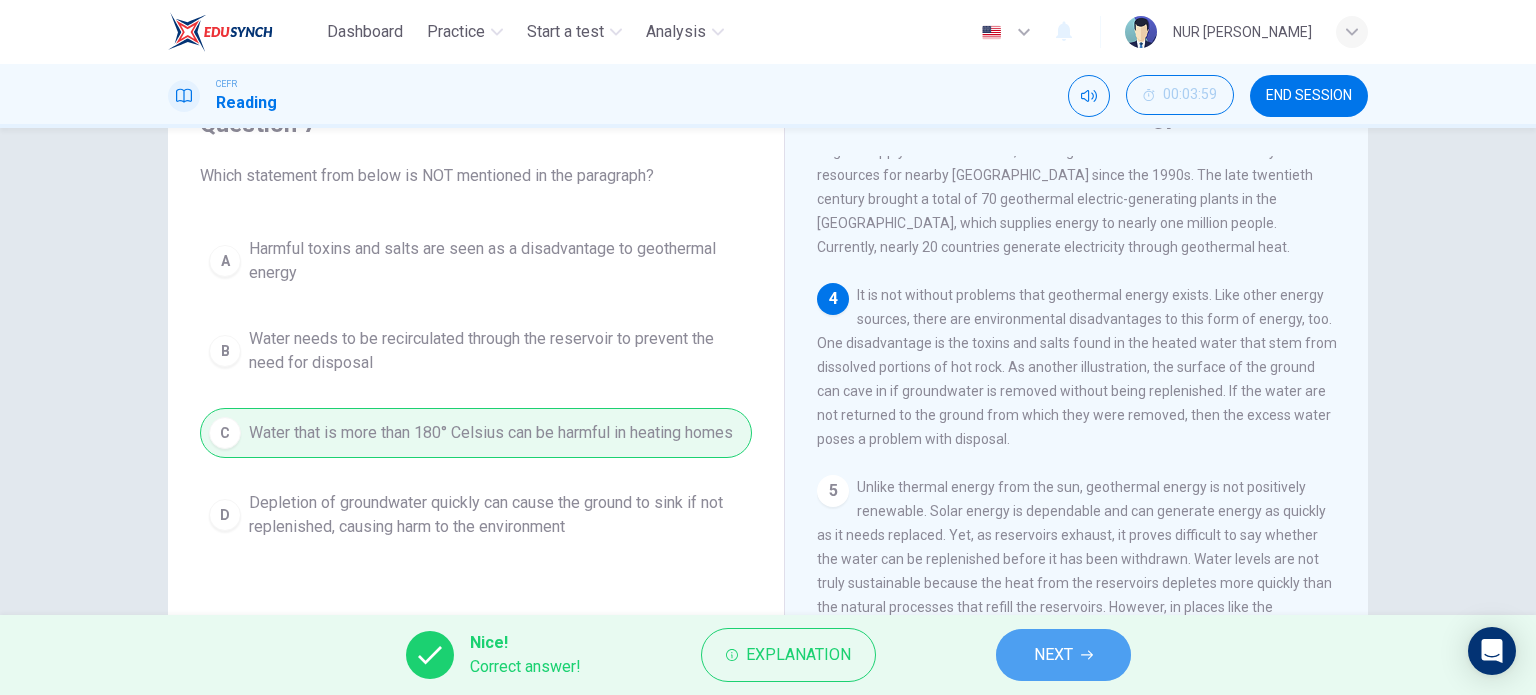 click on "NEXT" at bounding box center (1063, 655) 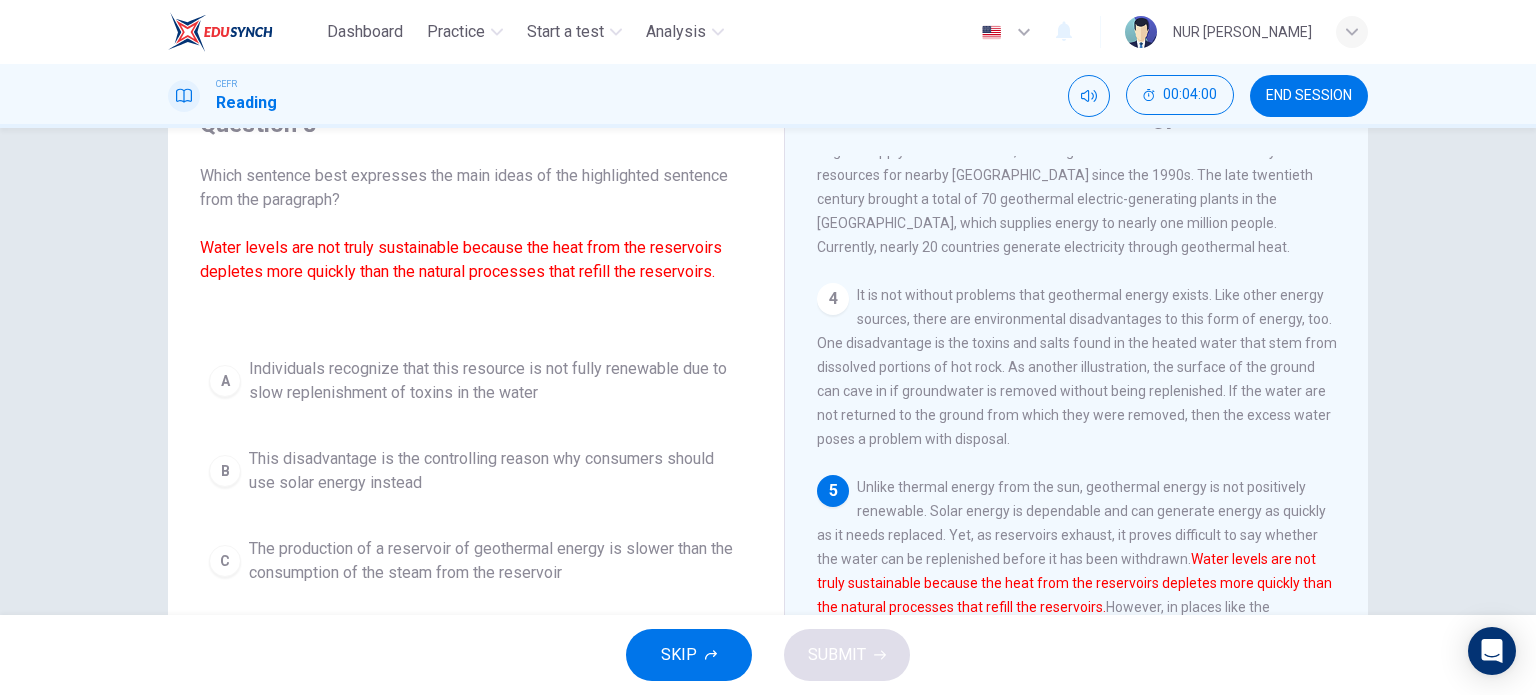 drag, startPoint x: 439, startPoint y: 245, endPoint x: 536, endPoint y: 308, distance: 115.66331 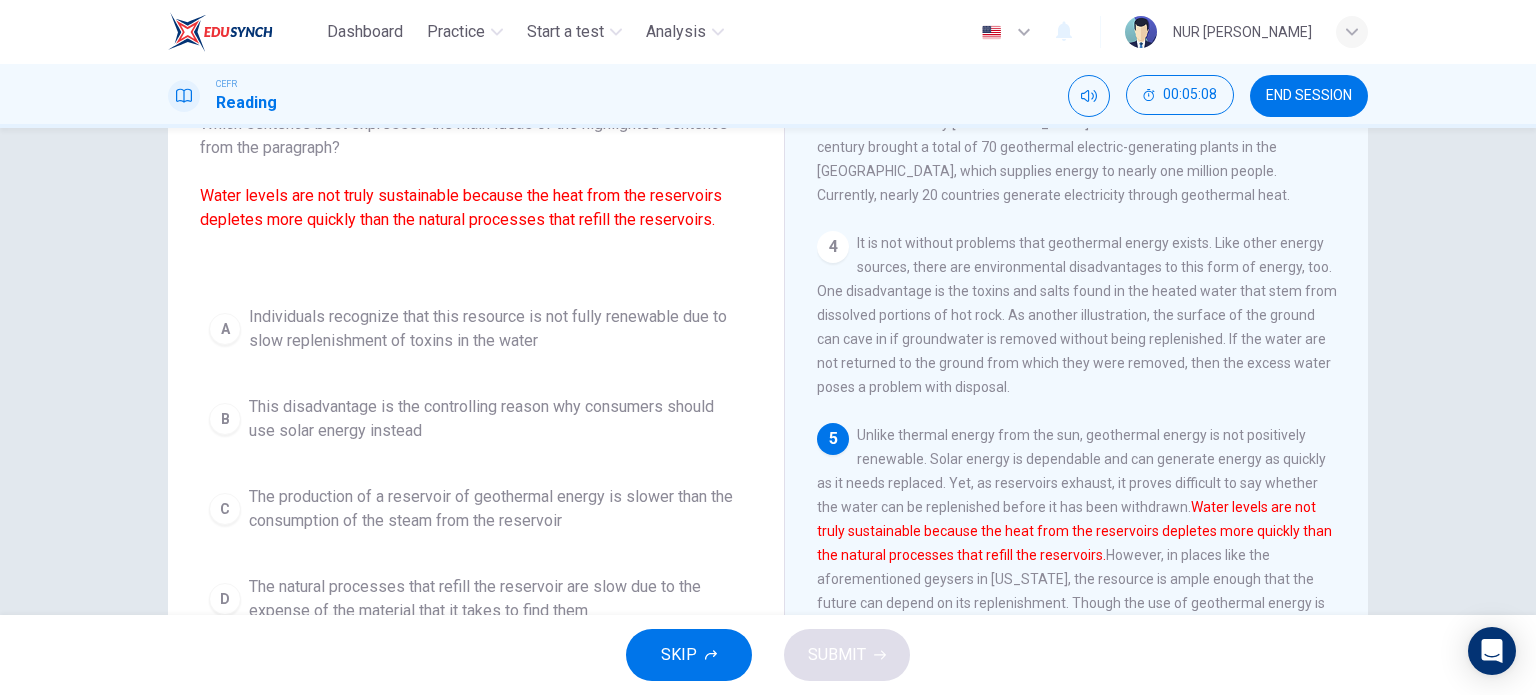 scroll, scrollTop: 188, scrollLeft: 0, axis: vertical 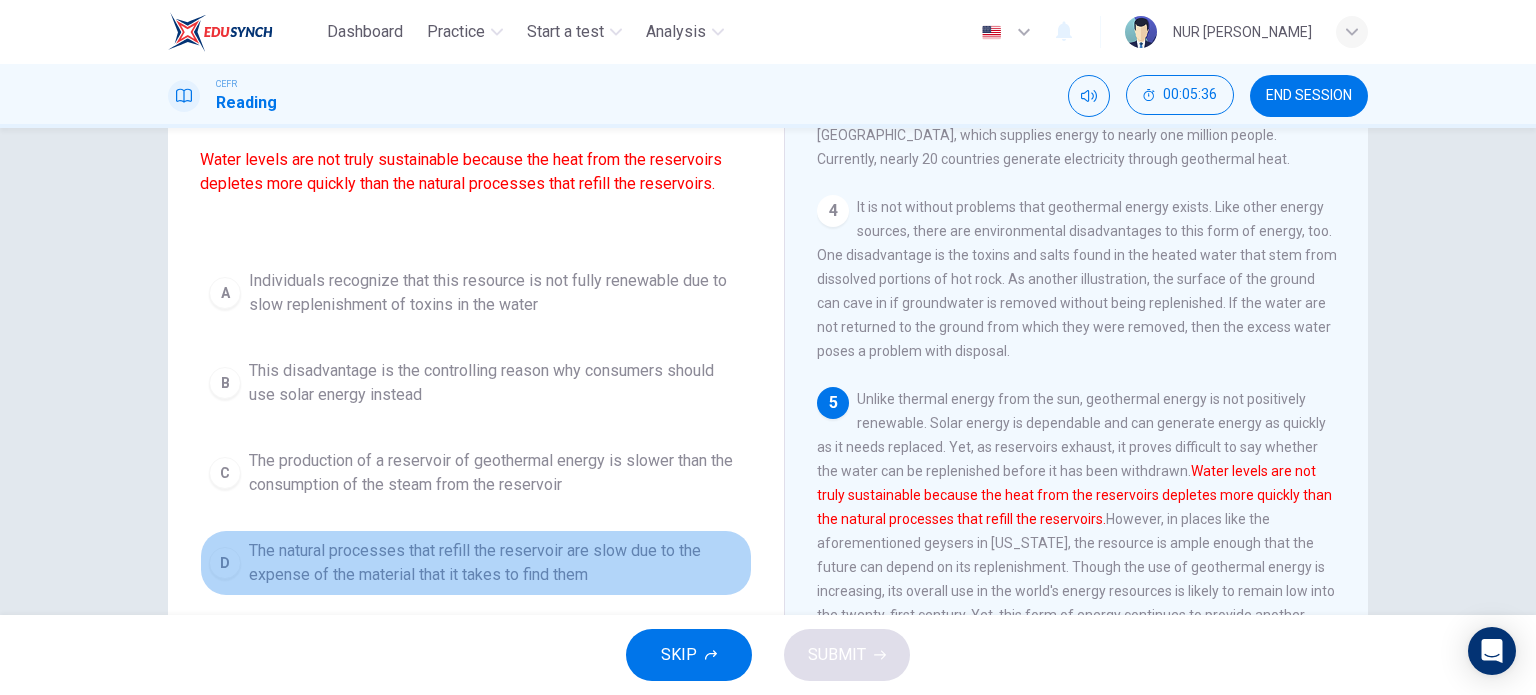 click on "The natural processes that refill the reservoir are slow due to the expense of the material that it takes to find them" at bounding box center (496, 563) 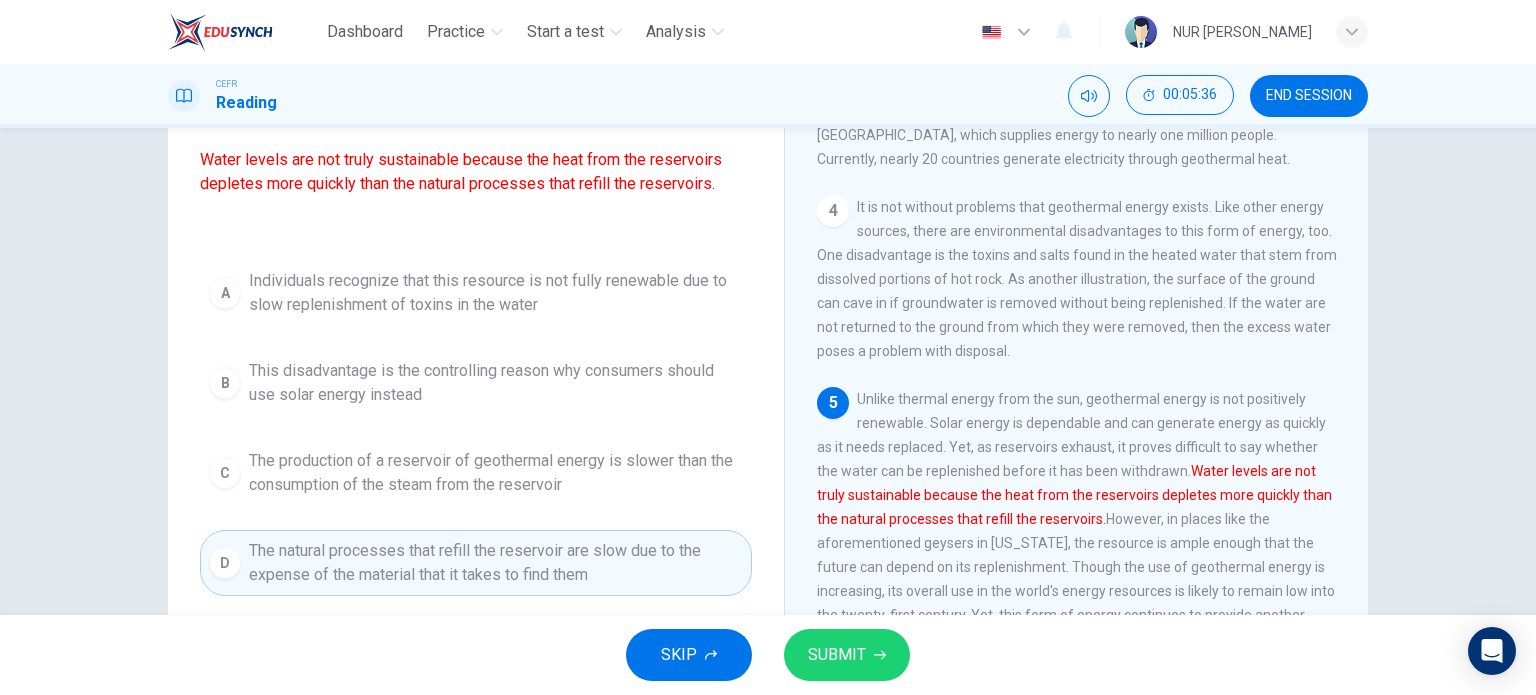 click 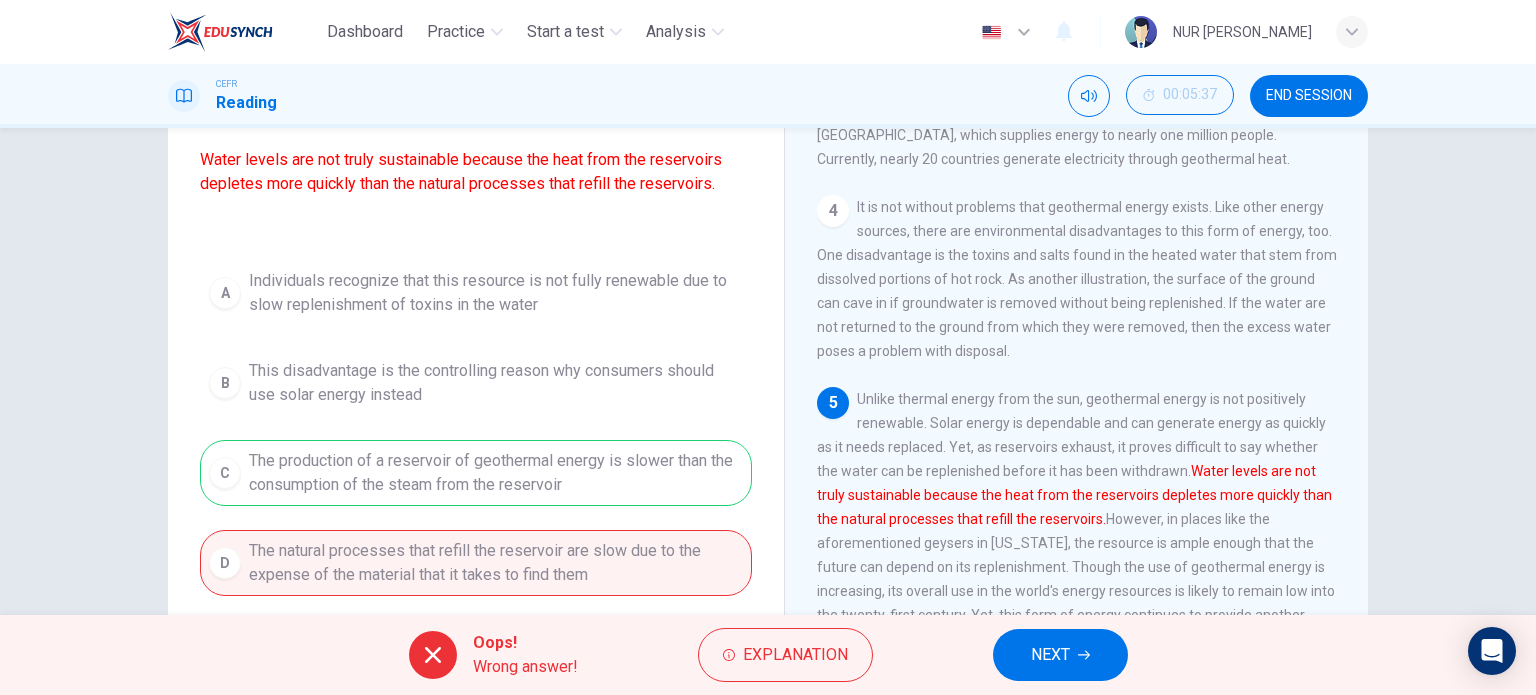 click on "A Individuals recognize that this resource is not fully renewable due to slow replenishment of toxins in the water B This disadvantage is the controlling reason why consumers should use solar energy instead C The production of a reservoir of geothermal energy is slower than the consumption of the steam from the reservoir D The natural processes that refill the reservoir are slow due to the expense of the material that it takes to find them" at bounding box center (476, 428) 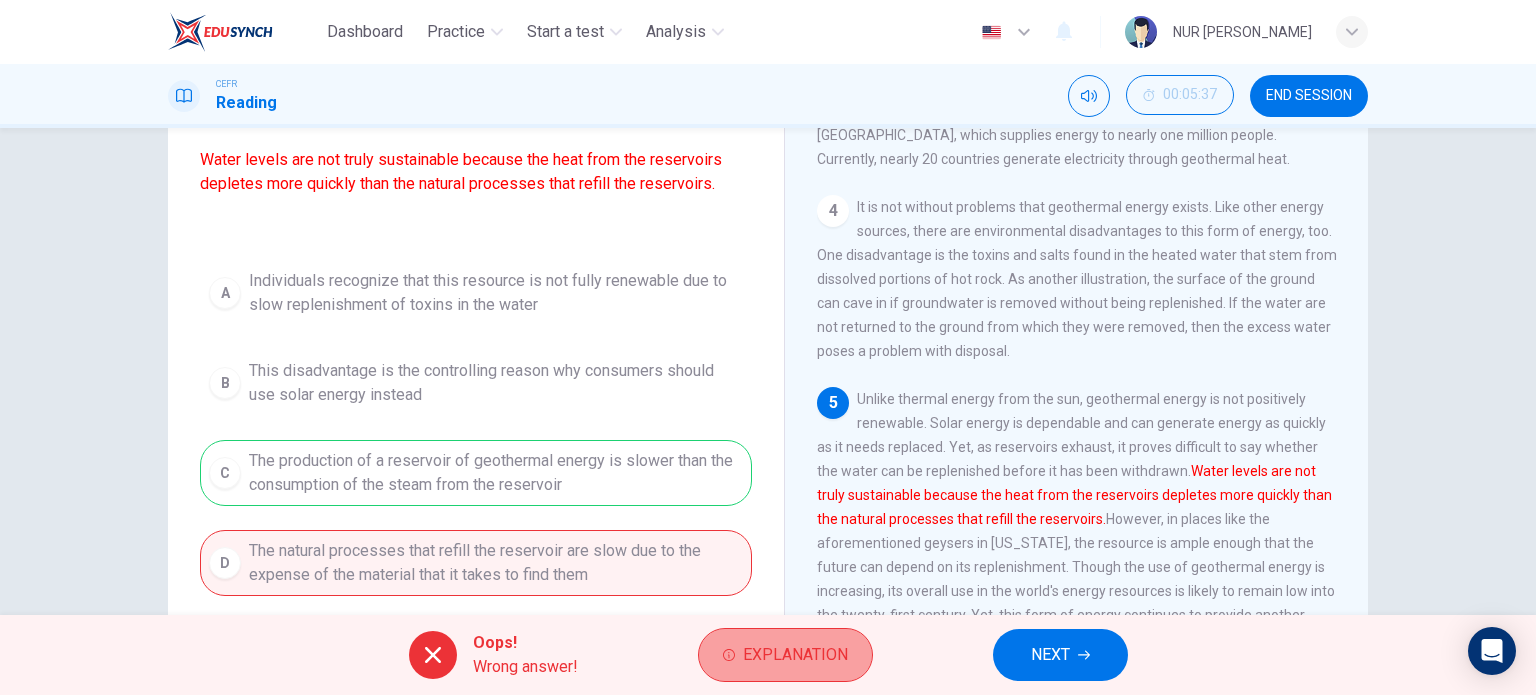 click 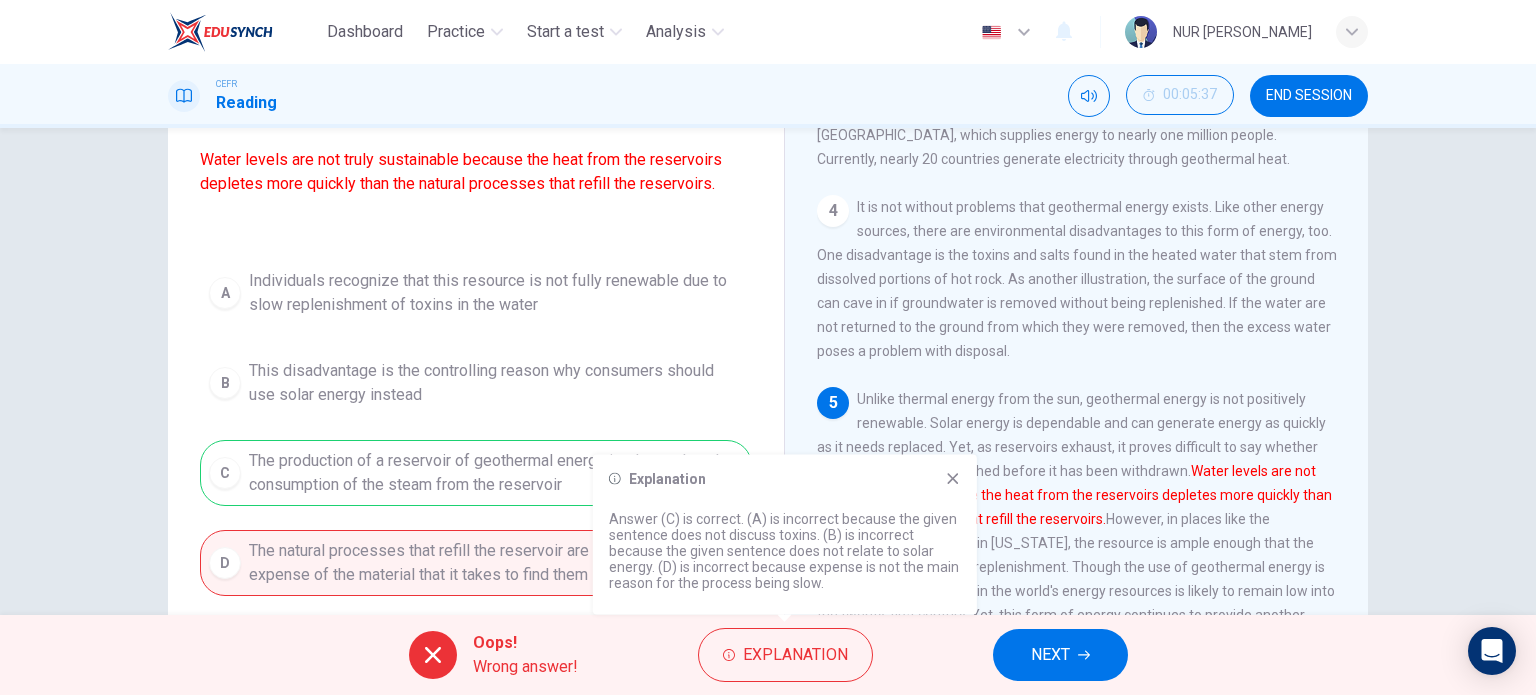 click 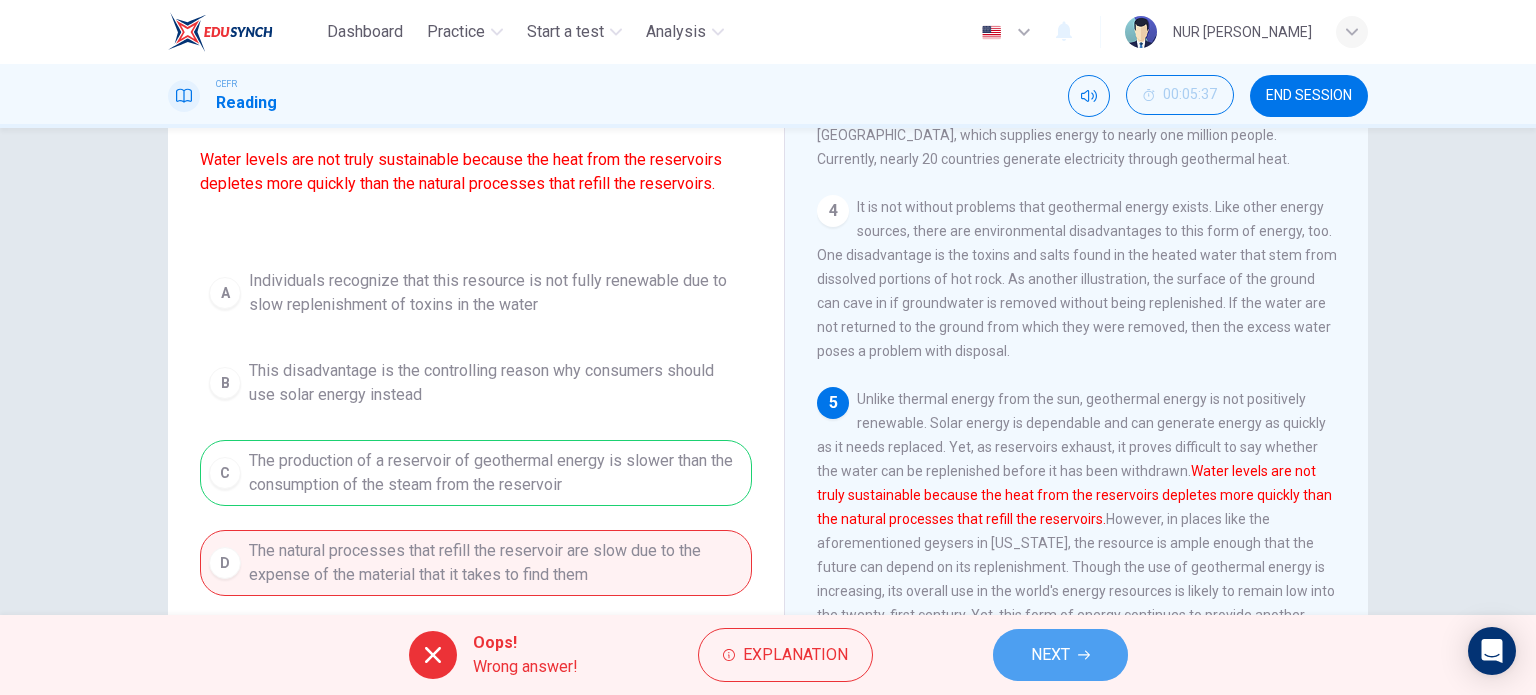 click on "NEXT" at bounding box center [1050, 655] 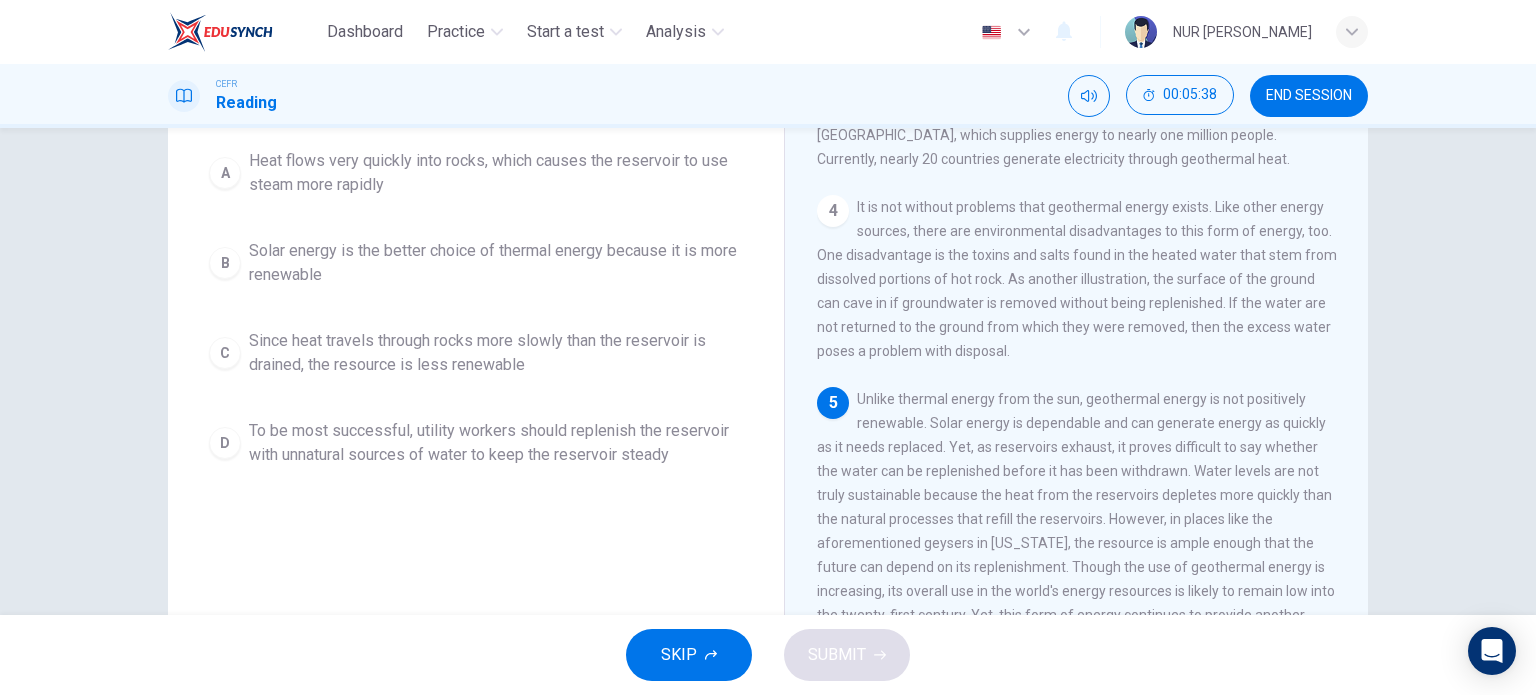 scroll, scrollTop: 288, scrollLeft: 0, axis: vertical 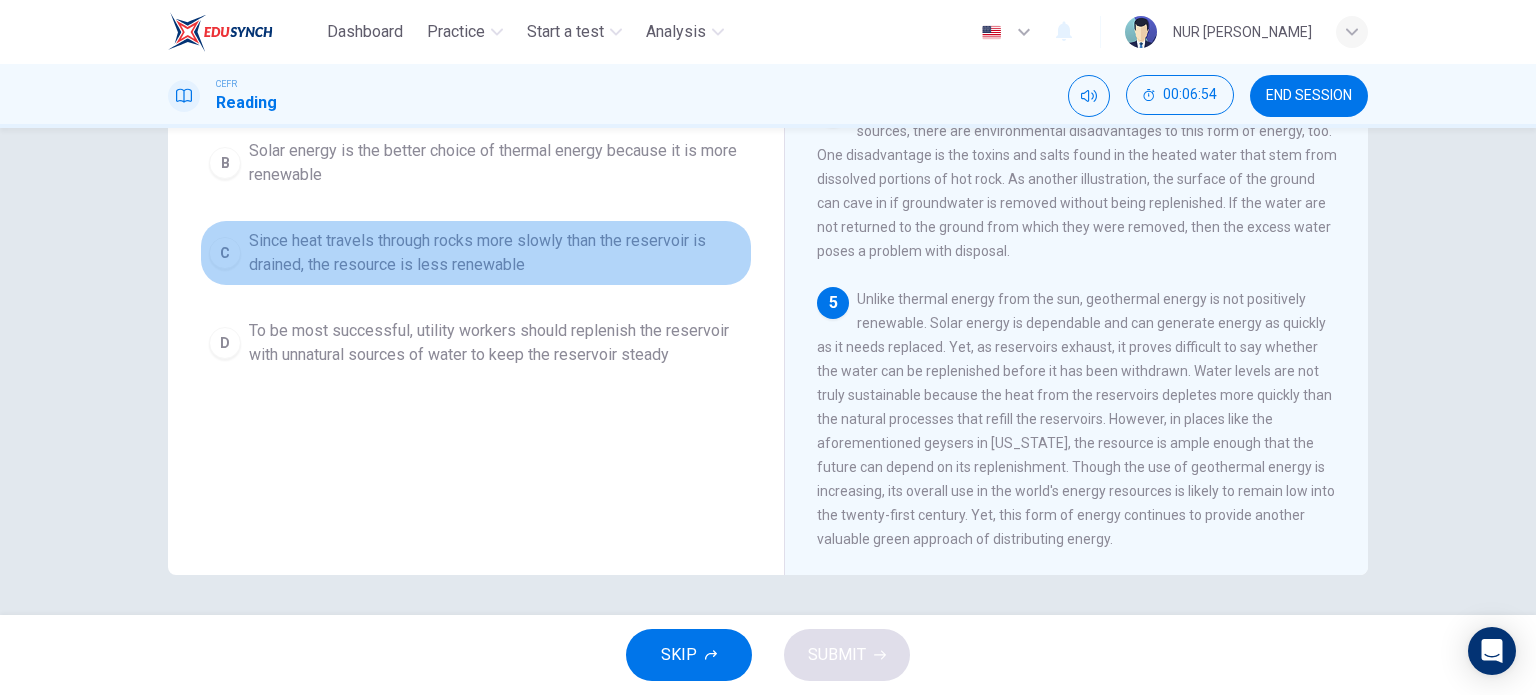 click on "Since heat travels through rocks more slowly than the reservoir is drained, the resource is less renewable" at bounding box center (496, 253) 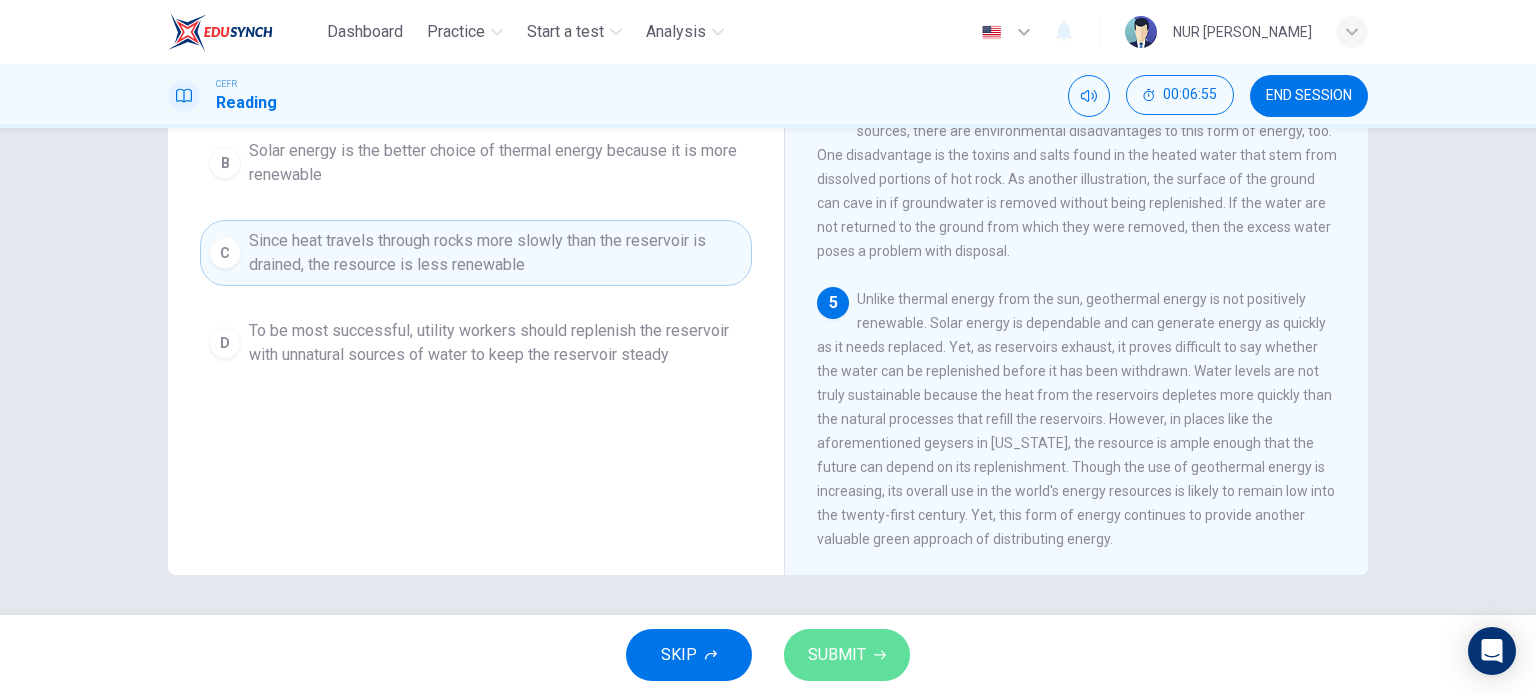 click on "SUBMIT" at bounding box center (837, 655) 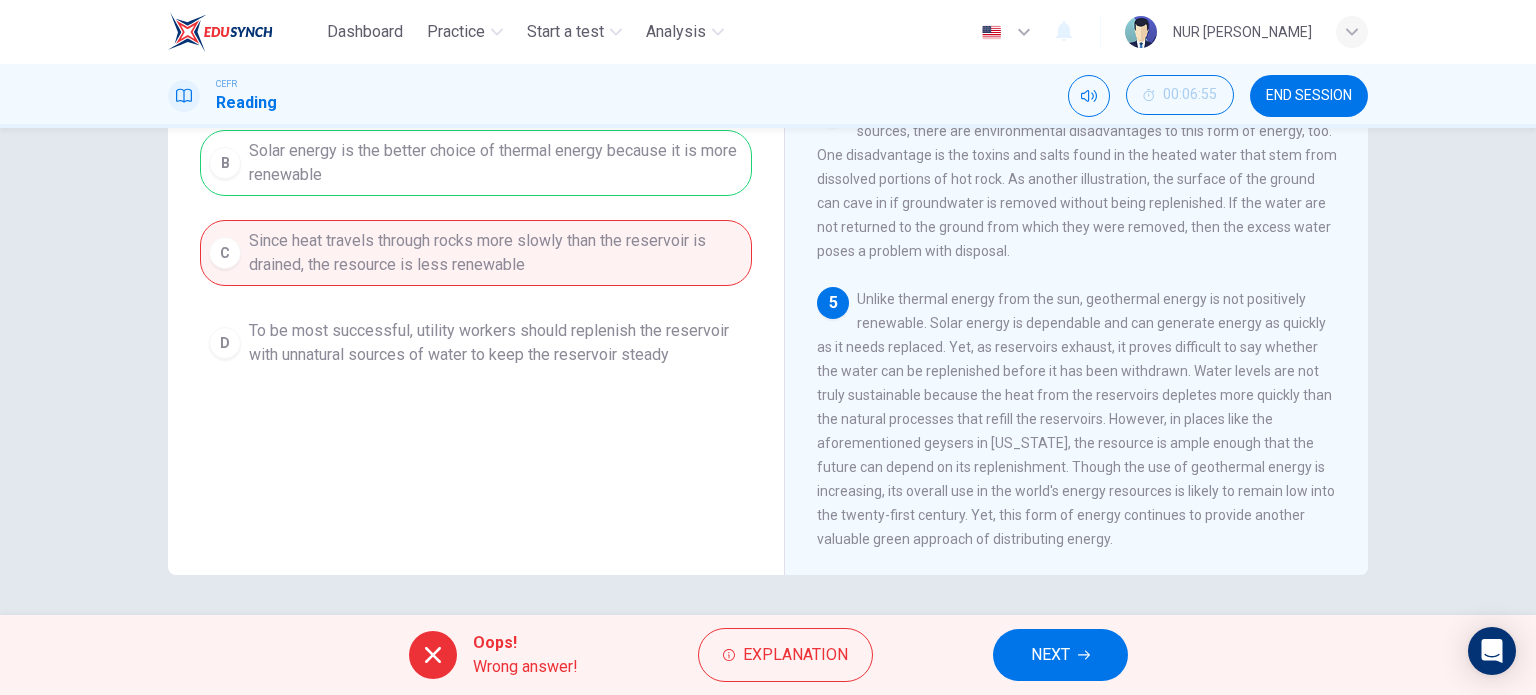 scroll, scrollTop: 188, scrollLeft: 0, axis: vertical 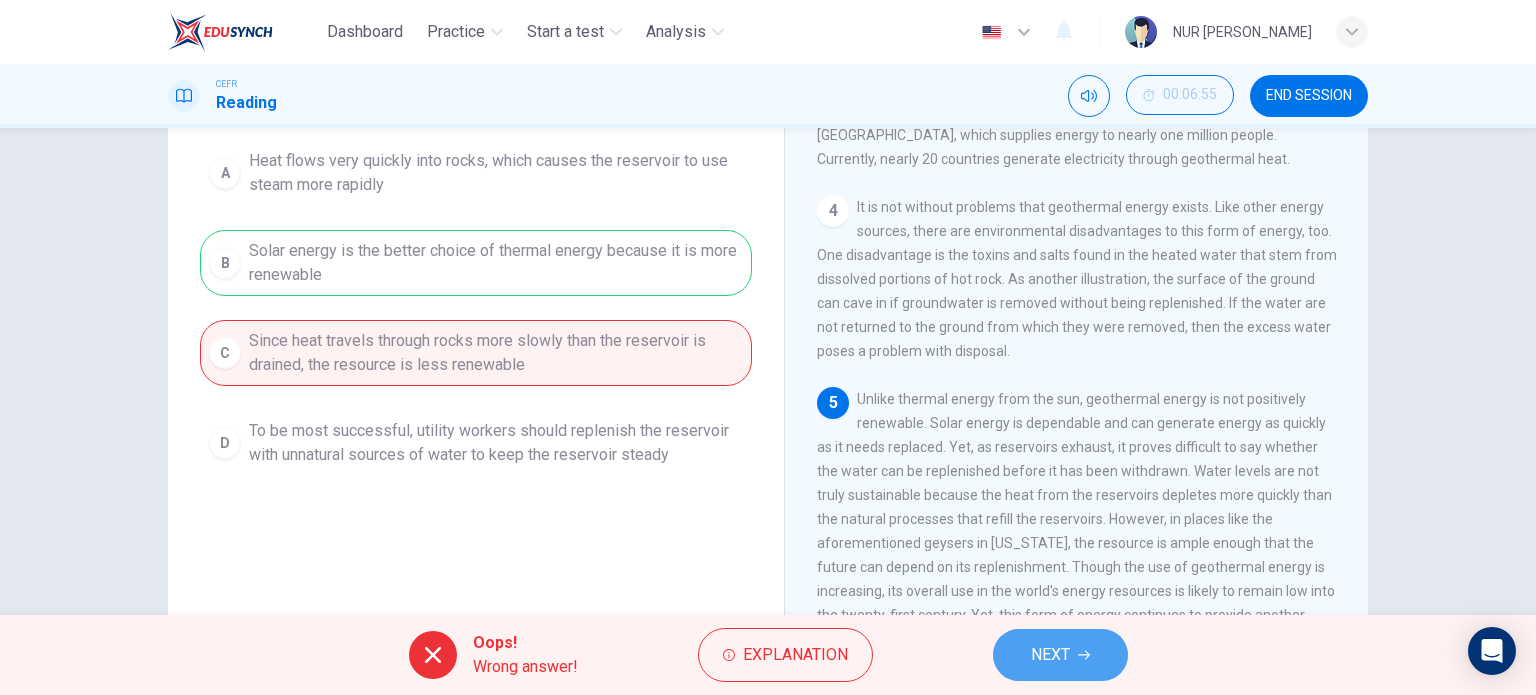 click on "NEXT" at bounding box center (1050, 655) 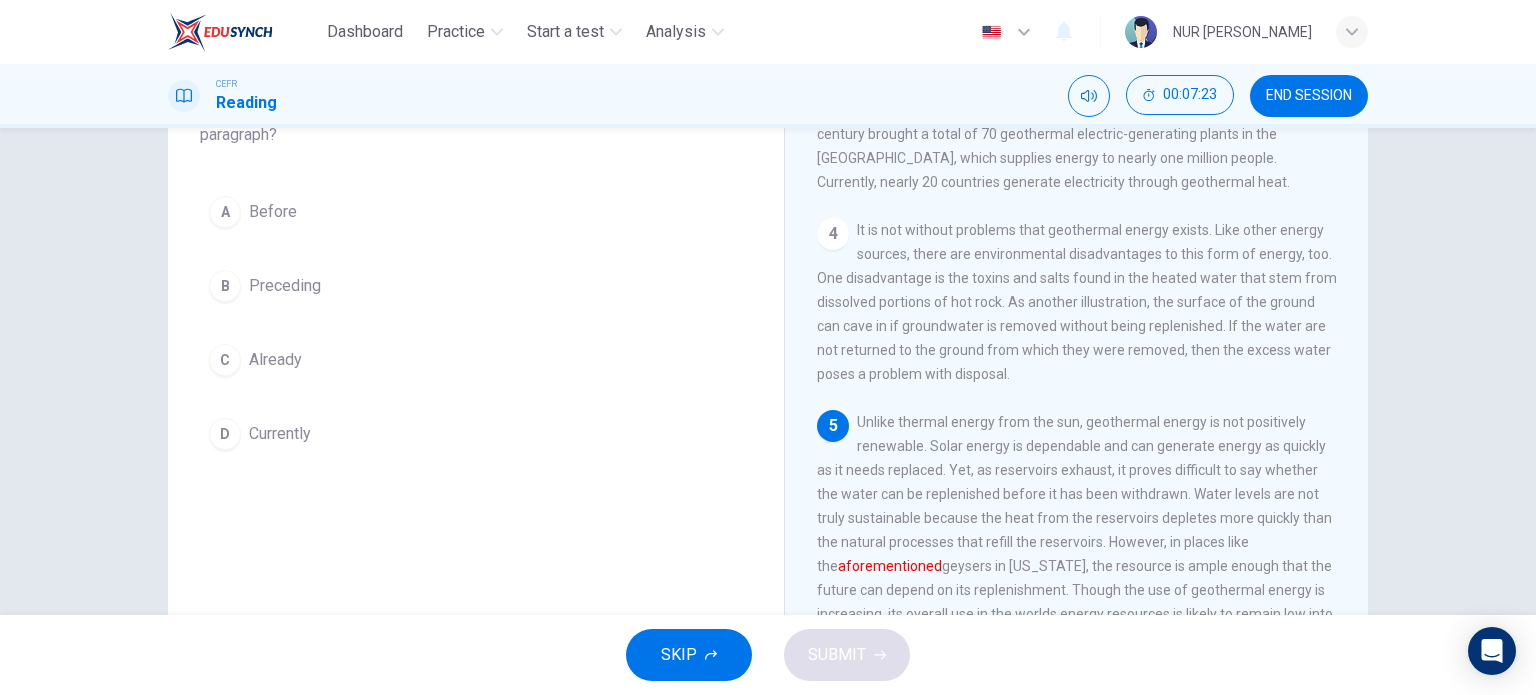 scroll, scrollTop: 188, scrollLeft: 0, axis: vertical 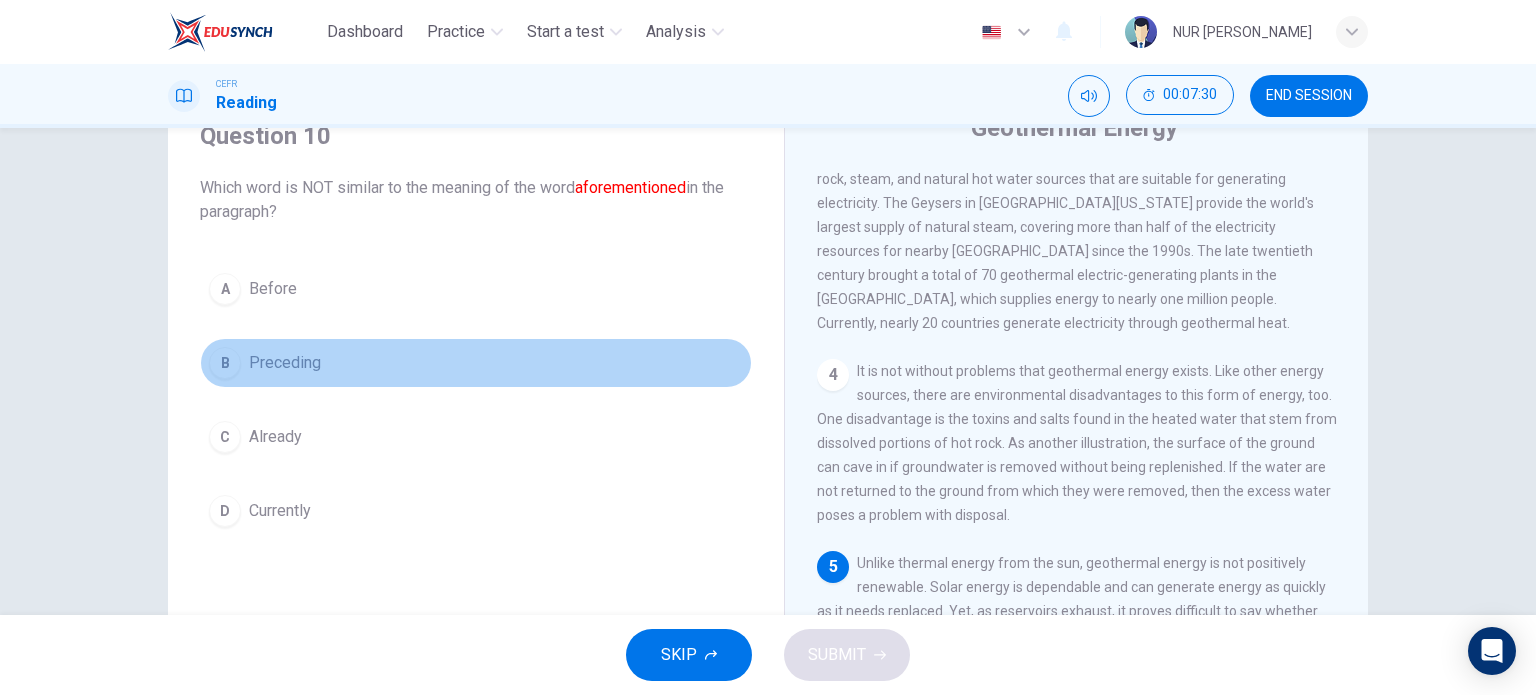 click on "B Preceding" at bounding box center (476, 363) 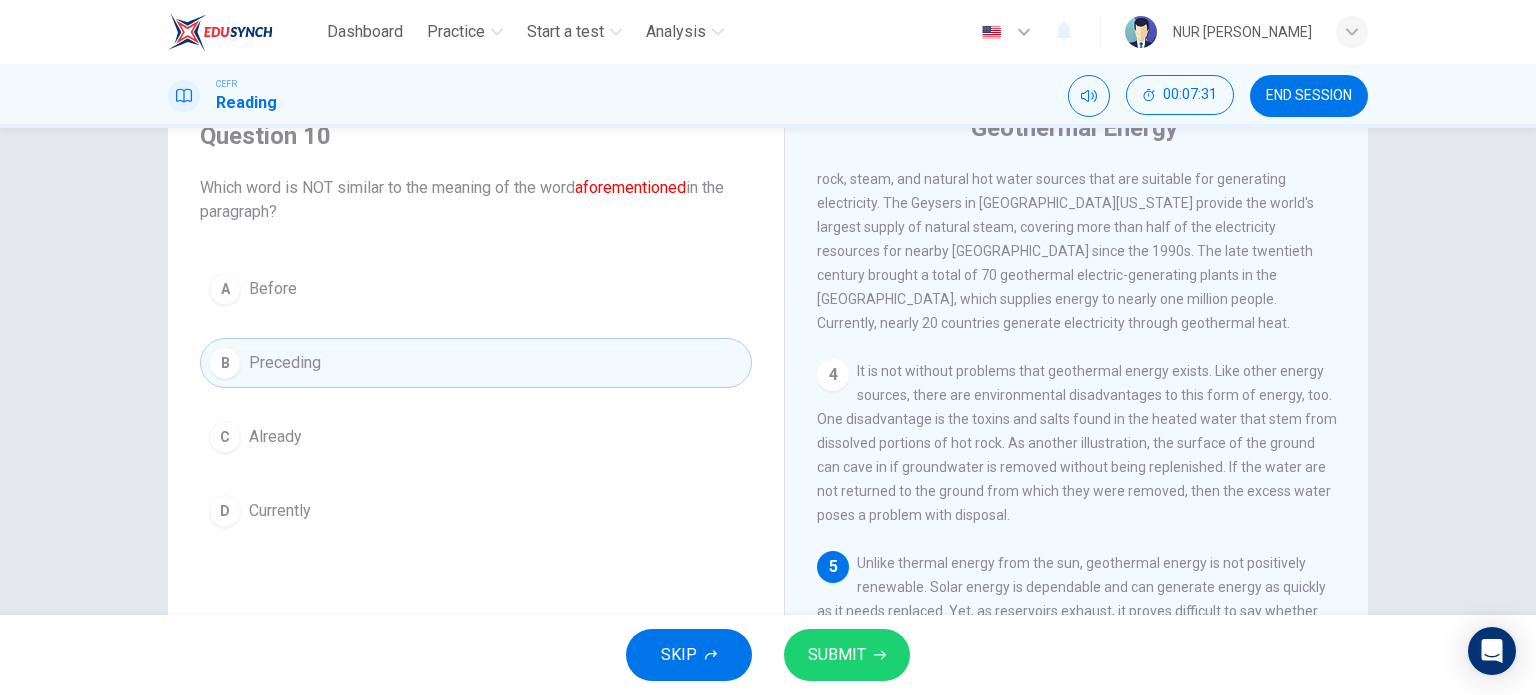 click on "SUBMIT" at bounding box center [837, 655] 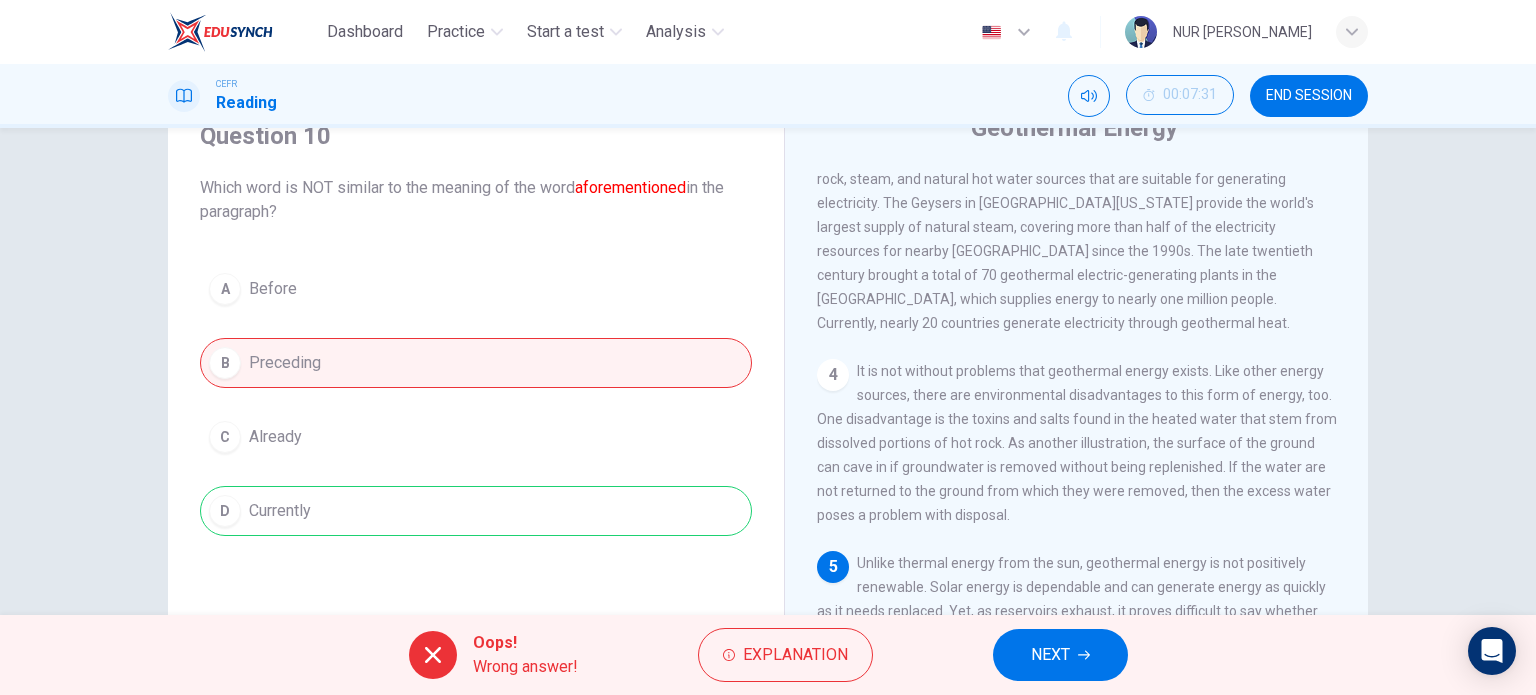 click on "A Before B Preceding C Already D Currently" at bounding box center (476, 400) 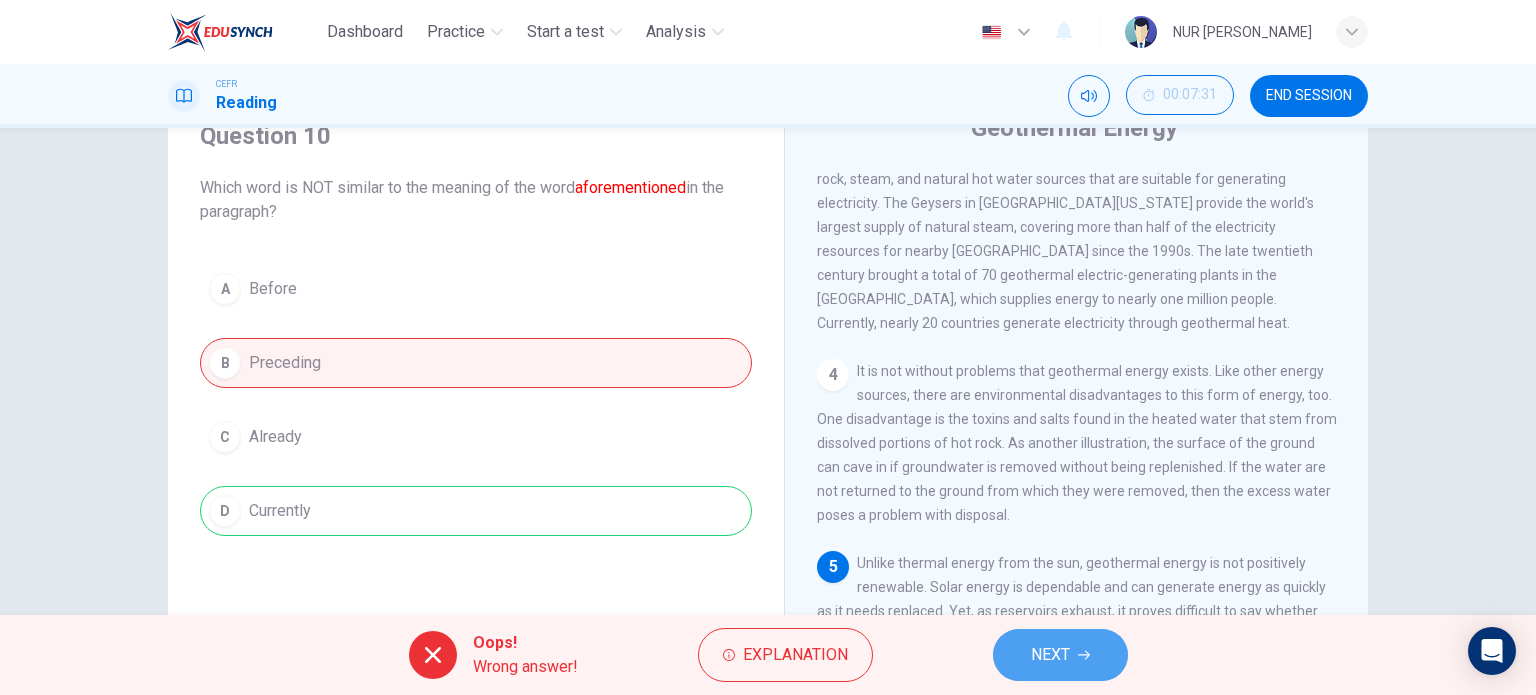 click on "NEXT" at bounding box center (1050, 655) 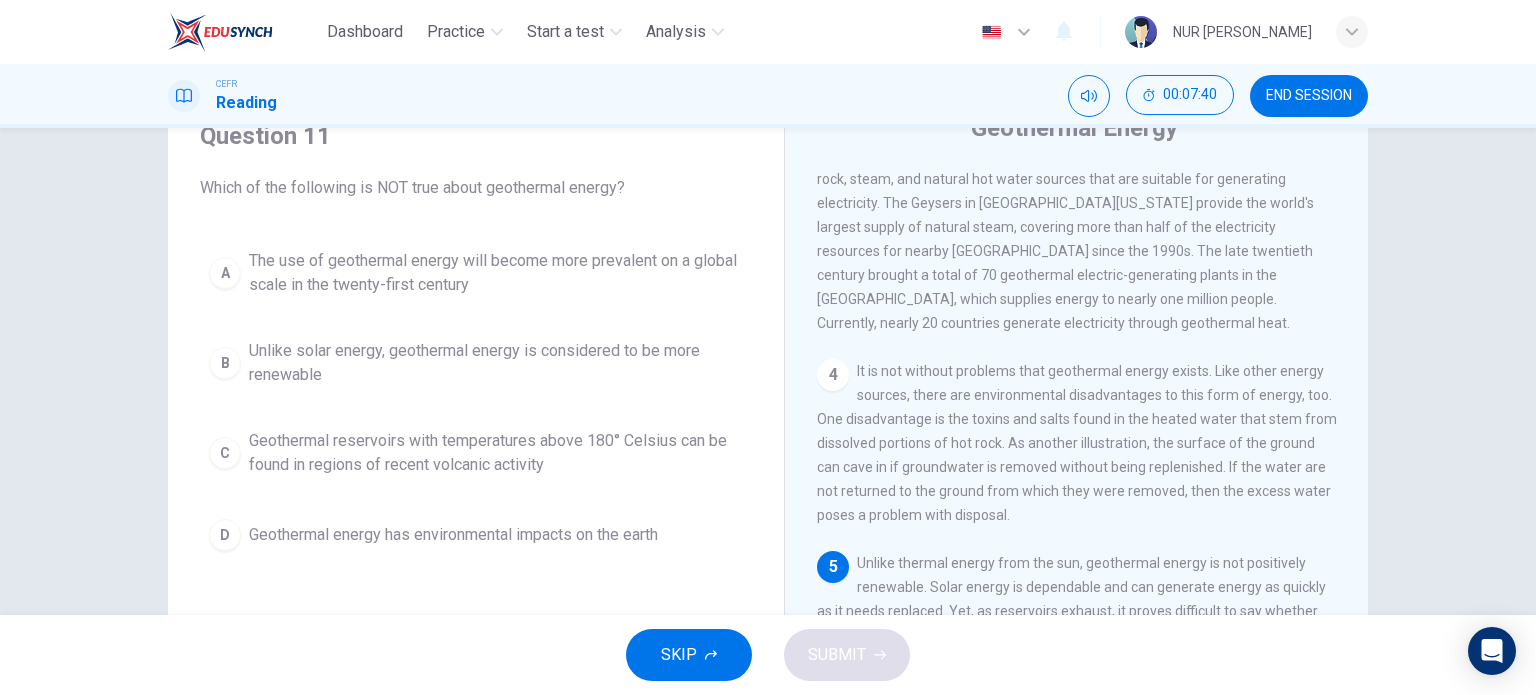 scroll, scrollTop: 653, scrollLeft: 0, axis: vertical 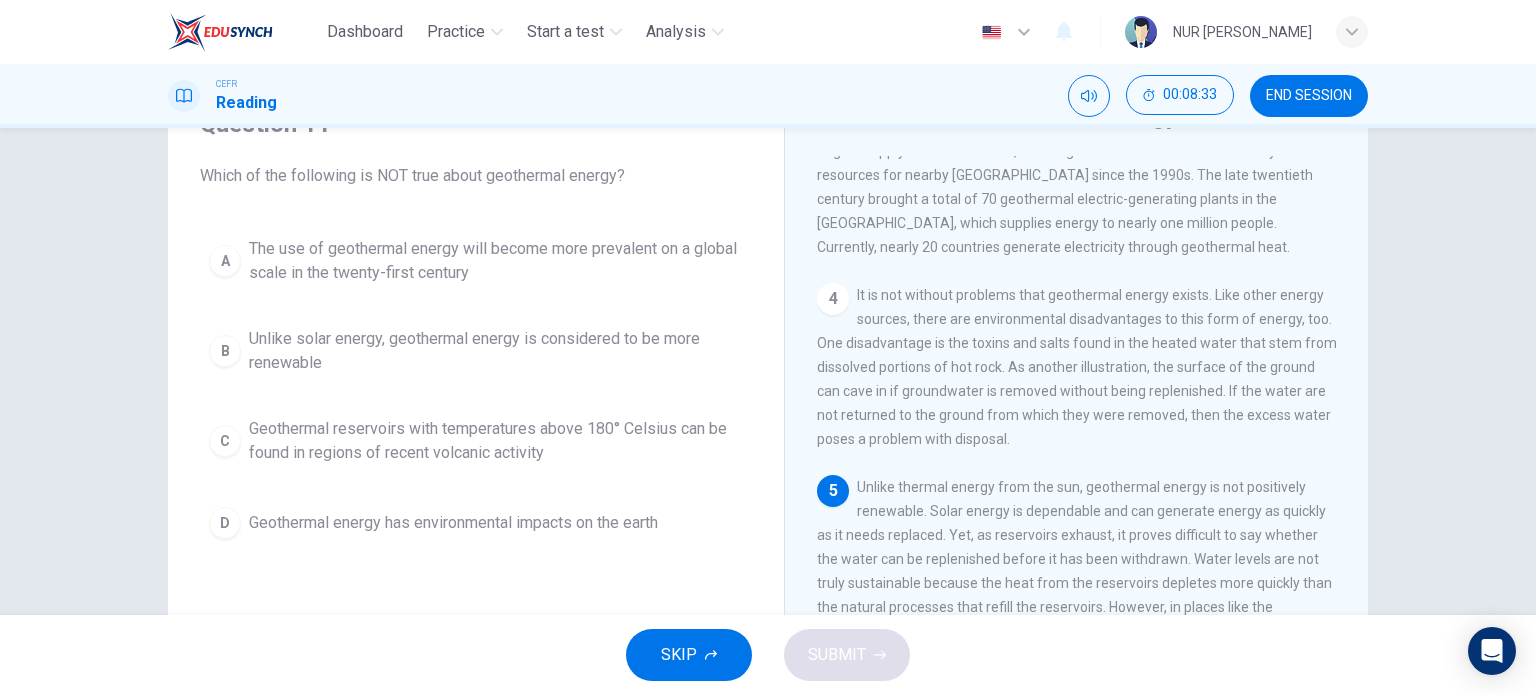 click on "Unlike solar energy, geothermal energy is considered to be more renewable" at bounding box center (496, 351) 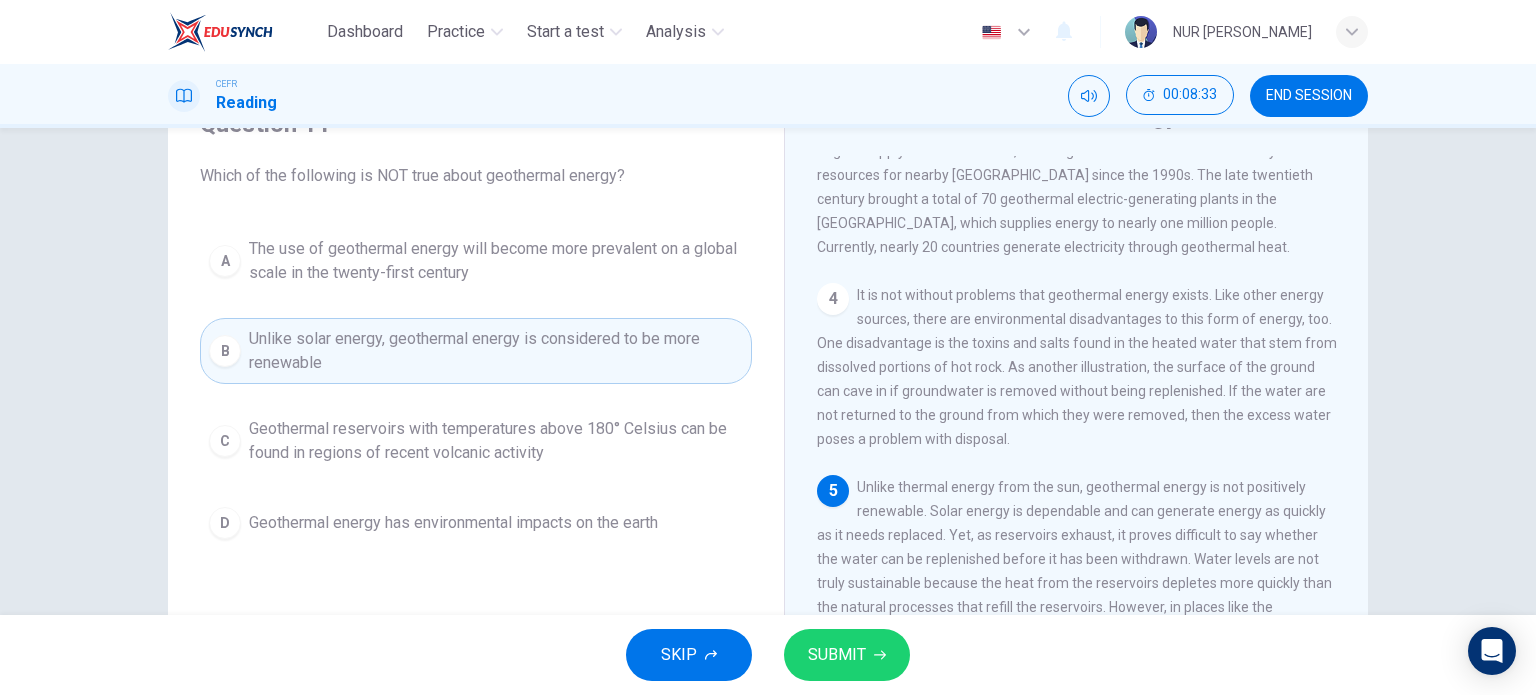 click on "The use of geothermal energy will become more prevalent on a global scale in the twenty-first century" at bounding box center [496, 261] 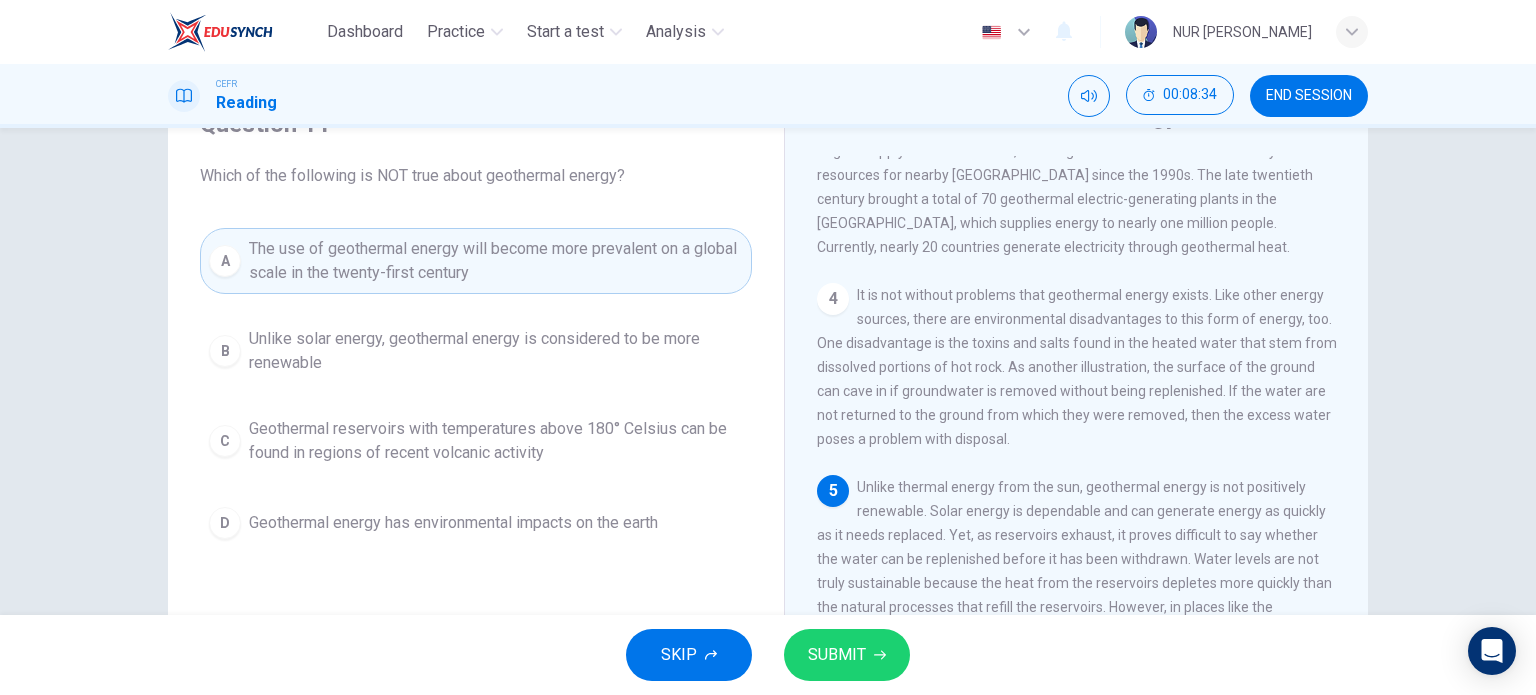 click on "Unlike solar energy, geothermal energy is considered to be more renewable" at bounding box center [496, 351] 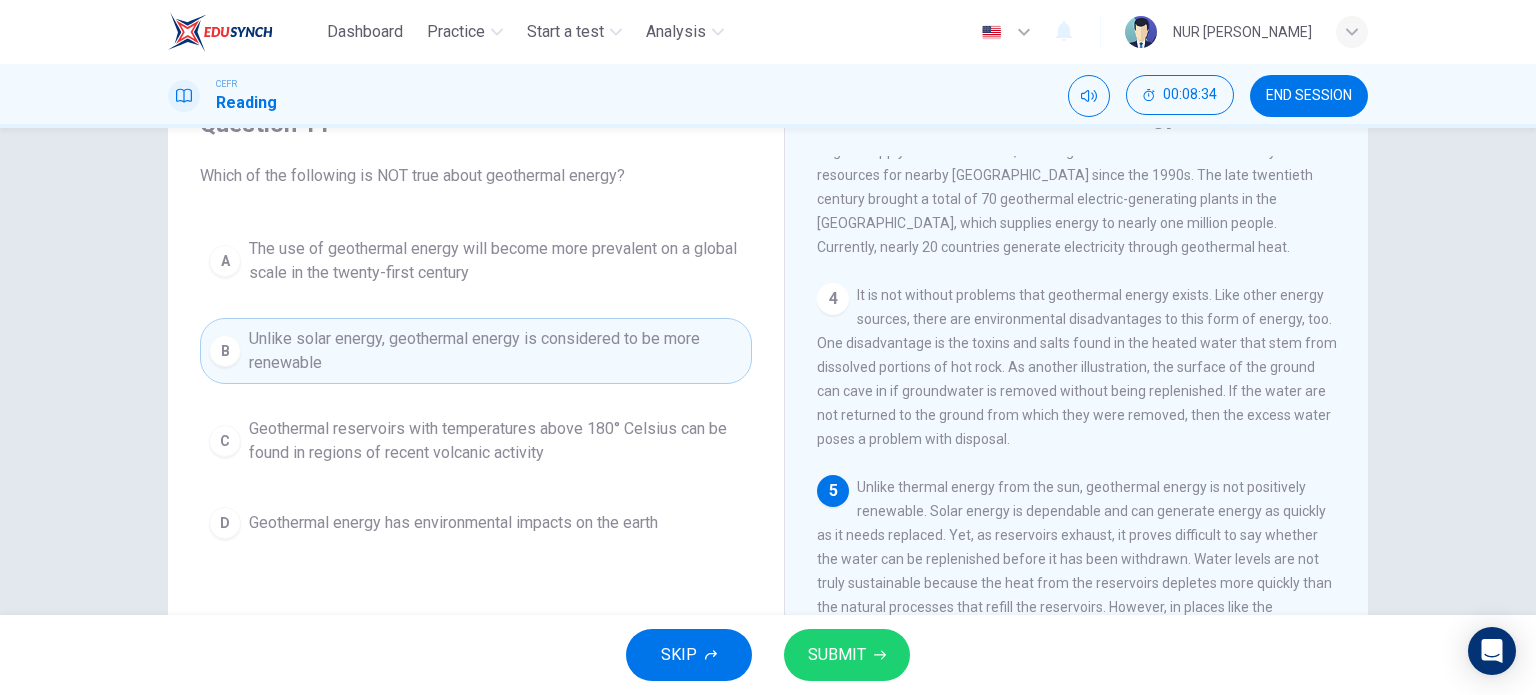 drag, startPoint x: 568, startPoint y: 259, endPoint x: 528, endPoint y: 322, distance: 74.62573 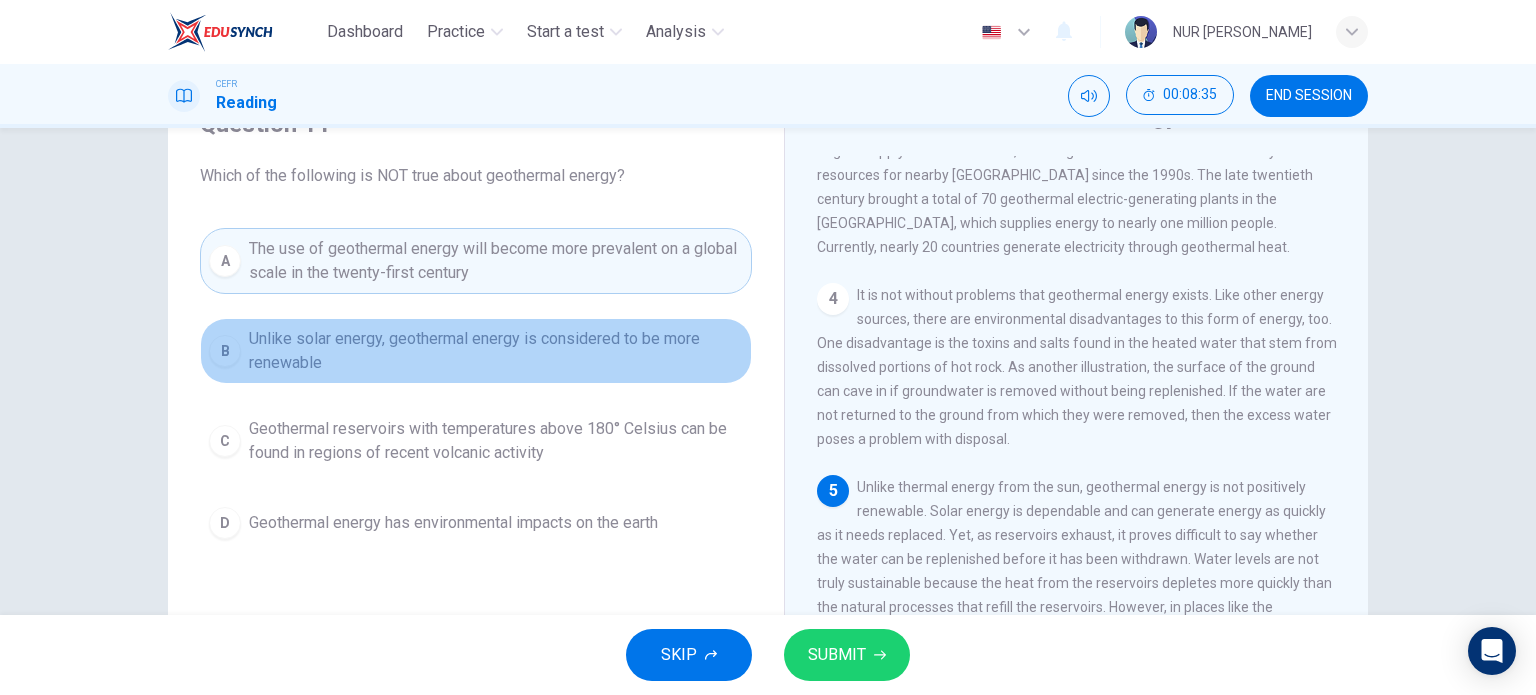 drag, startPoint x: 515, startPoint y: 340, endPoint x: 525, endPoint y: 324, distance: 18.867962 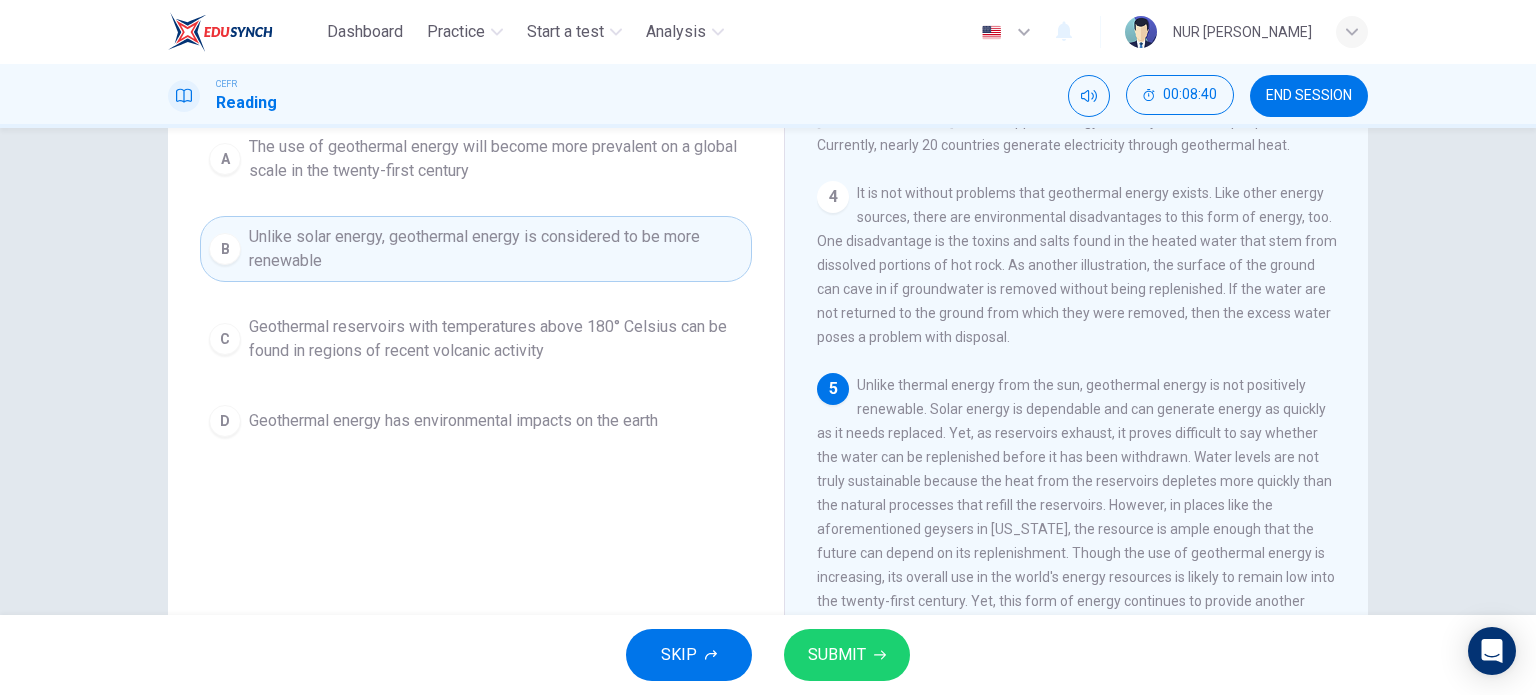 scroll, scrollTop: 88, scrollLeft: 0, axis: vertical 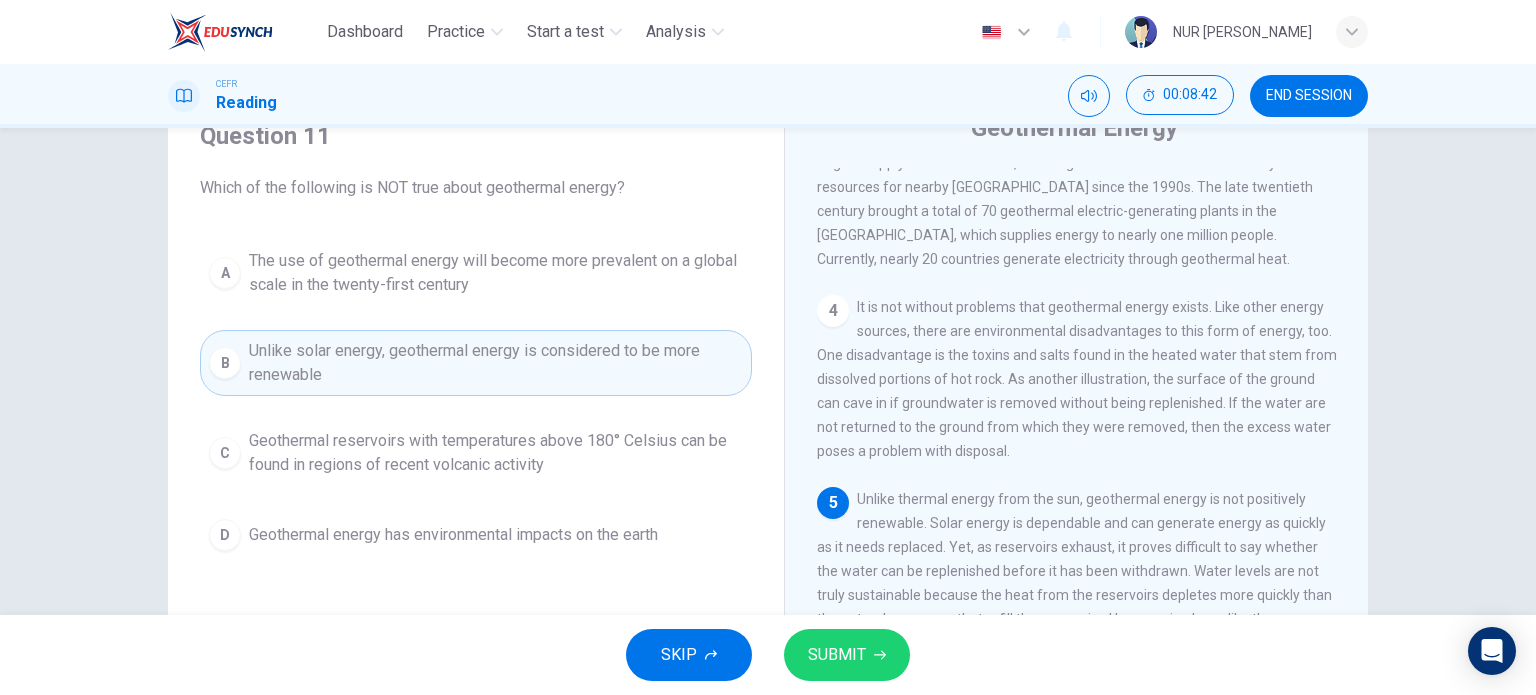 click on "SUBMIT" at bounding box center (837, 655) 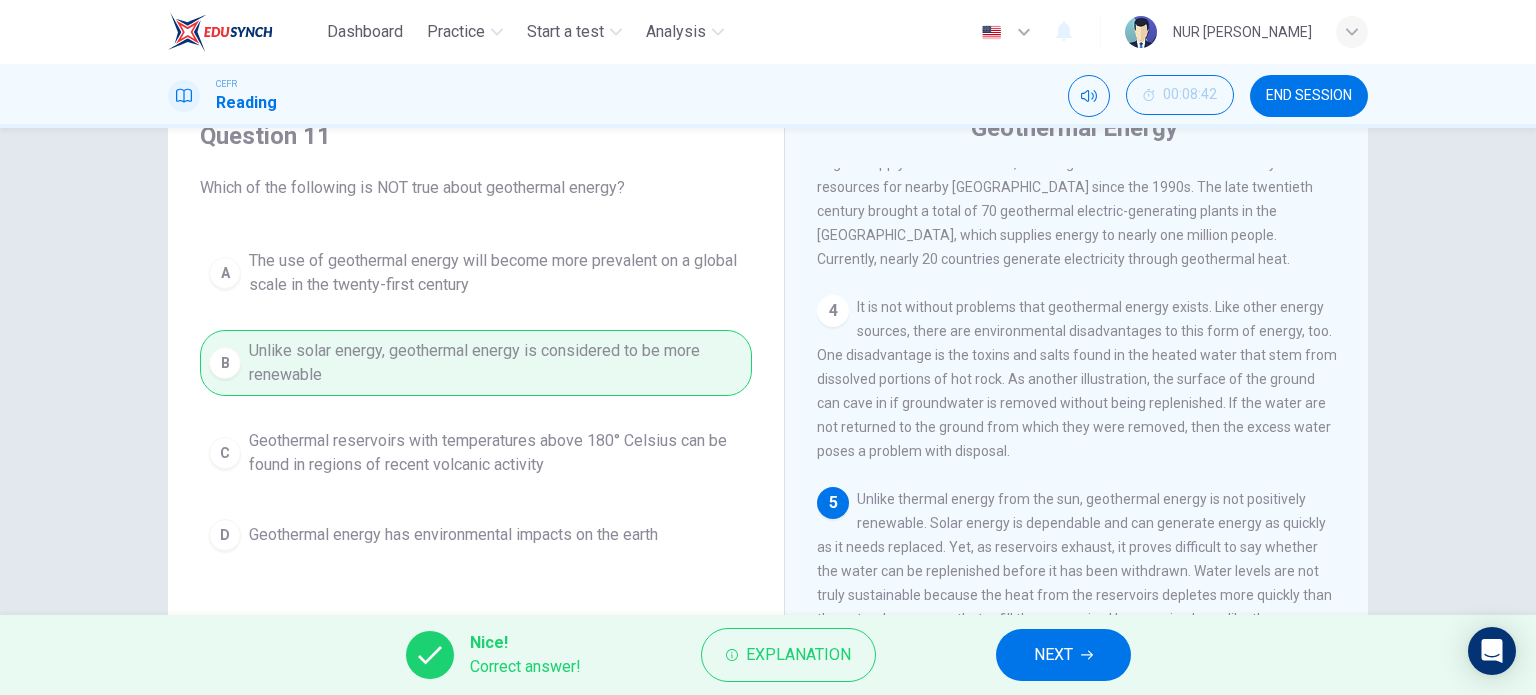 click on "Nice! Correct answer! Explanation NEXT" at bounding box center [768, 655] 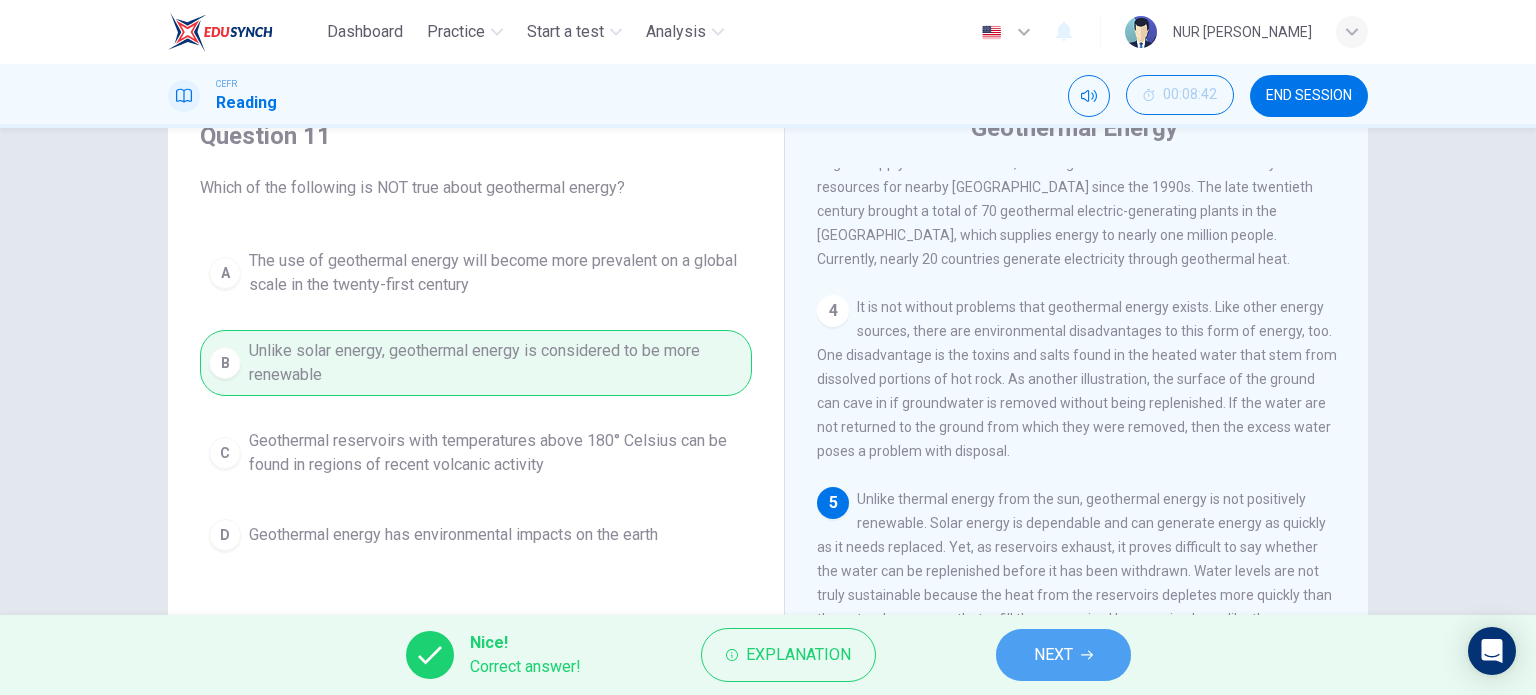 click on "NEXT" at bounding box center [1053, 655] 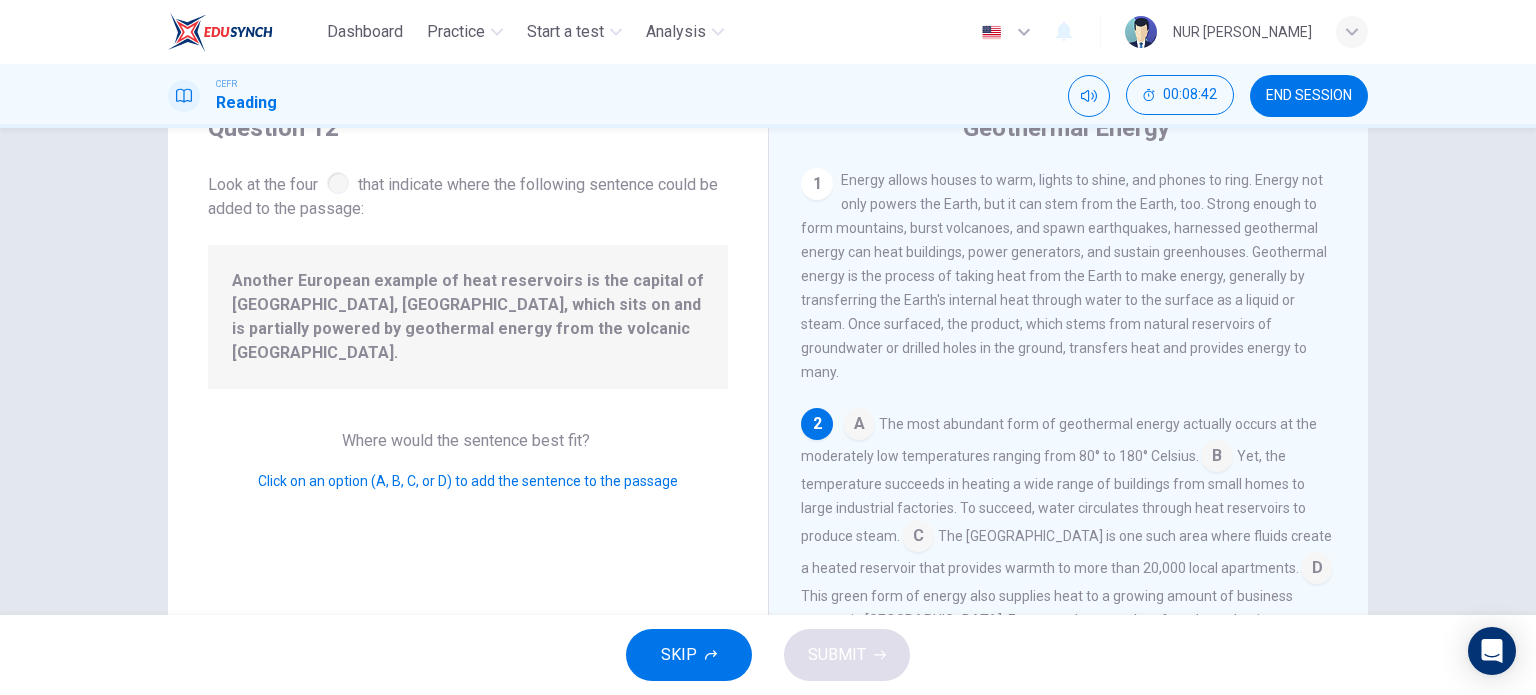 scroll, scrollTop: 144, scrollLeft: 0, axis: vertical 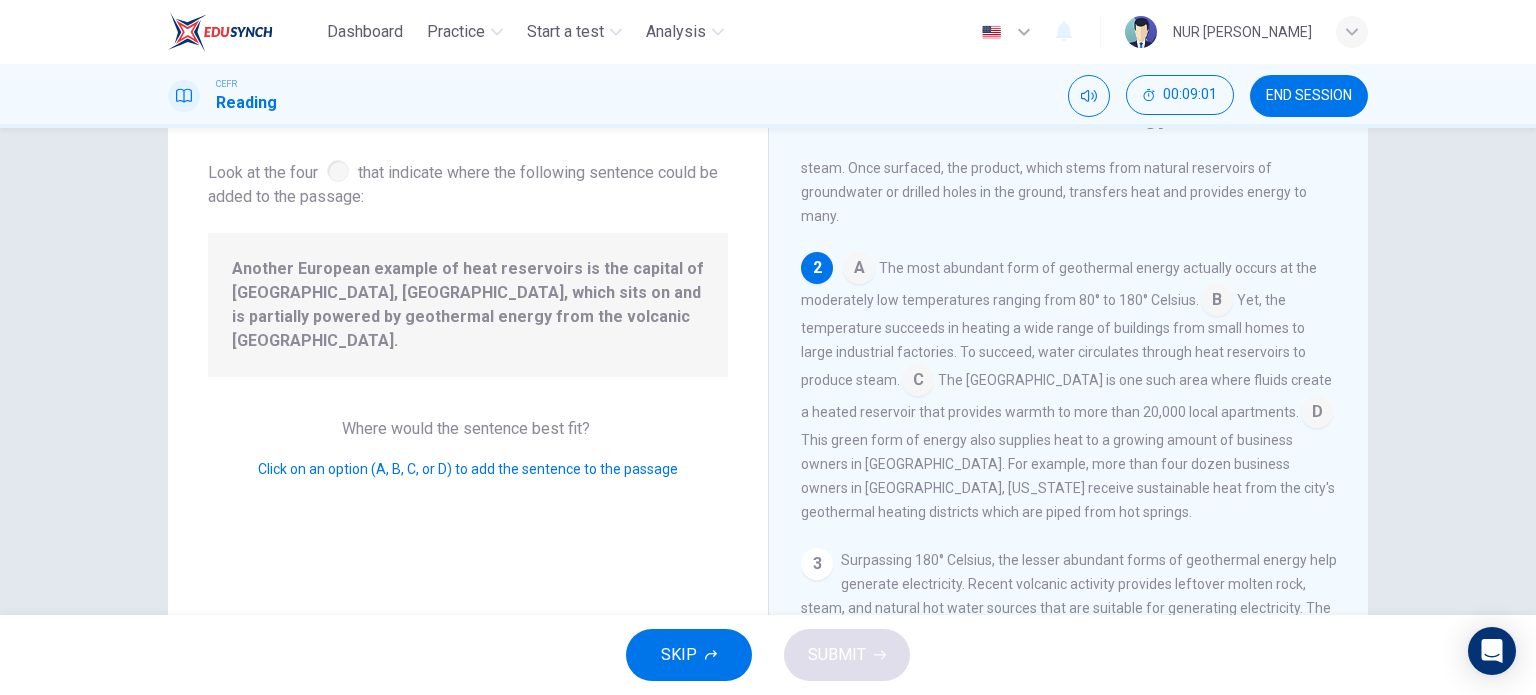 click at bounding box center [1317, 414] 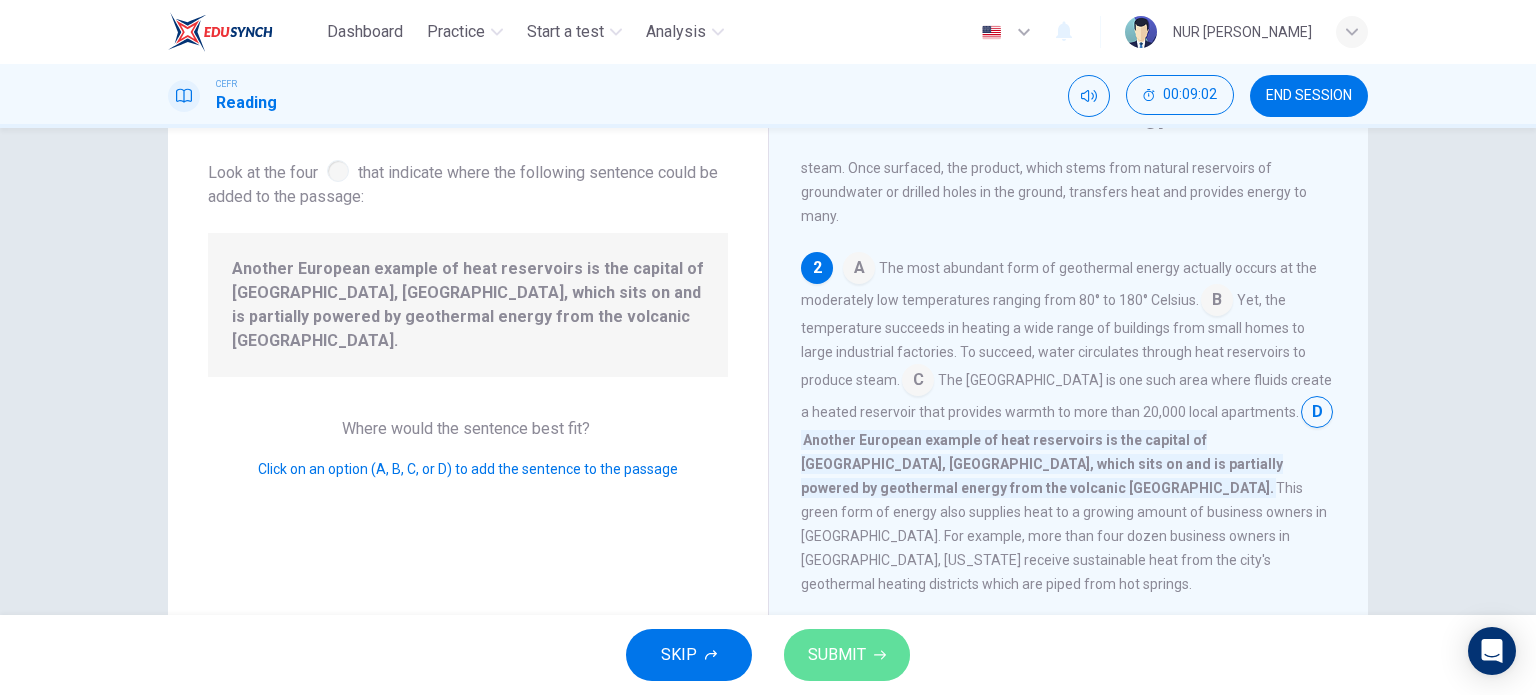 click on "SUBMIT" at bounding box center (847, 655) 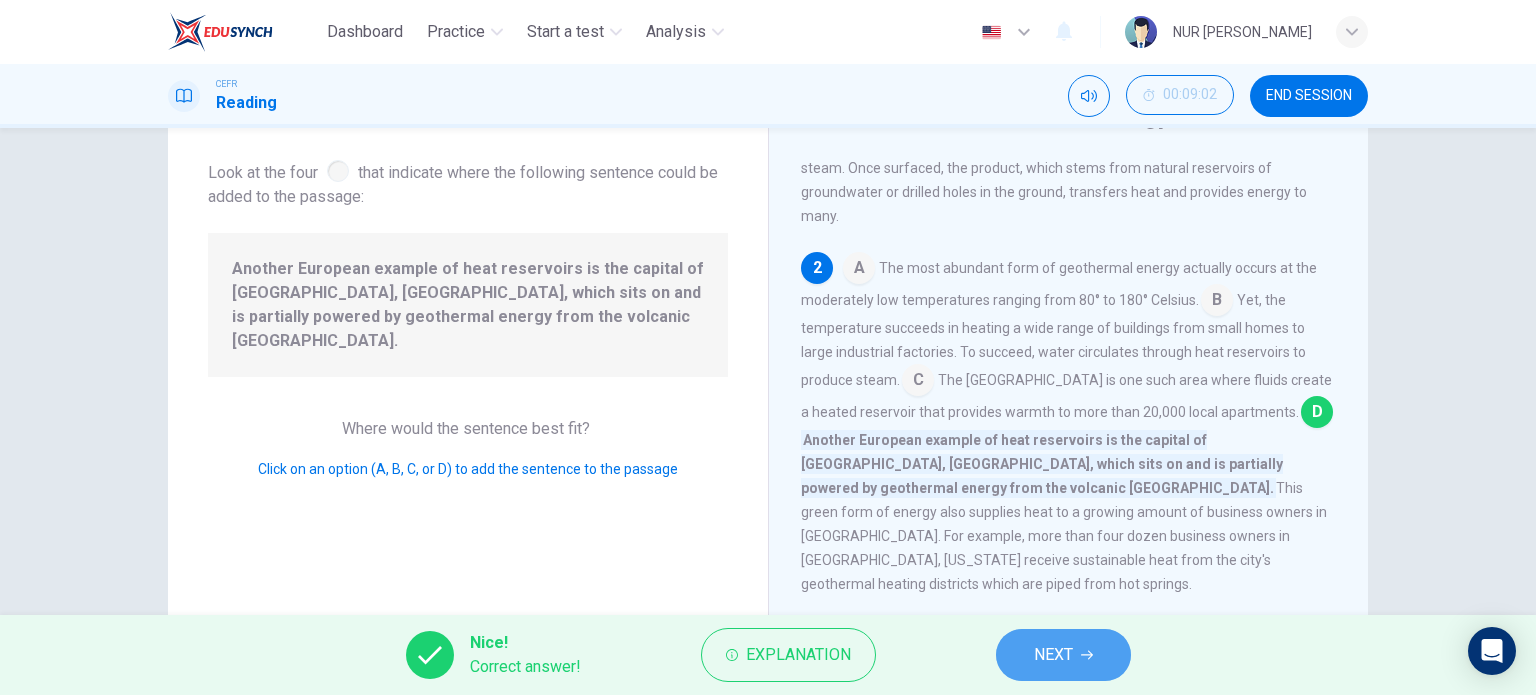 click on "NEXT" at bounding box center (1063, 655) 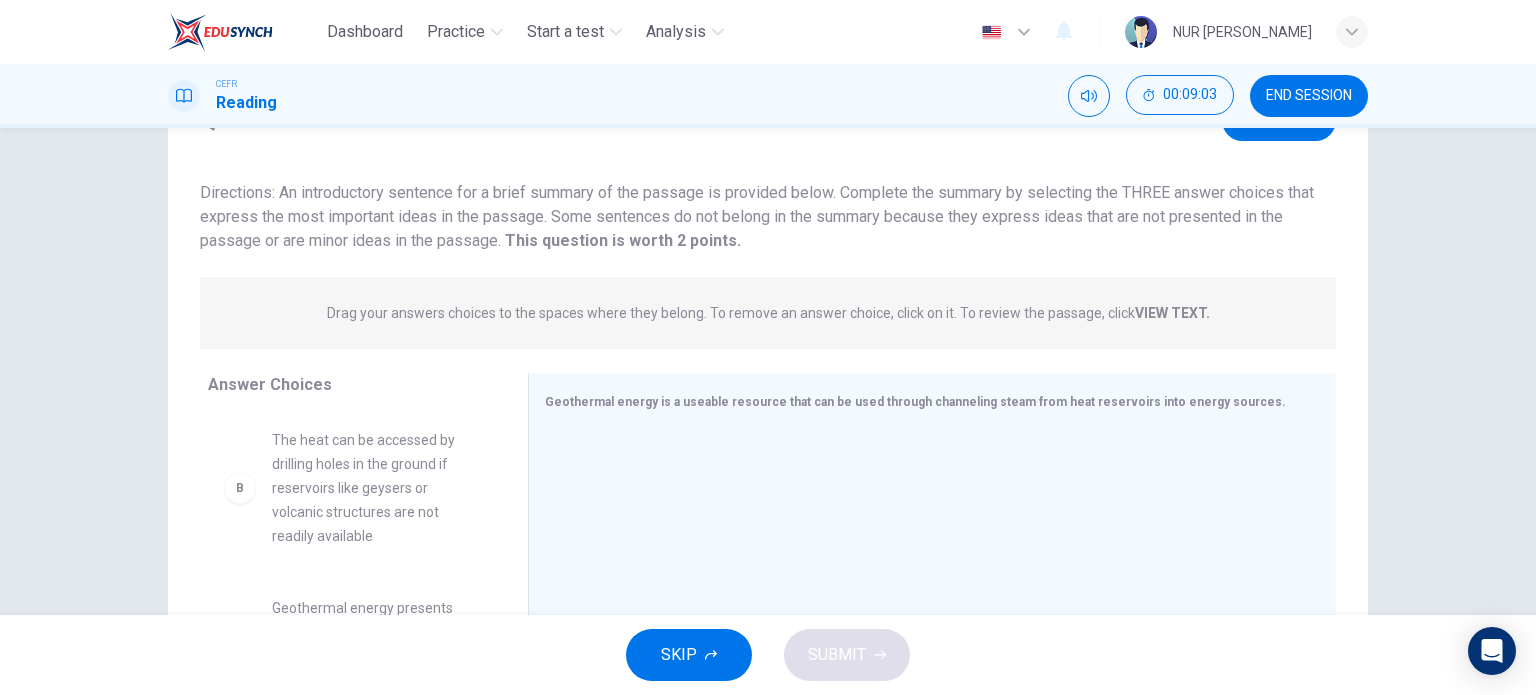 scroll, scrollTop: 0, scrollLeft: 0, axis: both 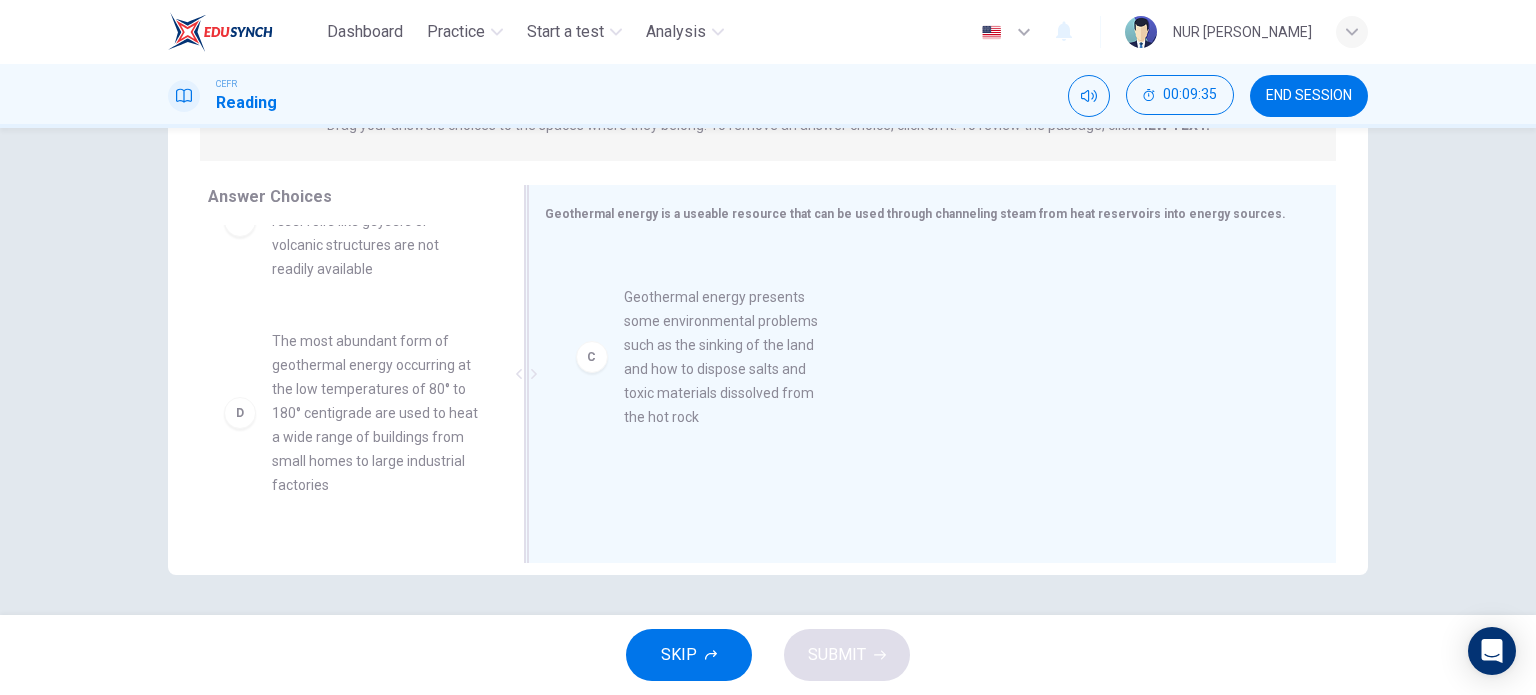 drag, startPoint x: 393, startPoint y: 415, endPoint x: 756, endPoint y: 371, distance: 365.65695 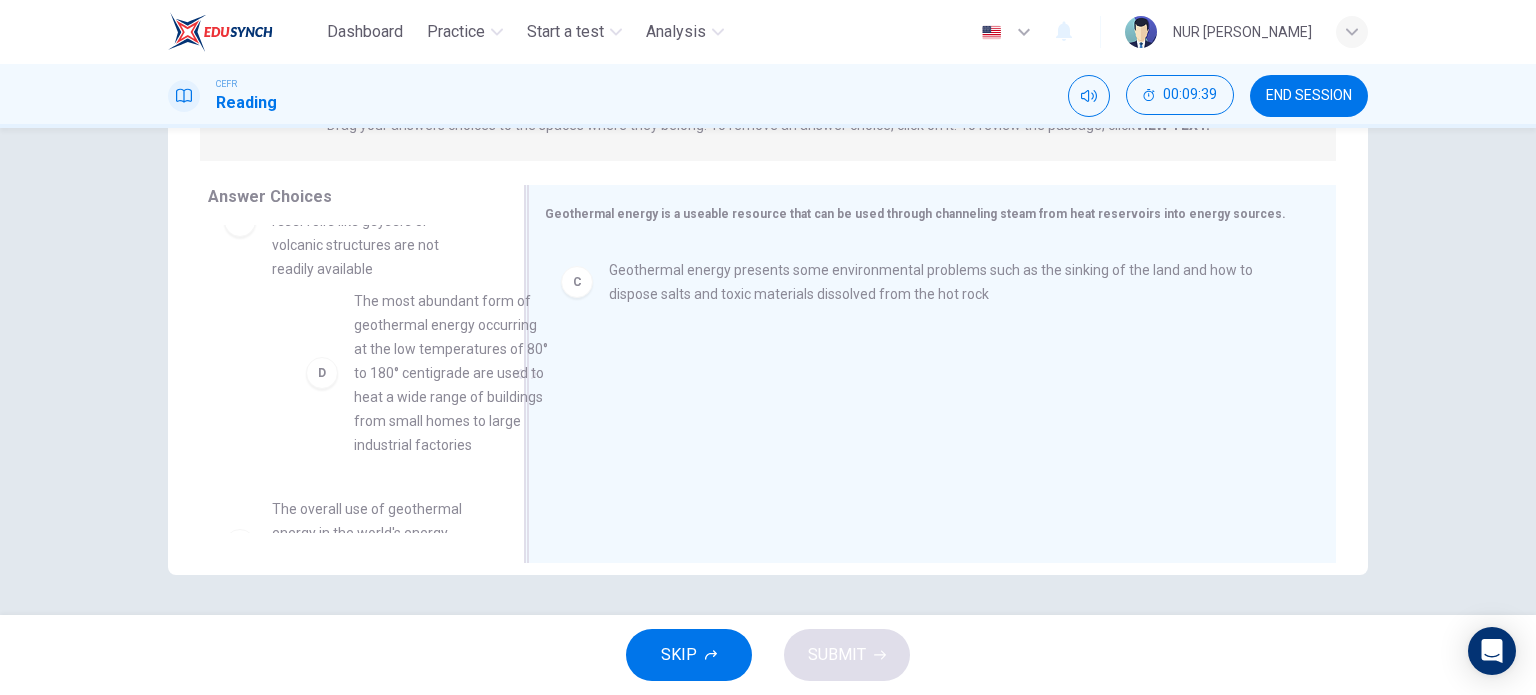 scroll, scrollTop: 199, scrollLeft: 0, axis: vertical 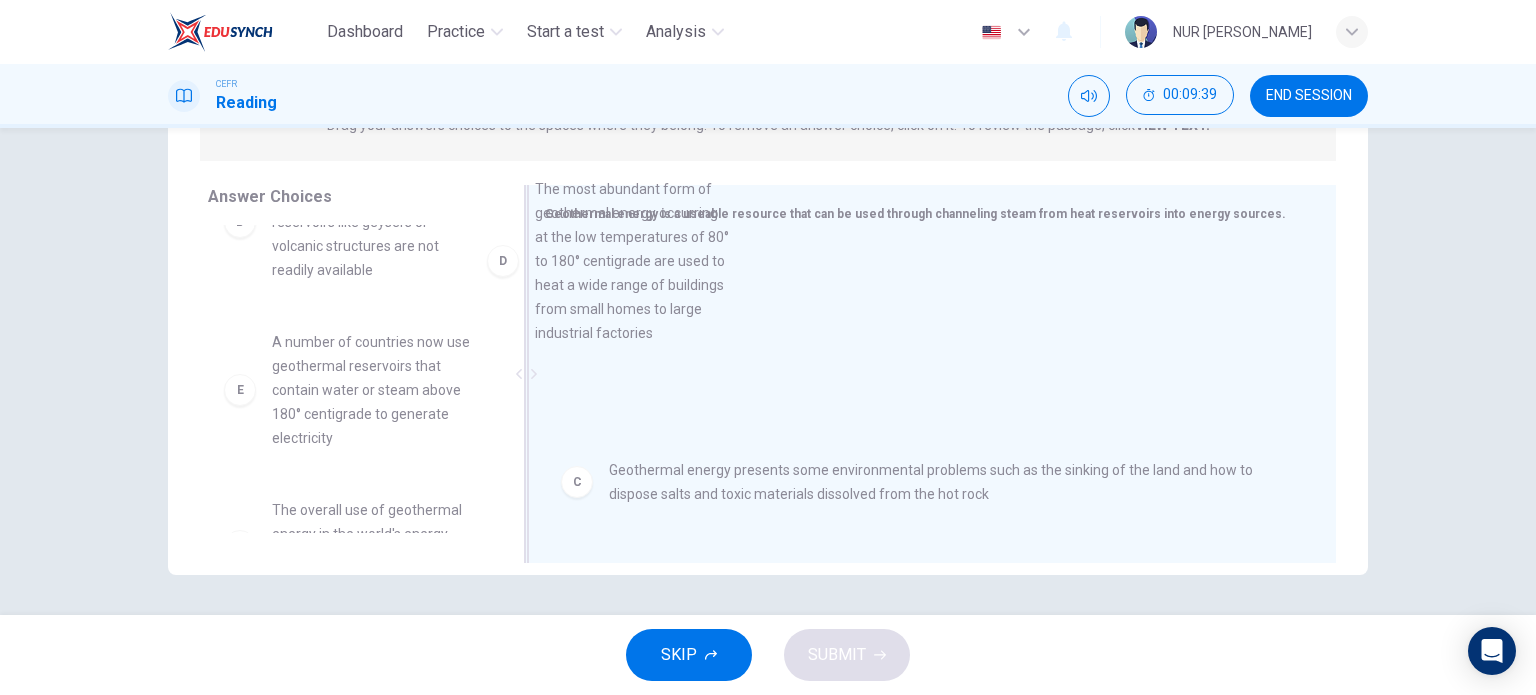 drag, startPoint x: 528, startPoint y: 350, endPoint x: 696, endPoint y: 247, distance: 197.0609 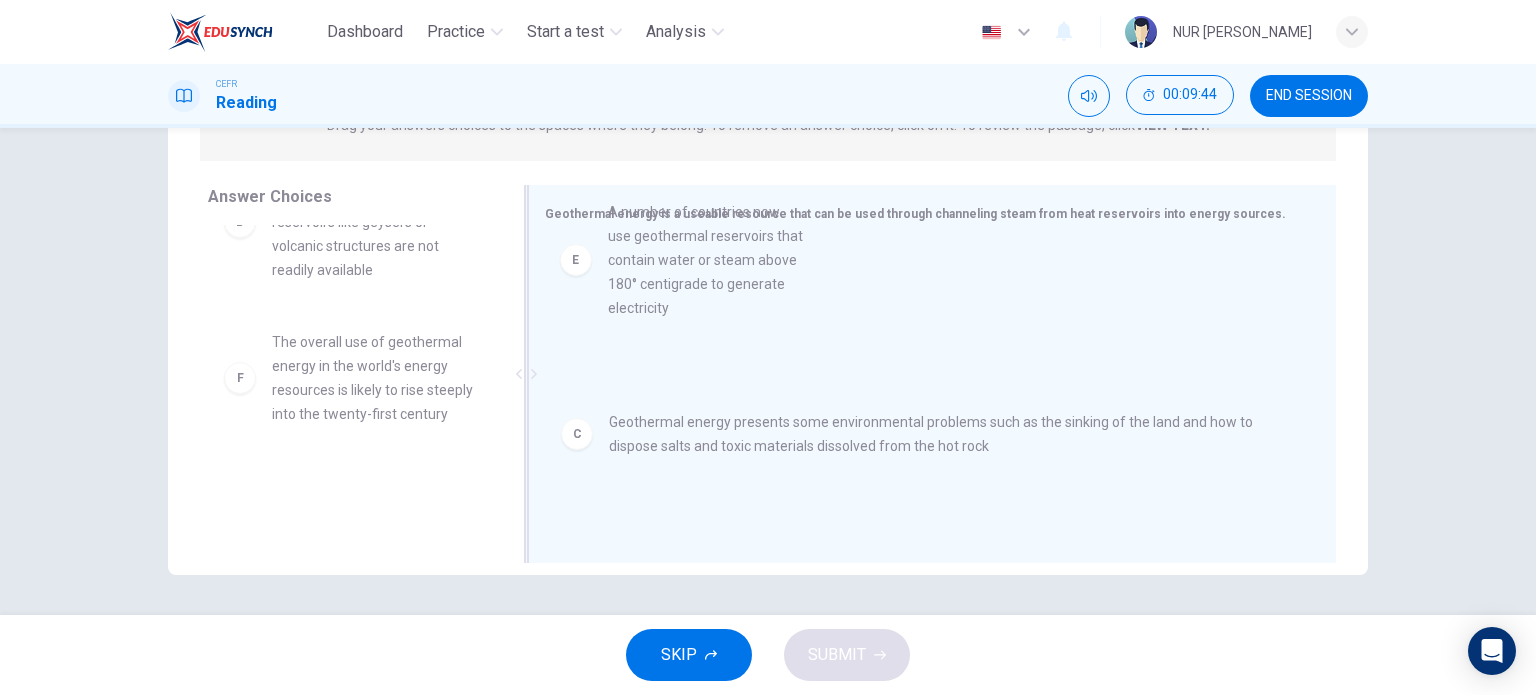 drag, startPoint x: 393, startPoint y: 431, endPoint x: 742, endPoint y: 298, distance: 373.4836 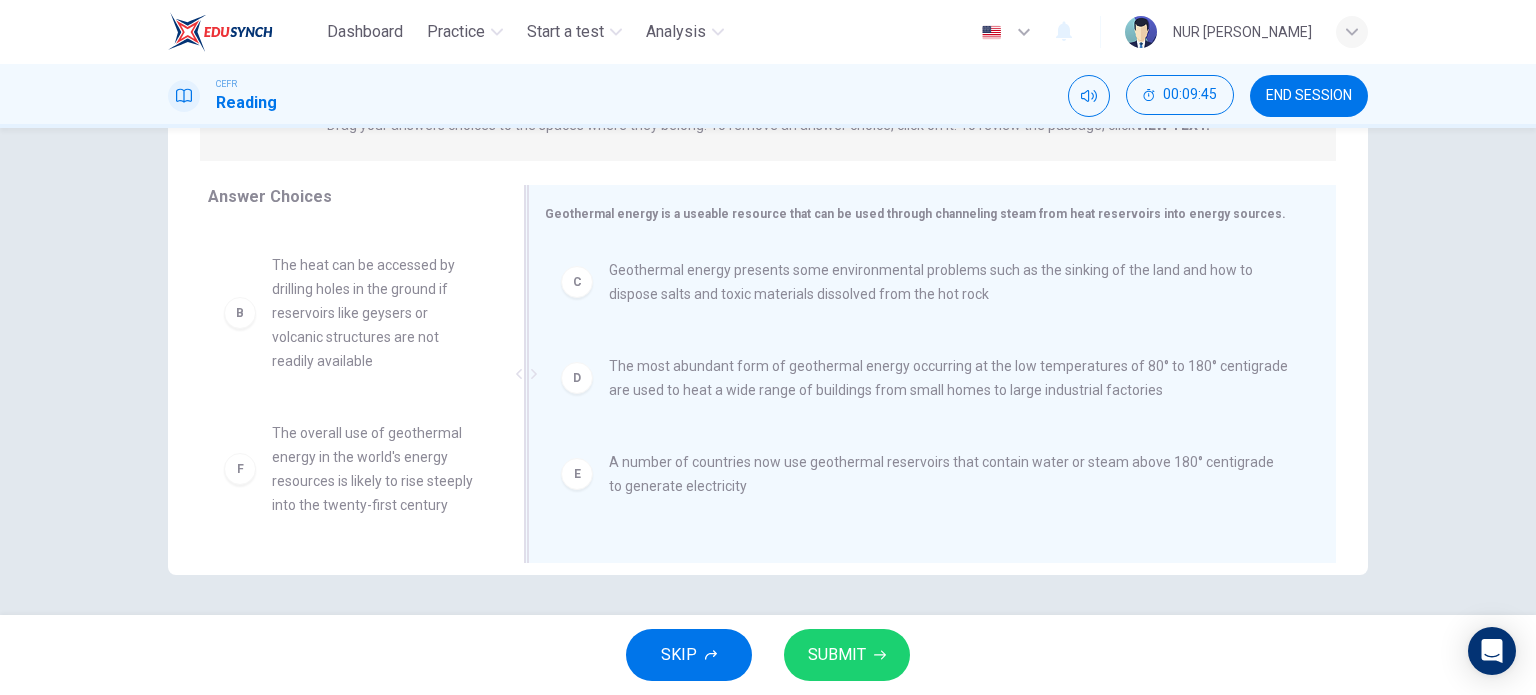 scroll, scrollTop: 132, scrollLeft: 0, axis: vertical 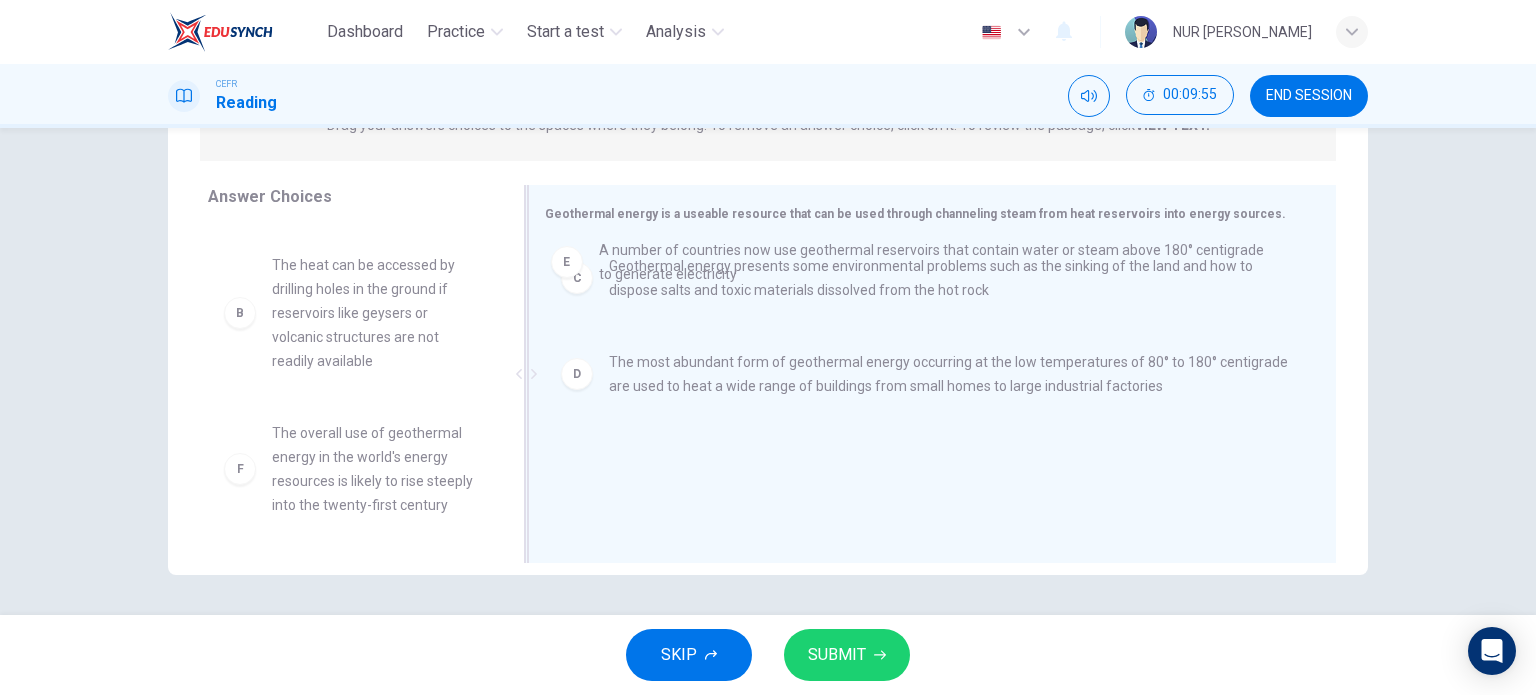 drag, startPoint x: 864, startPoint y: 485, endPoint x: 837, endPoint y: 272, distance: 214.70445 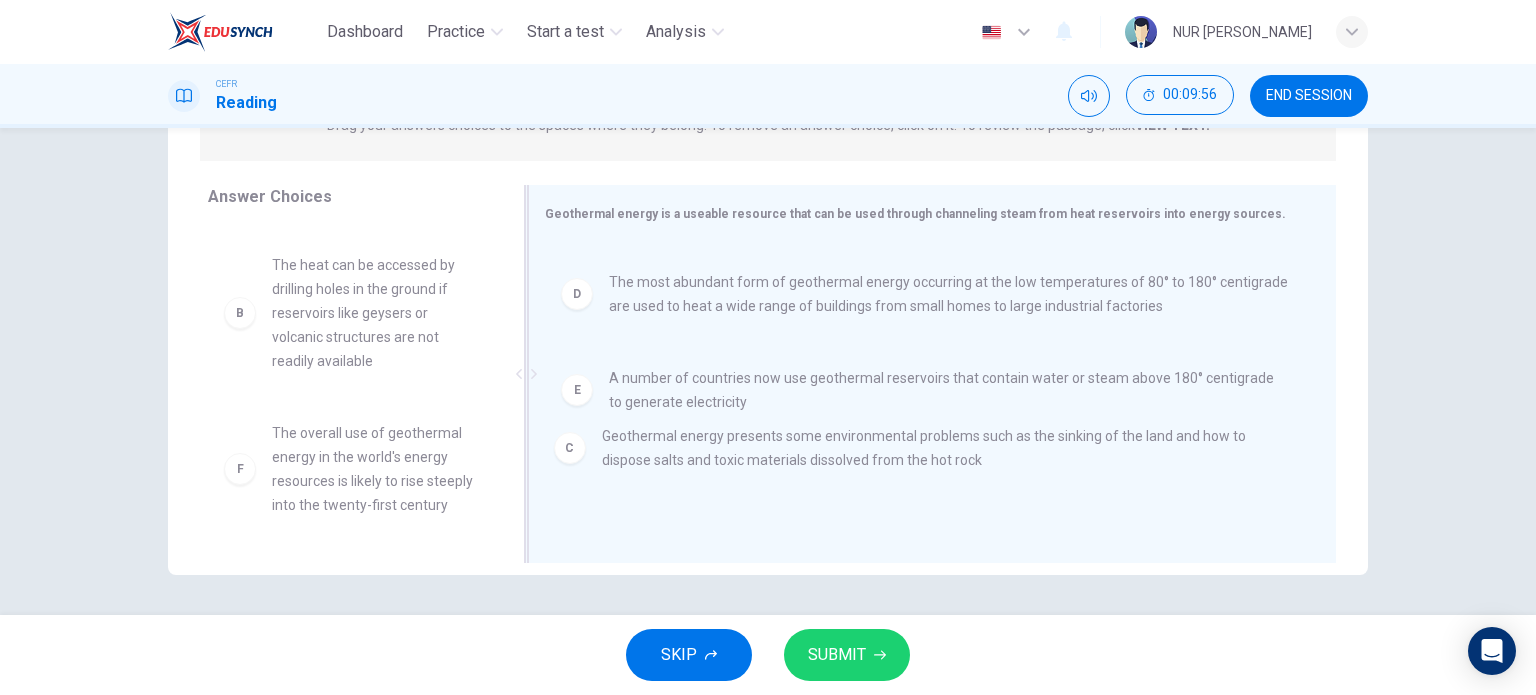 drag, startPoint x: 821, startPoint y: 347, endPoint x: 813, endPoint y: 515, distance: 168.19037 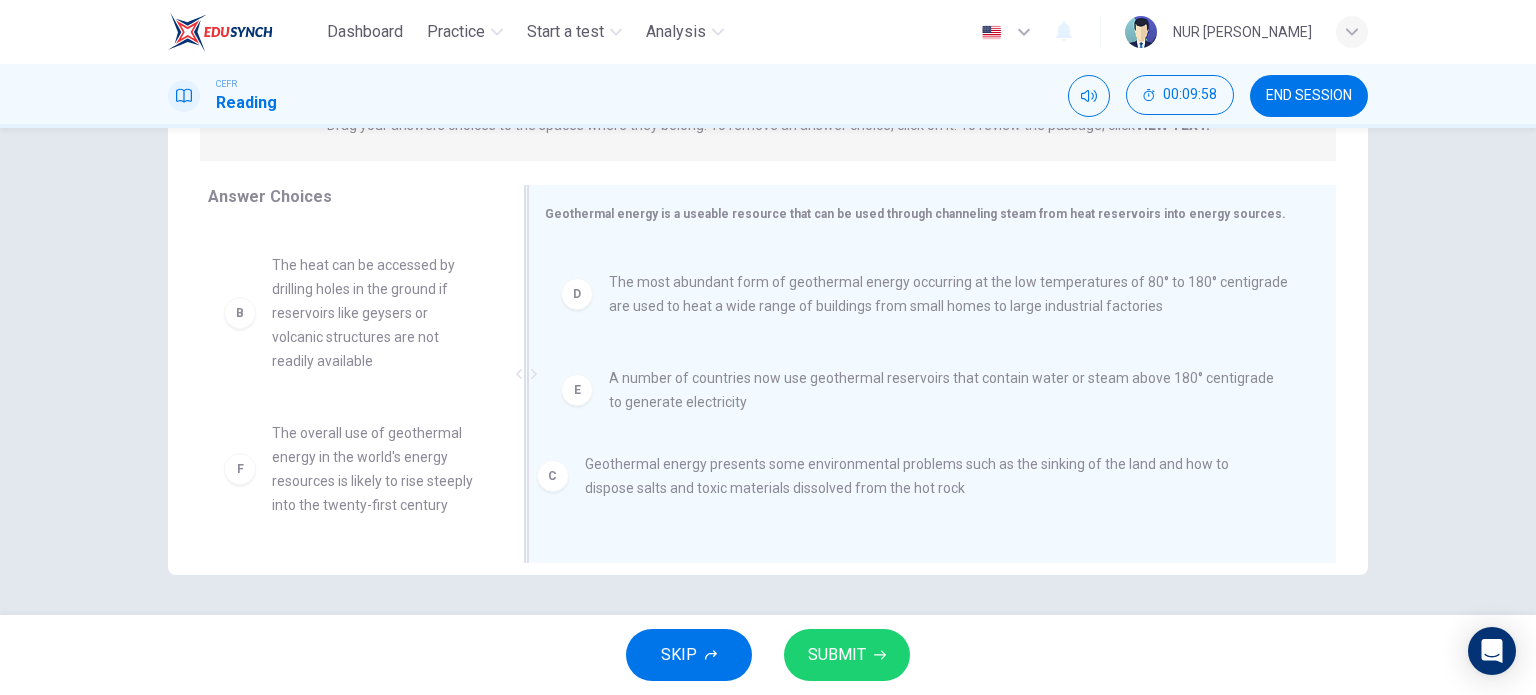 drag, startPoint x: 830, startPoint y: 302, endPoint x: 821, endPoint y: 488, distance: 186.21762 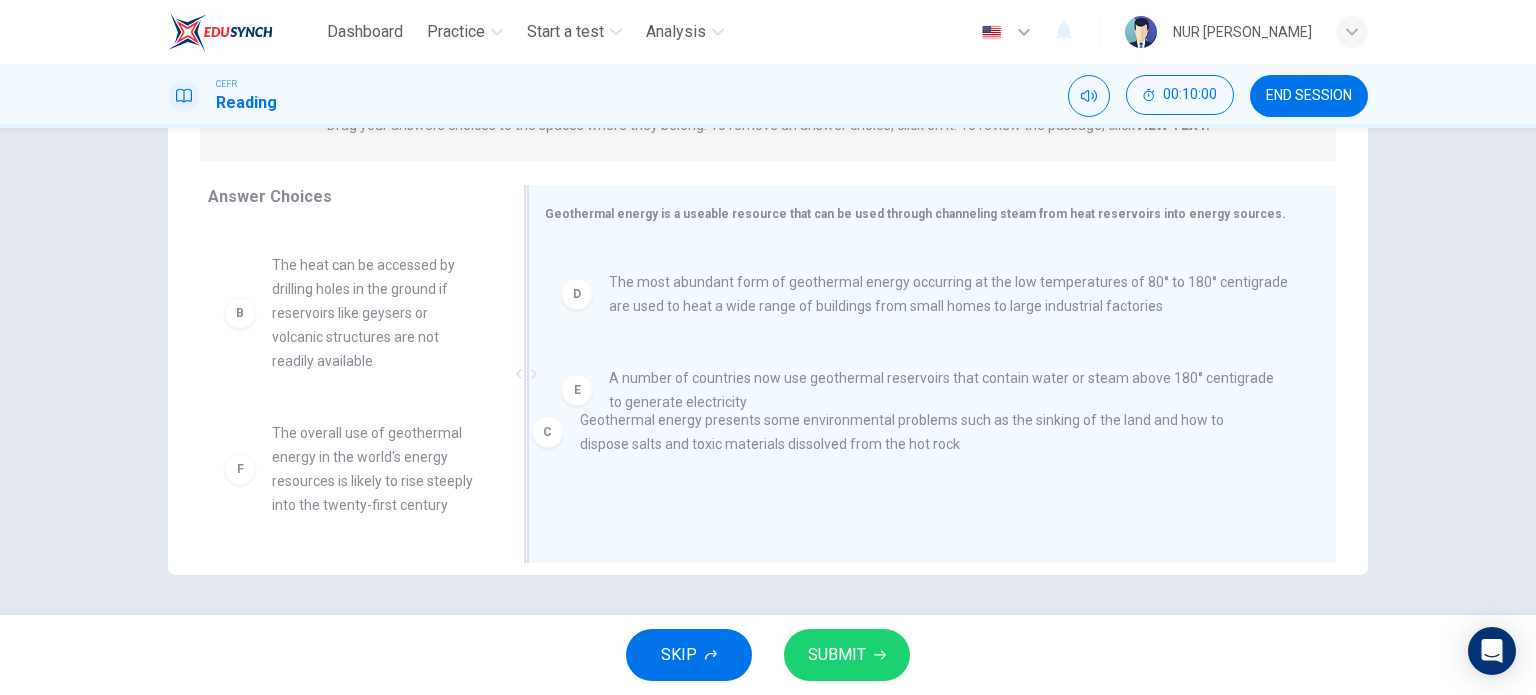 drag, startPoint x: 832, startPoint y: 310, endPoint x: 805, endPoint y: 479, distance: 171.14322 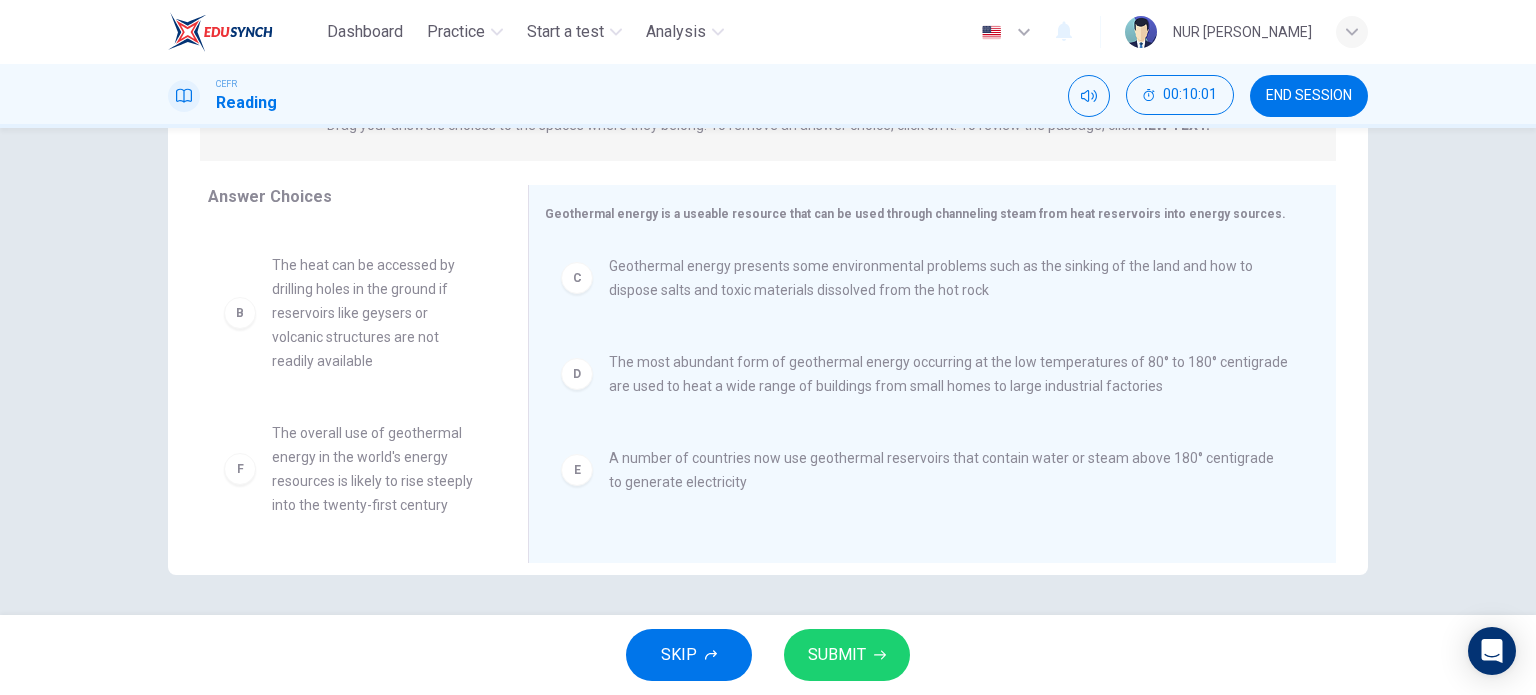 click on "Geothermal energy presents some environmental problems such as the sinking of the land and how to dispose salts and toxic materials dissolved from the hot rock" at bounding box center [948, 278] 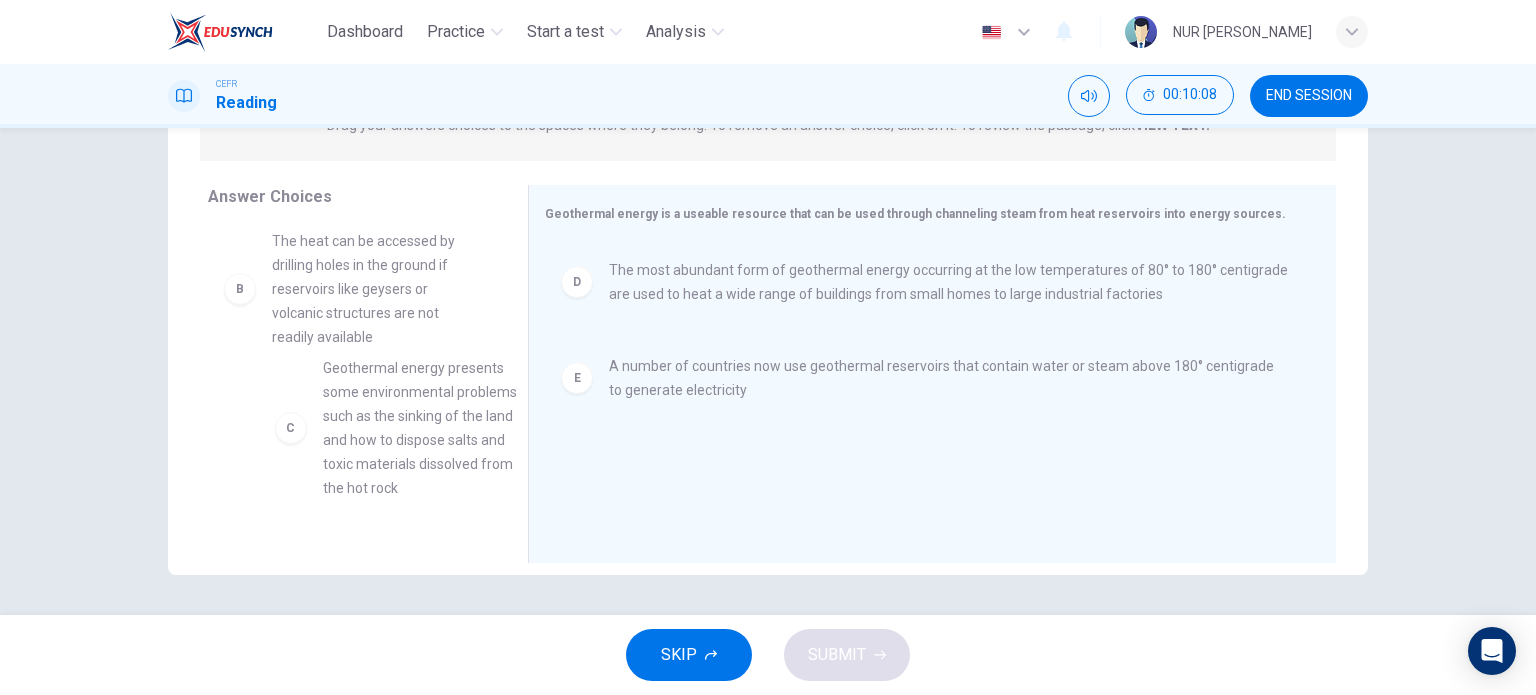 scroll, scrollTop: 133, scrollLeft: 0, axis: vertical 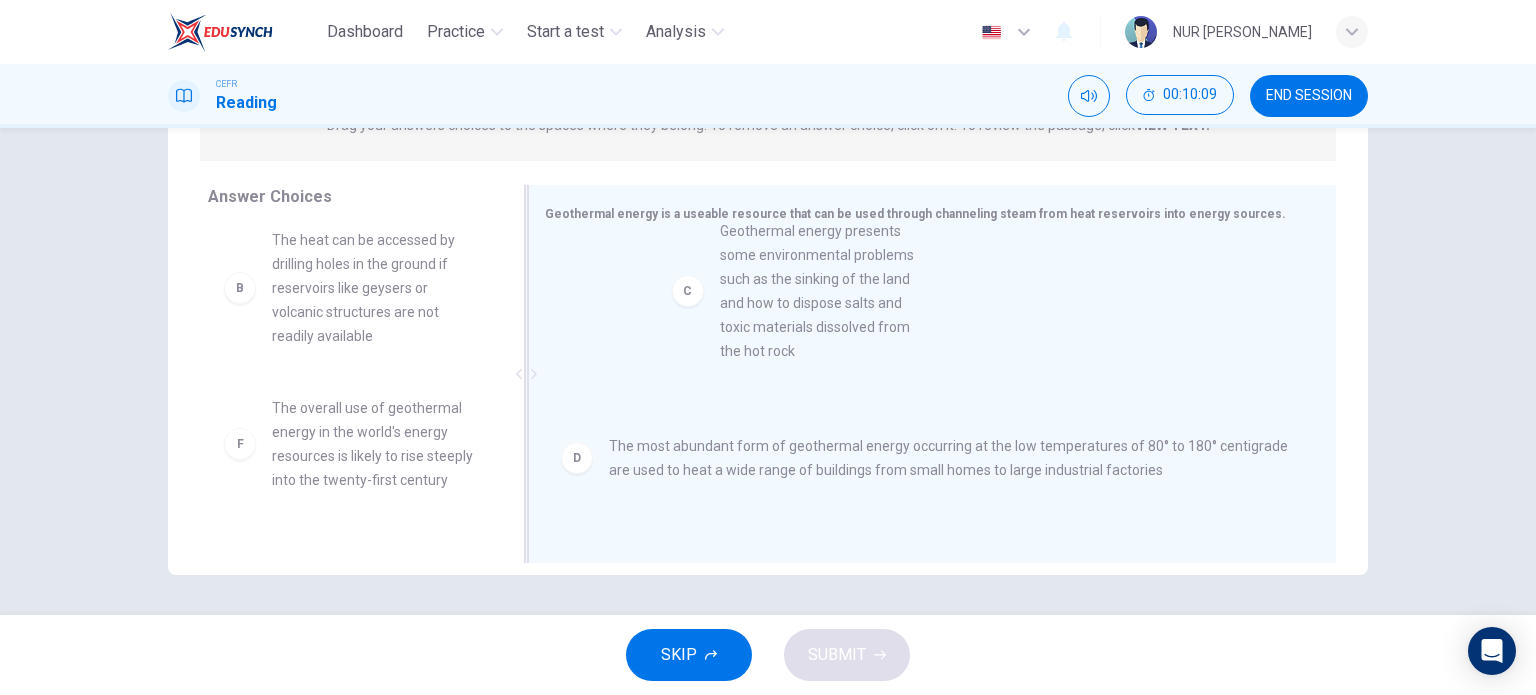 drag, startPoint x: 460, startPoint y: 440, endPoint x: 857, endPoint y: 303, distance: 419.97382 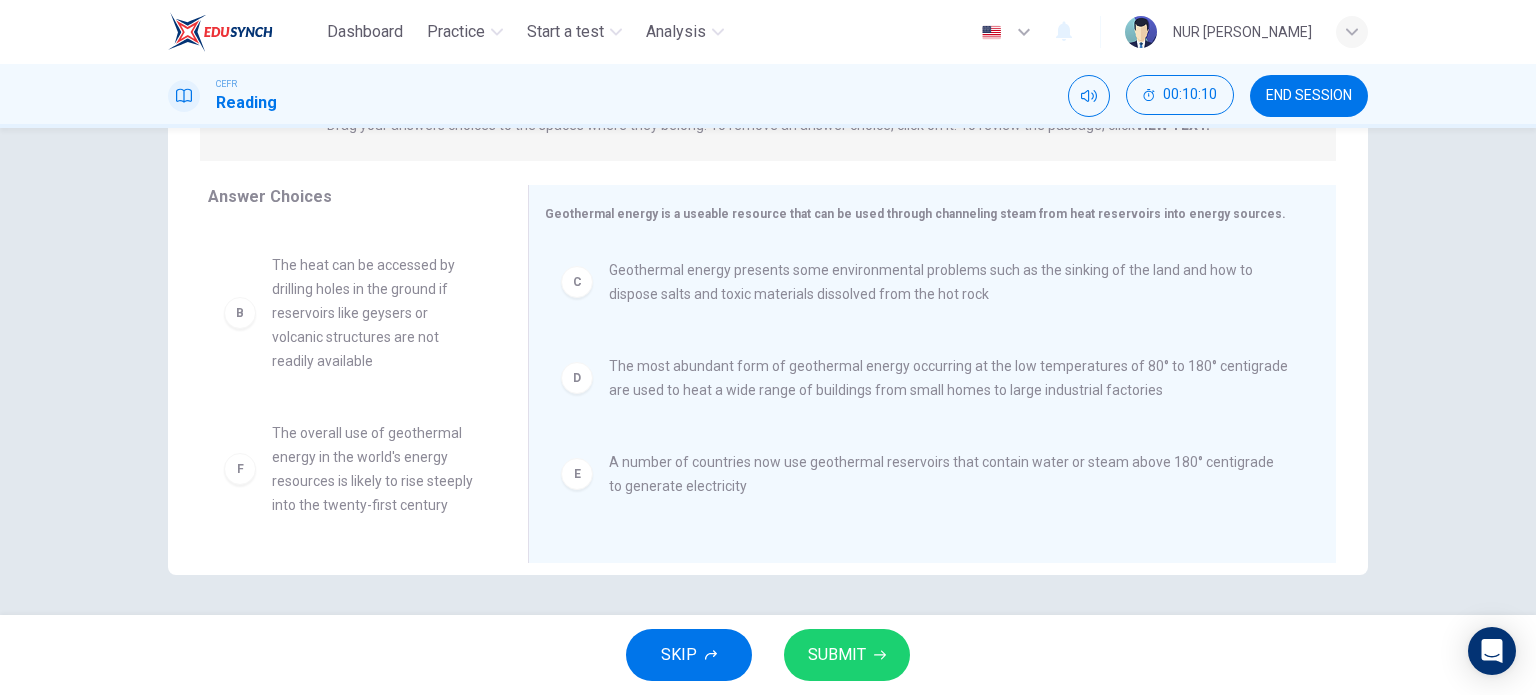 scroll, scrollTop: 132, scrollLeft: 0, axis: vertical 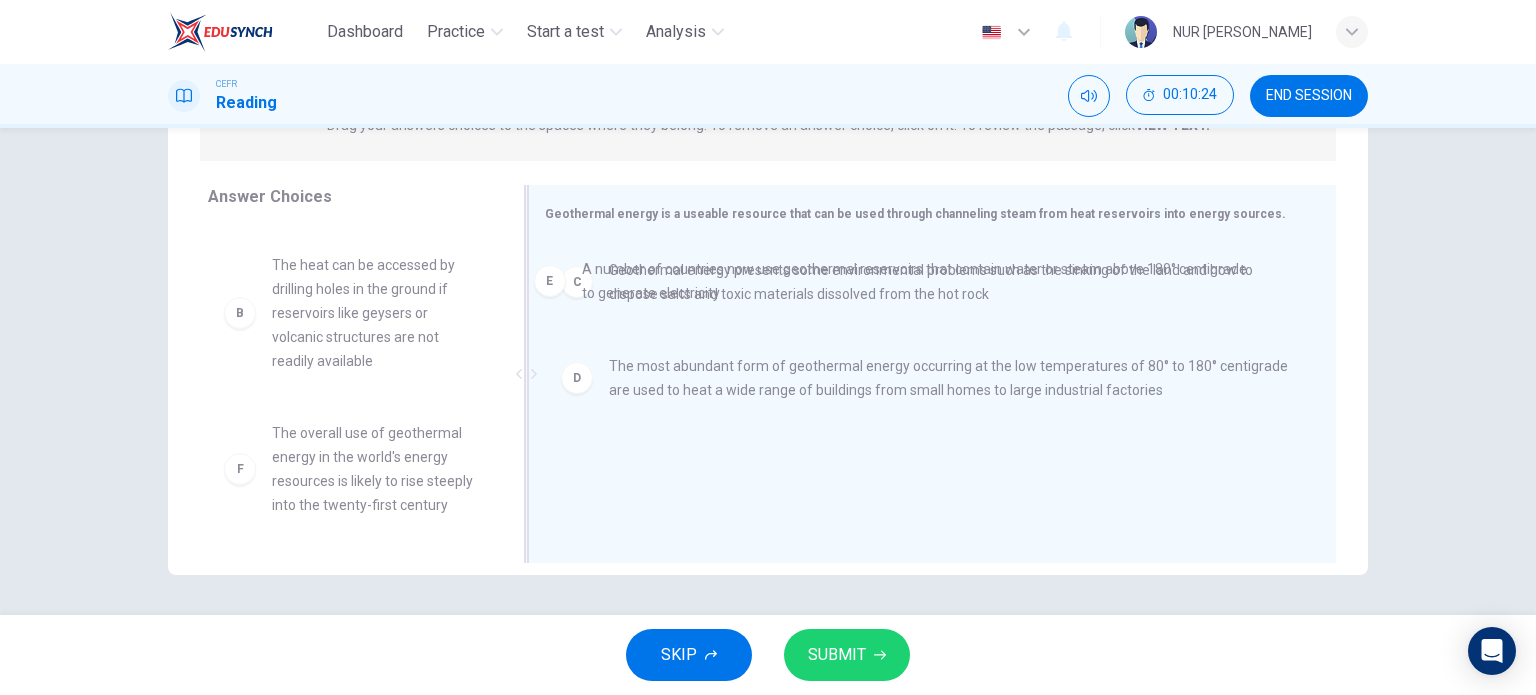 drag, startPoint x: 702, startPoint y: 487, endPoint x: 682, endPoint y: 289, distance: 199.00754 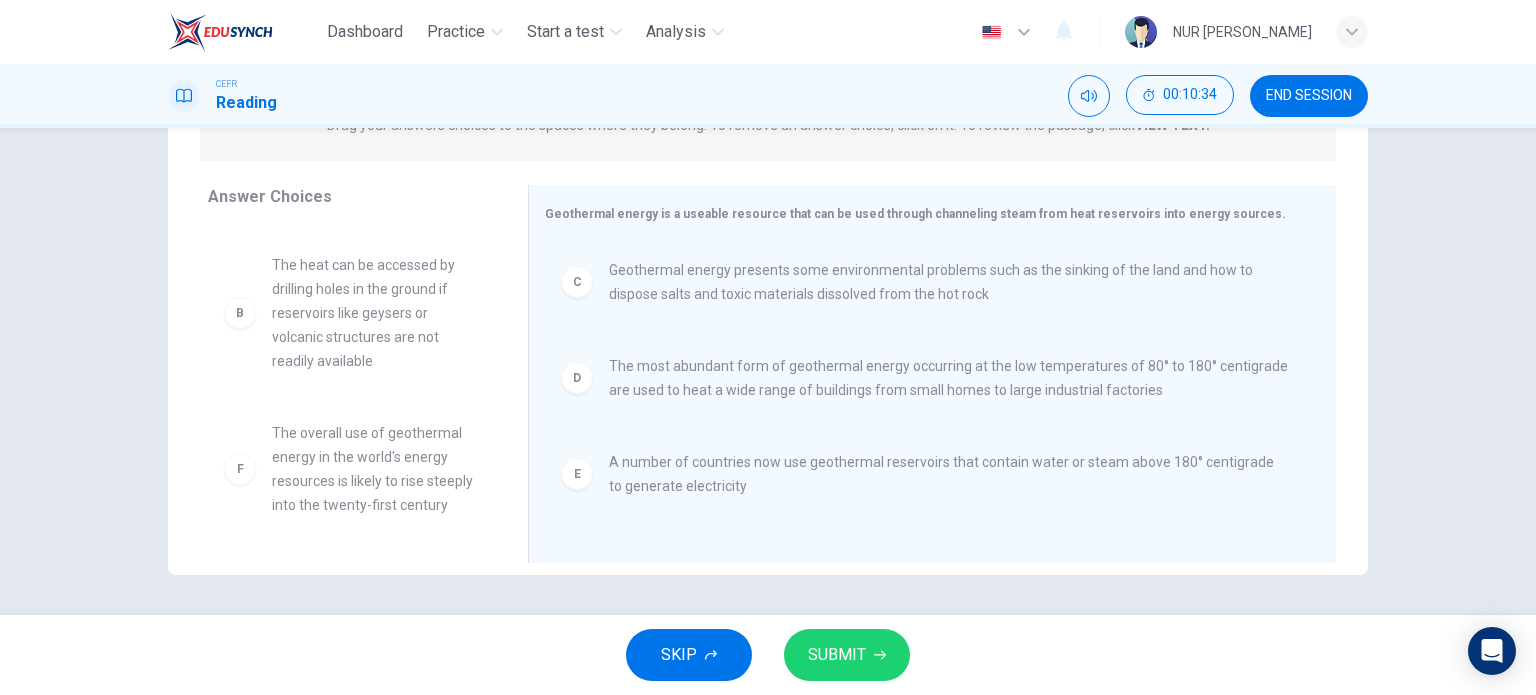 click on "A number of countries now use geothermal reservoirs that contain water or steam above 180° centigrade to generate electricity" at bounding box center (948, 474) 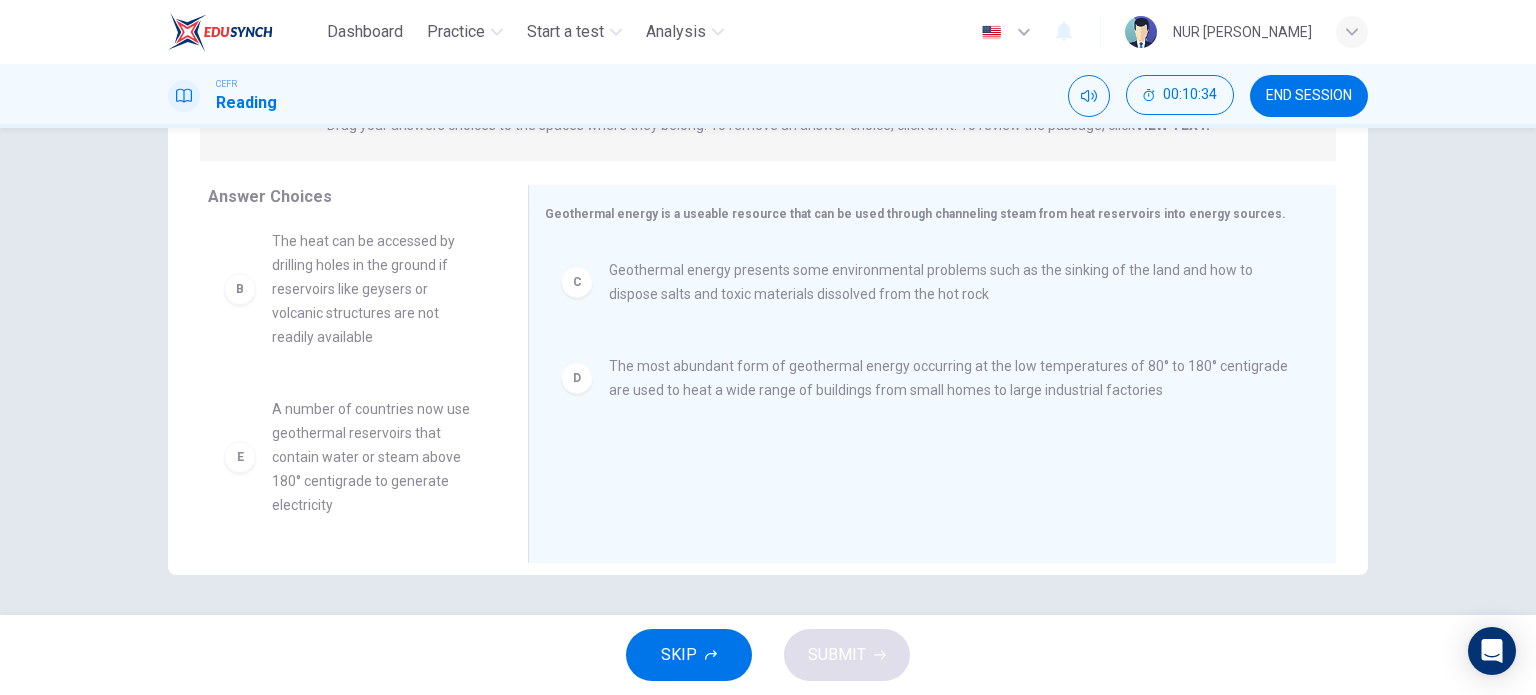 drag, startPoint x: 686, startPoint y: 405, endPoint x: 684, endPoint y: 351, distance: 54.037025 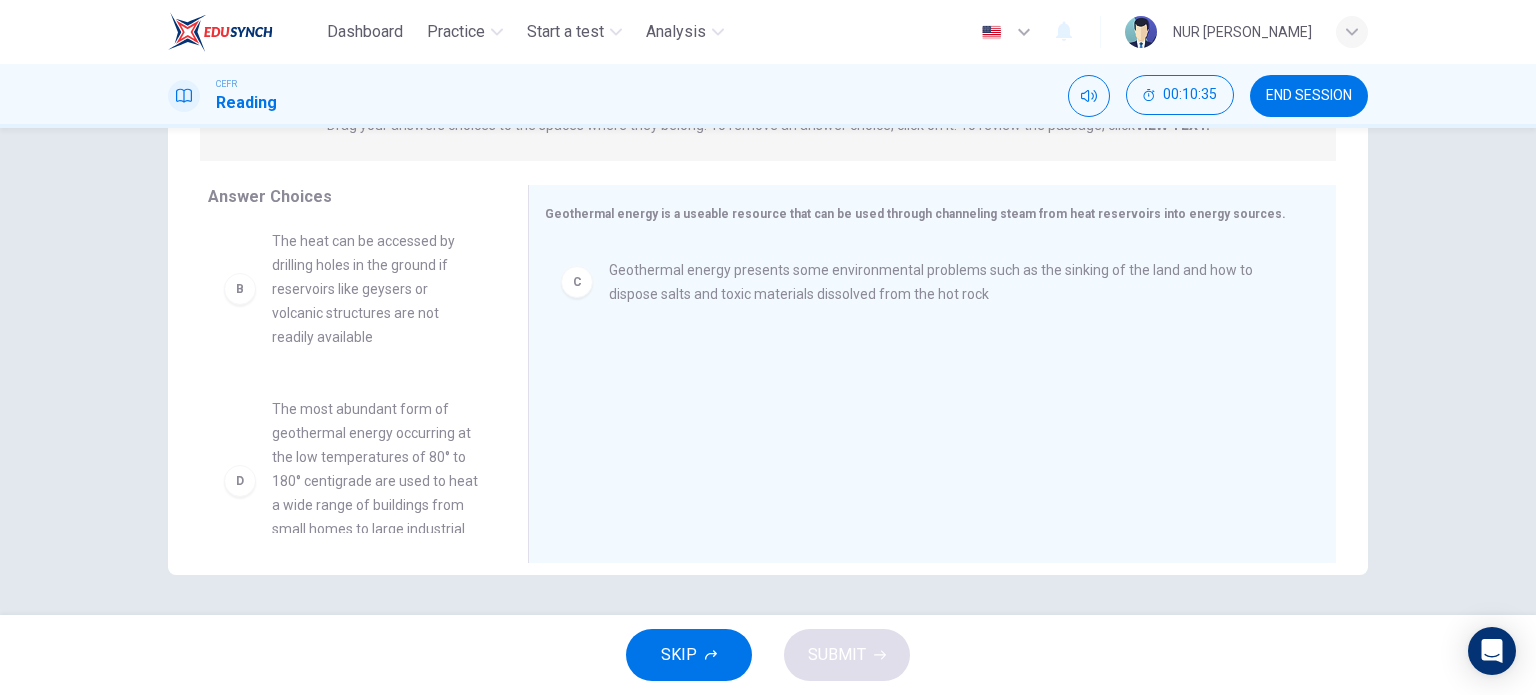 click on "Geothermal energy presents some environmental problems such as the sinking of the land and how to dispose salts and toxic materials dissolved from the hot rock" at bounding box center (948, 282) 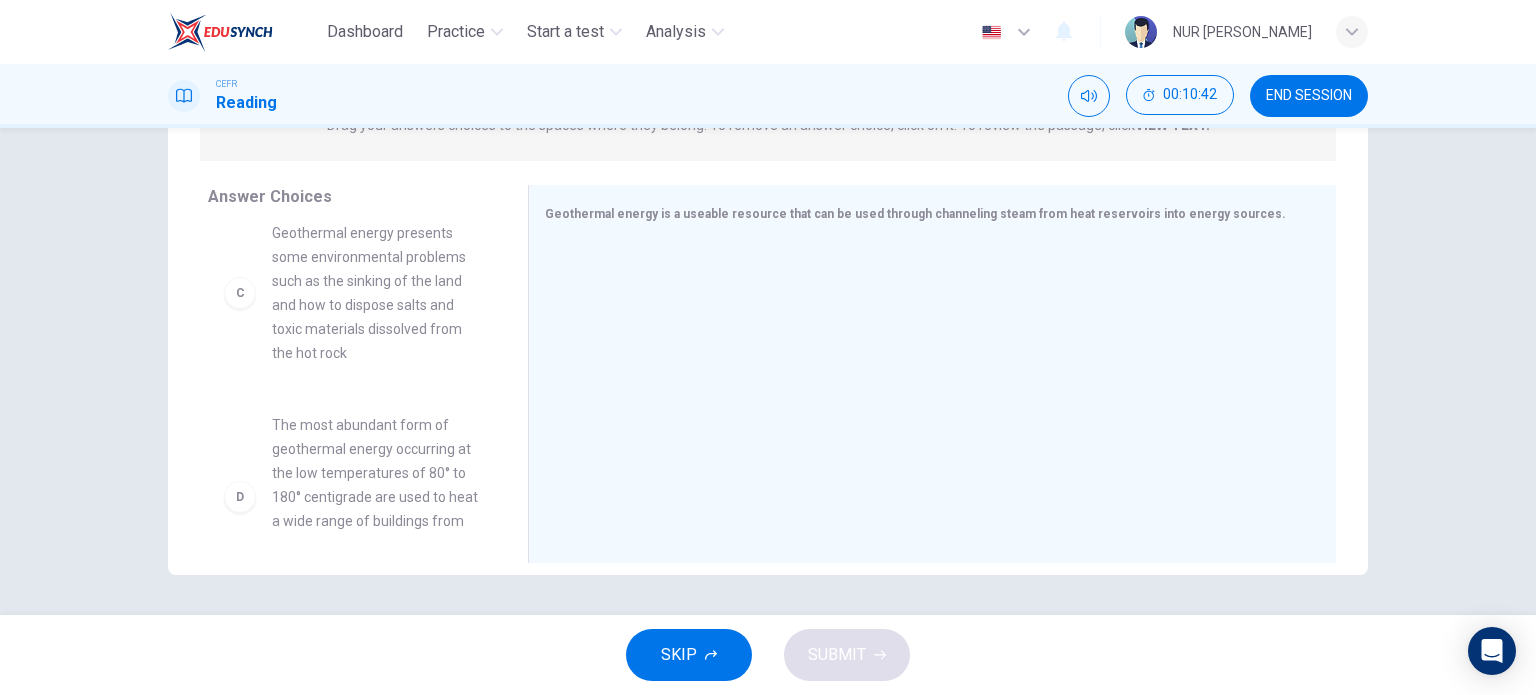 scroll, scrollTop: 408, scrollLeft: 0, axis: vertical 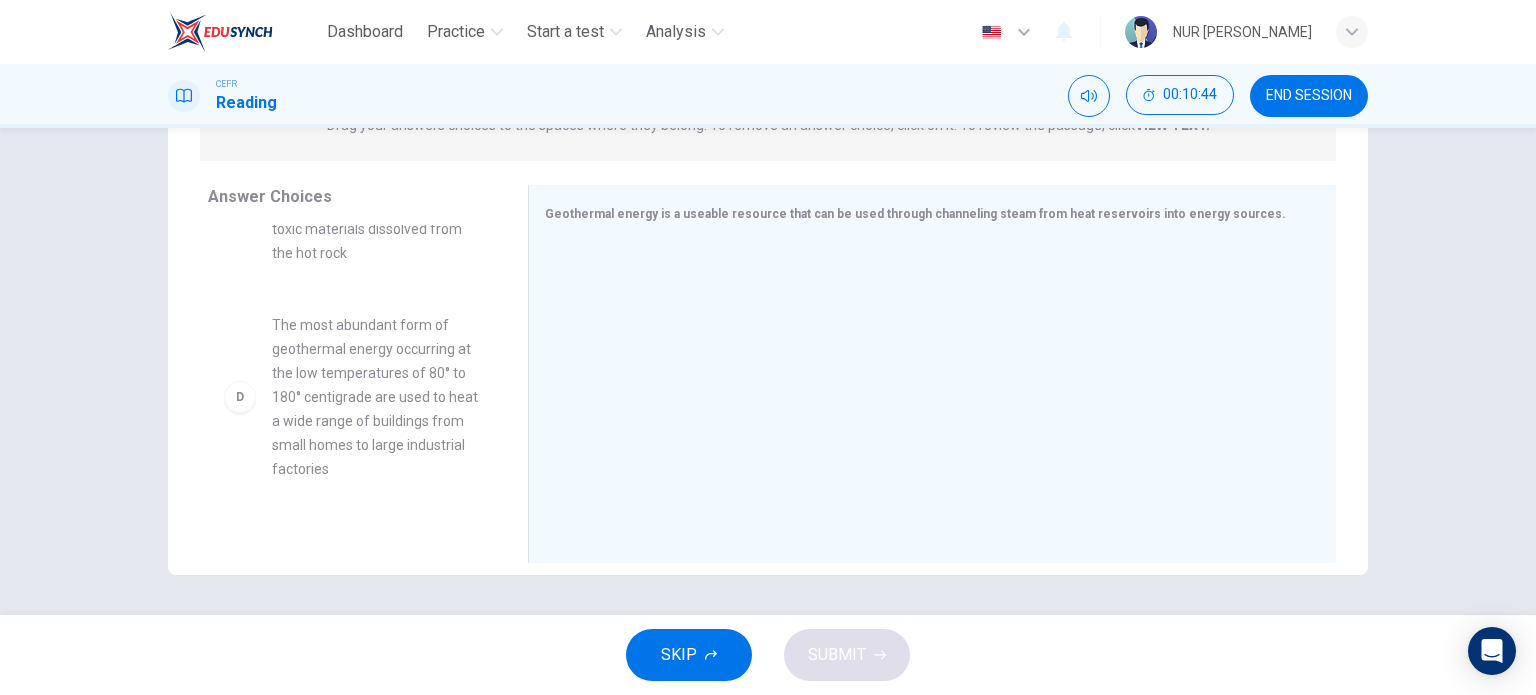 click on "The most abundant form of geothermal energy occurring at the low temperatures of 80° to 180° centigrade are used to heat a wide range of buildings from small homes to large industrial factories" at bounding box center [376, 397] 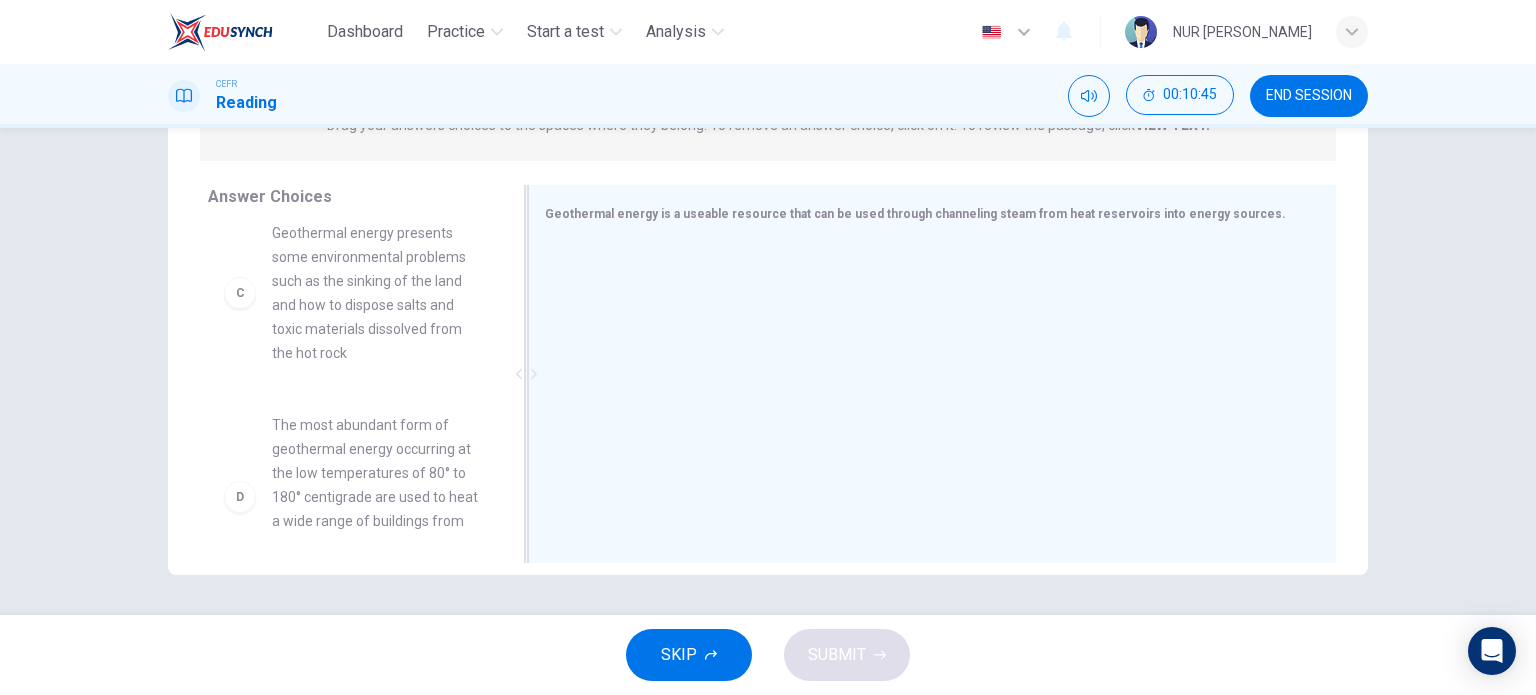 scroll, scrollTop: 312, scrollLeft: 0, axis: vertical 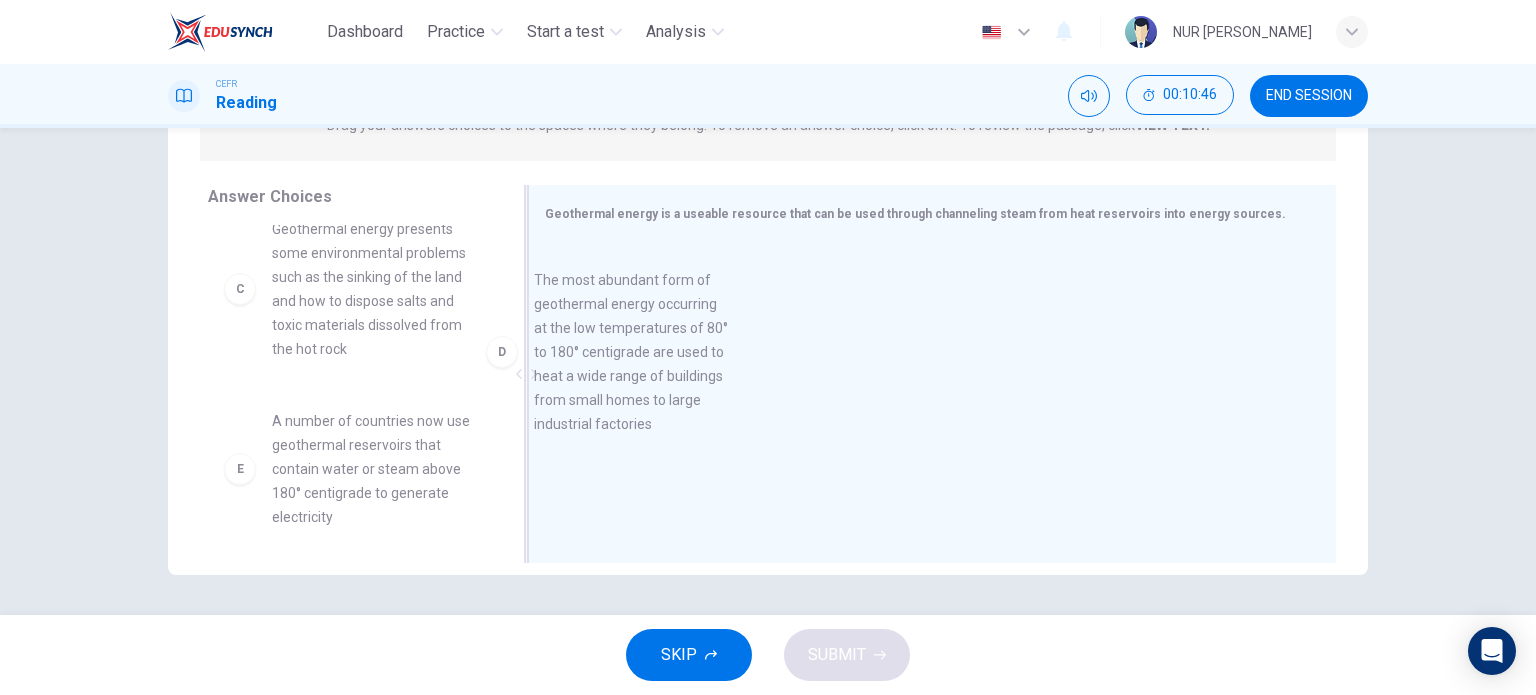 drag, startPoint x: 409, startPoint y: 466, endPoint x: 752, endPoint y: 282, distance: 389.23642 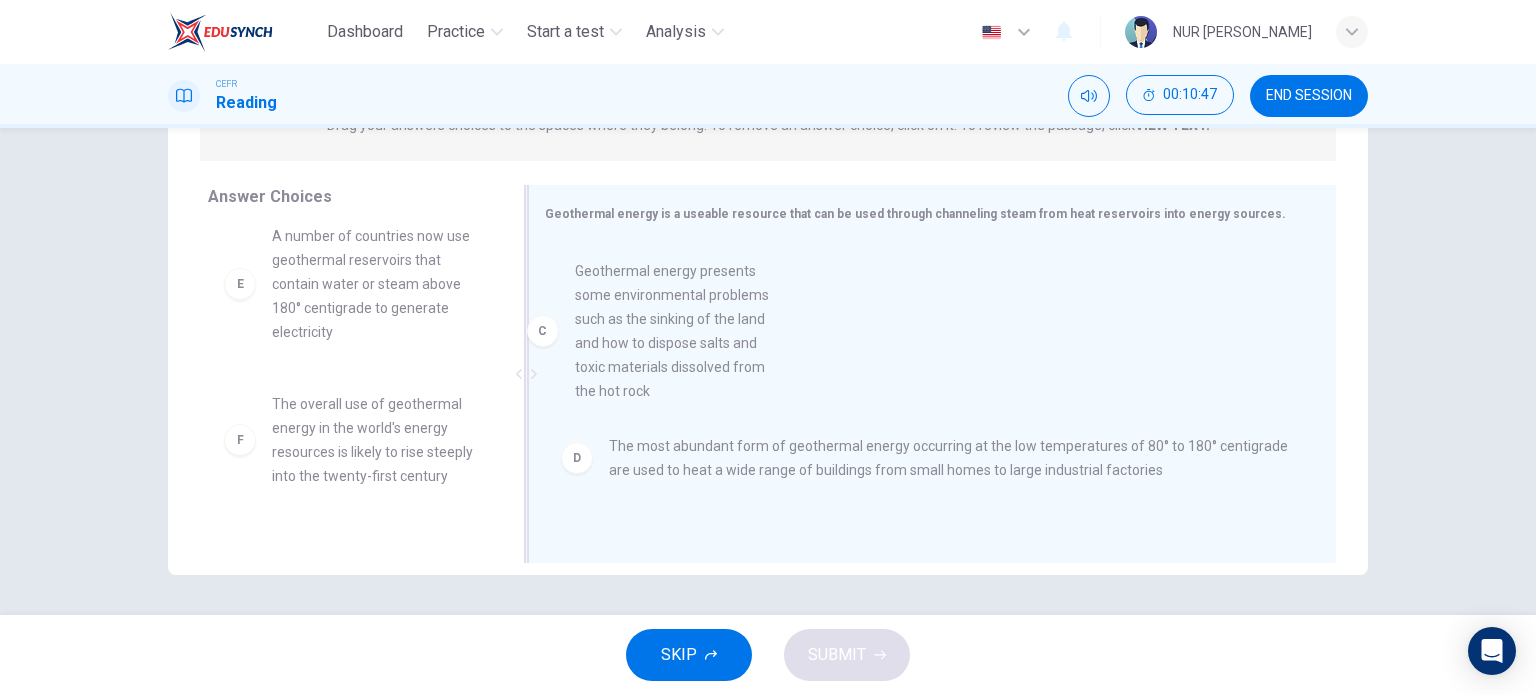 drag, startPoint x: 363, startPoint y: 294, endPoint x: 684, endPoint y: 339, distance: 324.13885 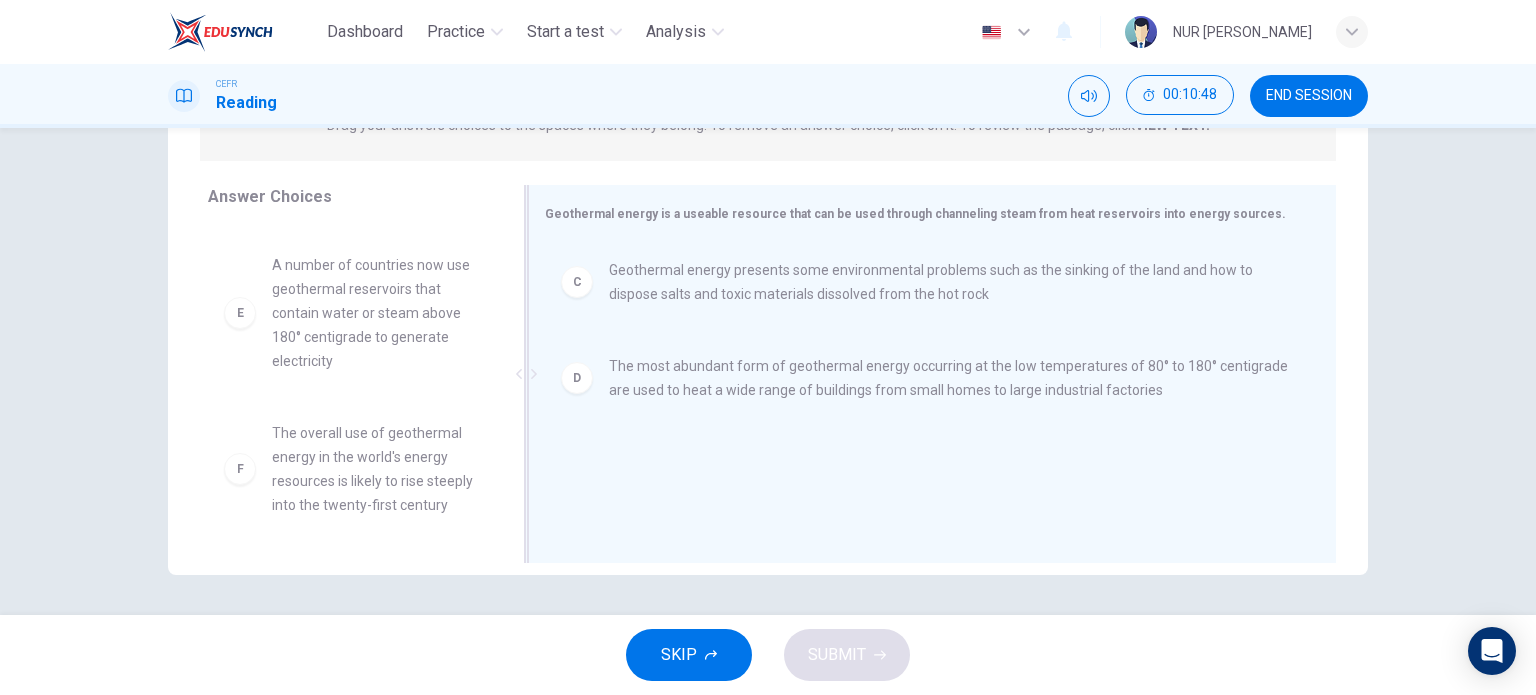 scroll, scrollTop: 300, scrollLeft: 0, axis: vertical 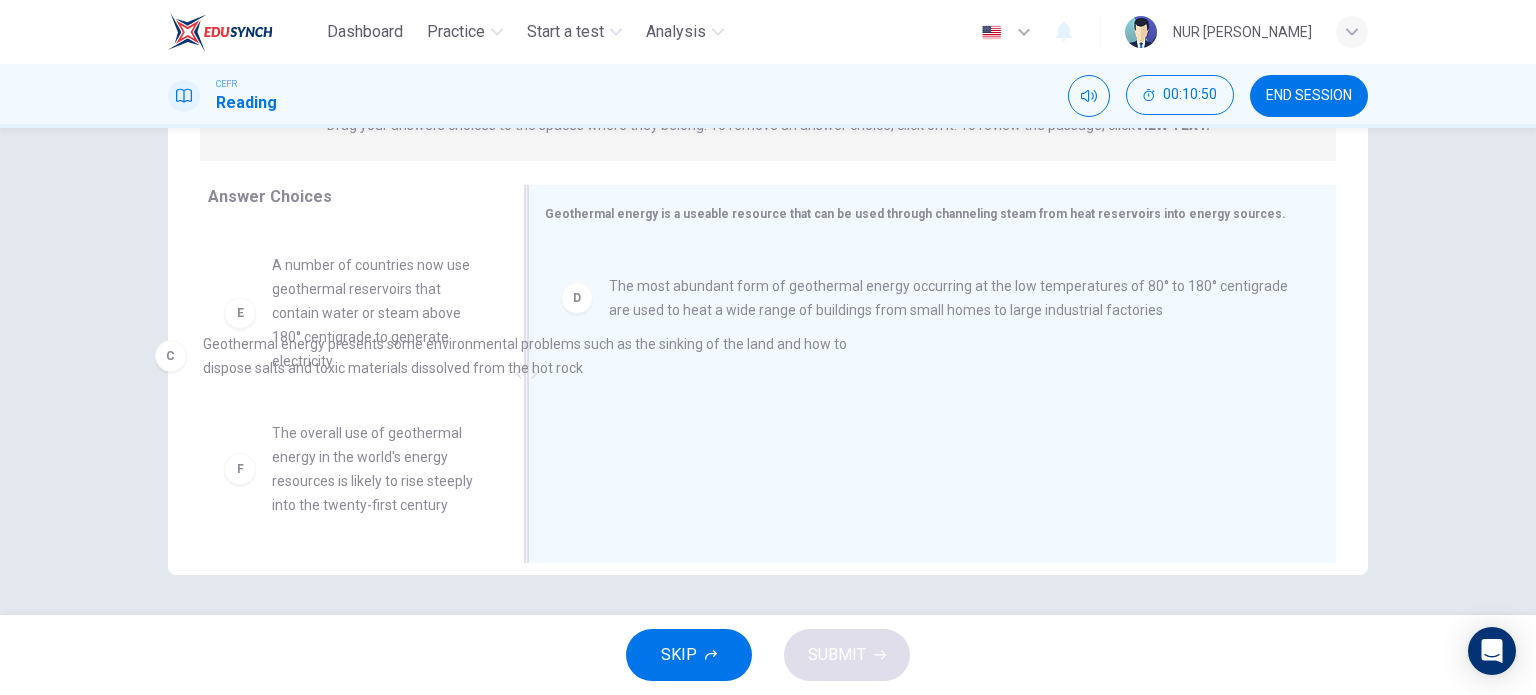 drag, startPoint x: 677, startPoint y: 292, endPoint x: 267, endPoint y: 370, distance: 417.35358 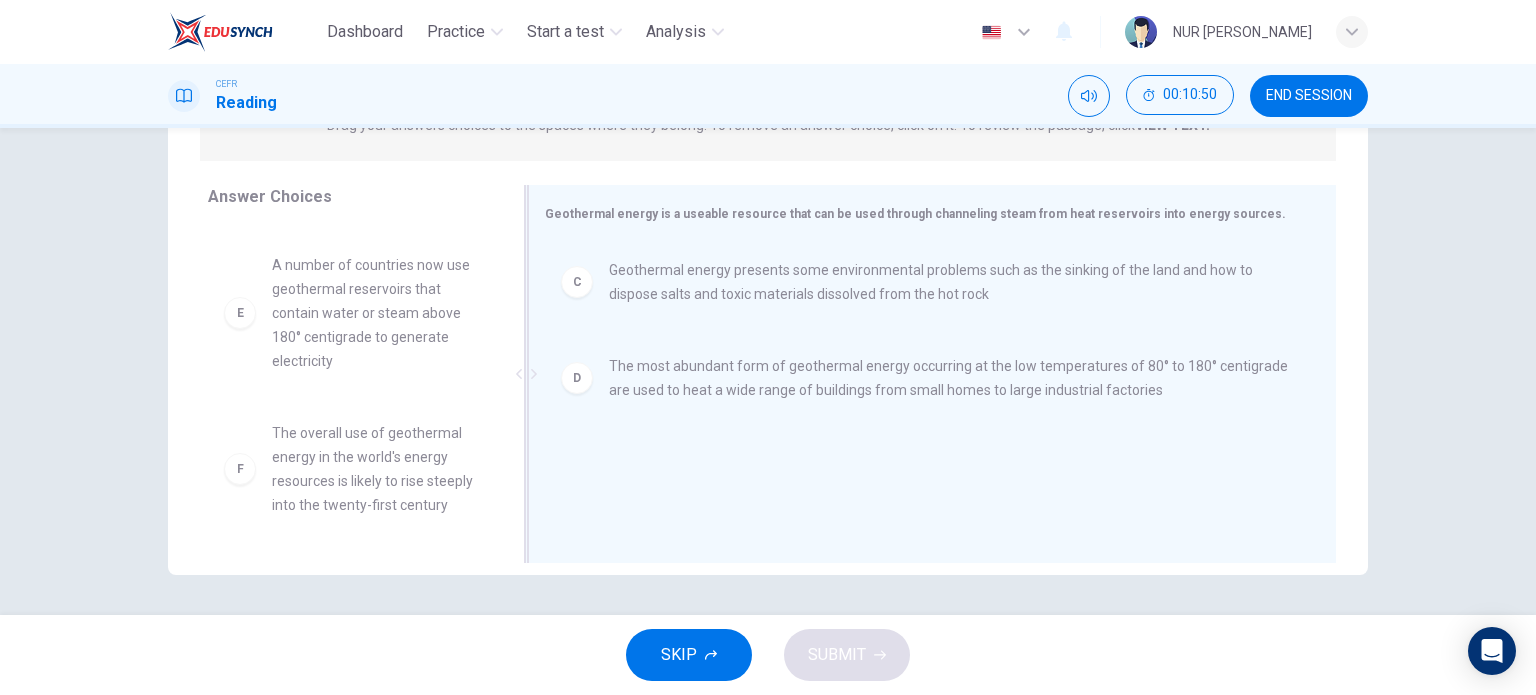 click on "C Geothermal energy presents some environmental problems such as the sinking of the land and how to dispose salts and toxic materials dissolved from the hot rock" at bounding box center (924, 282) 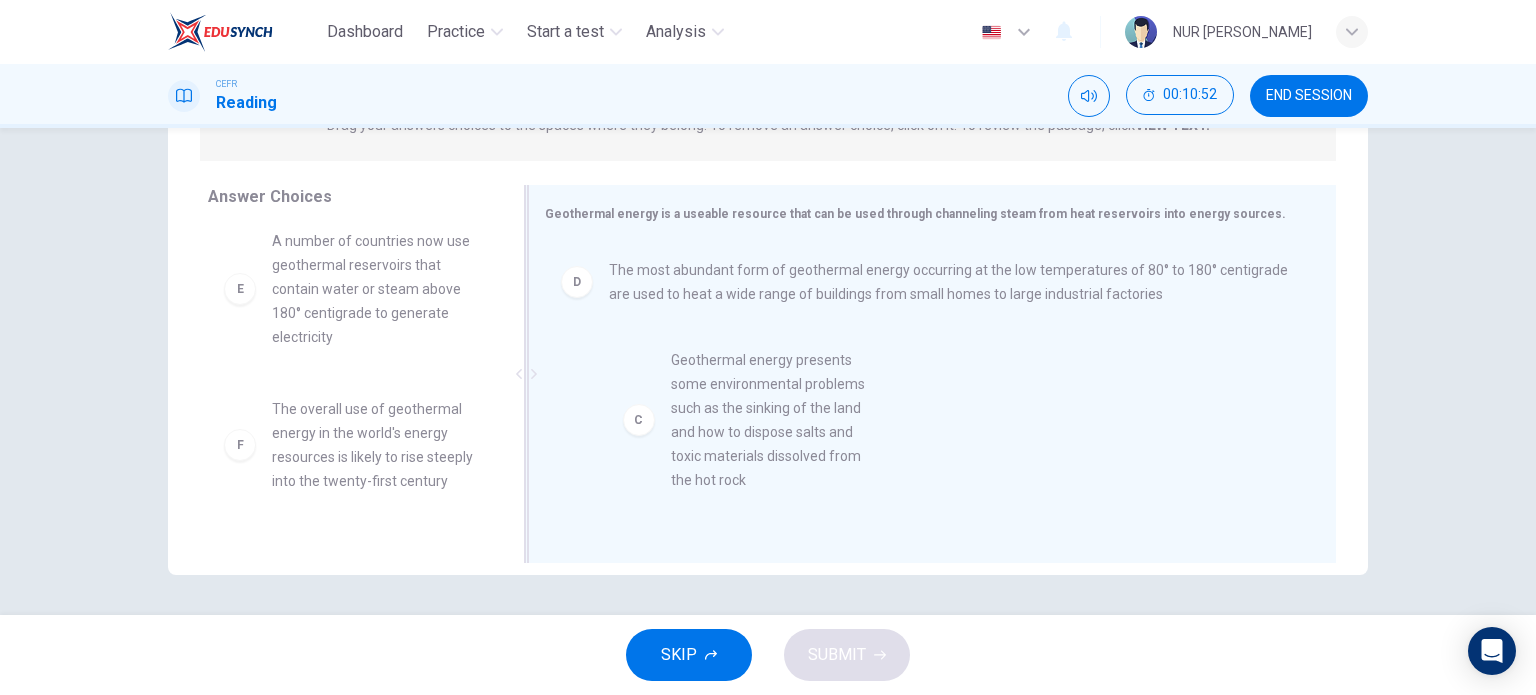 drag, startPoint x: 381, startPoint y: 319, endPoint x: 808, endPoint y: 459, distance: 449.3651 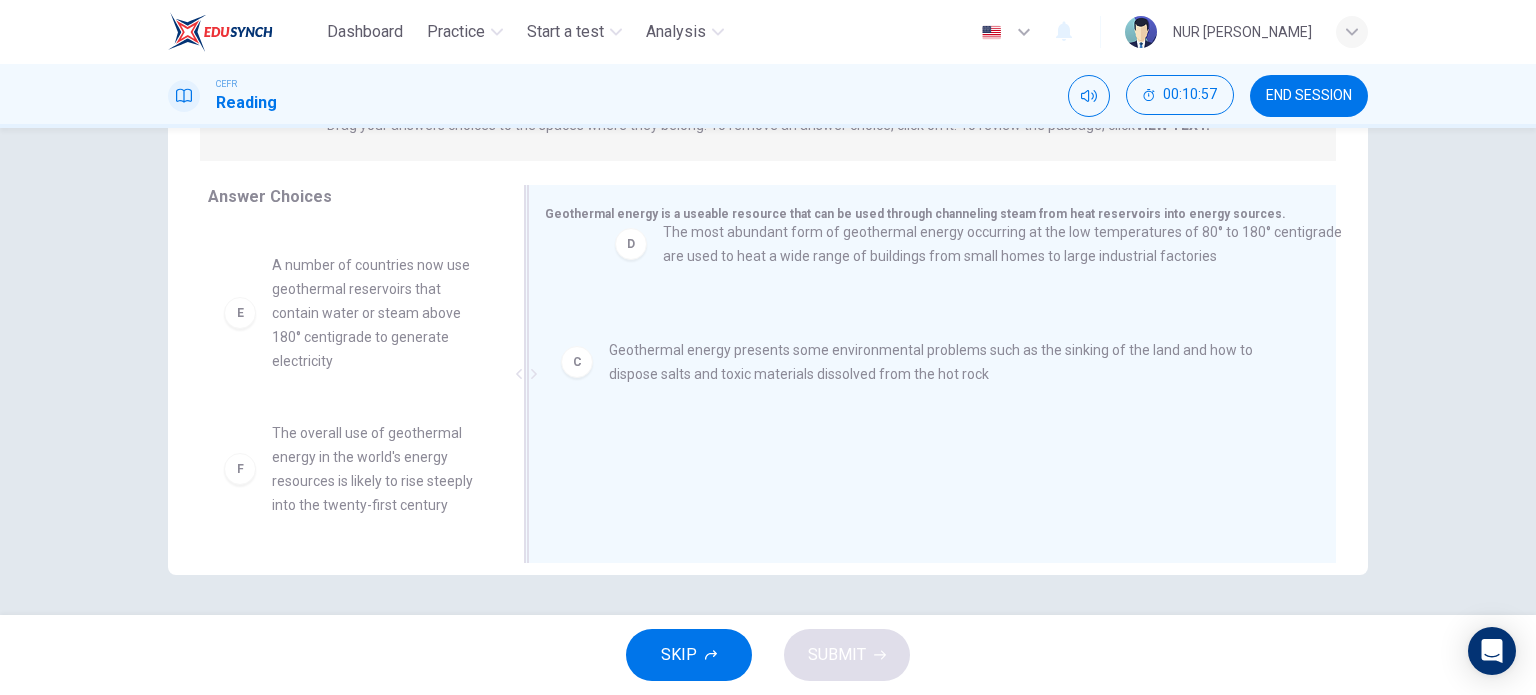 drag, startPoint x: 652, startPoint y: 359, endPoint x: 723, endPoint y: 210, distance: 165.05151 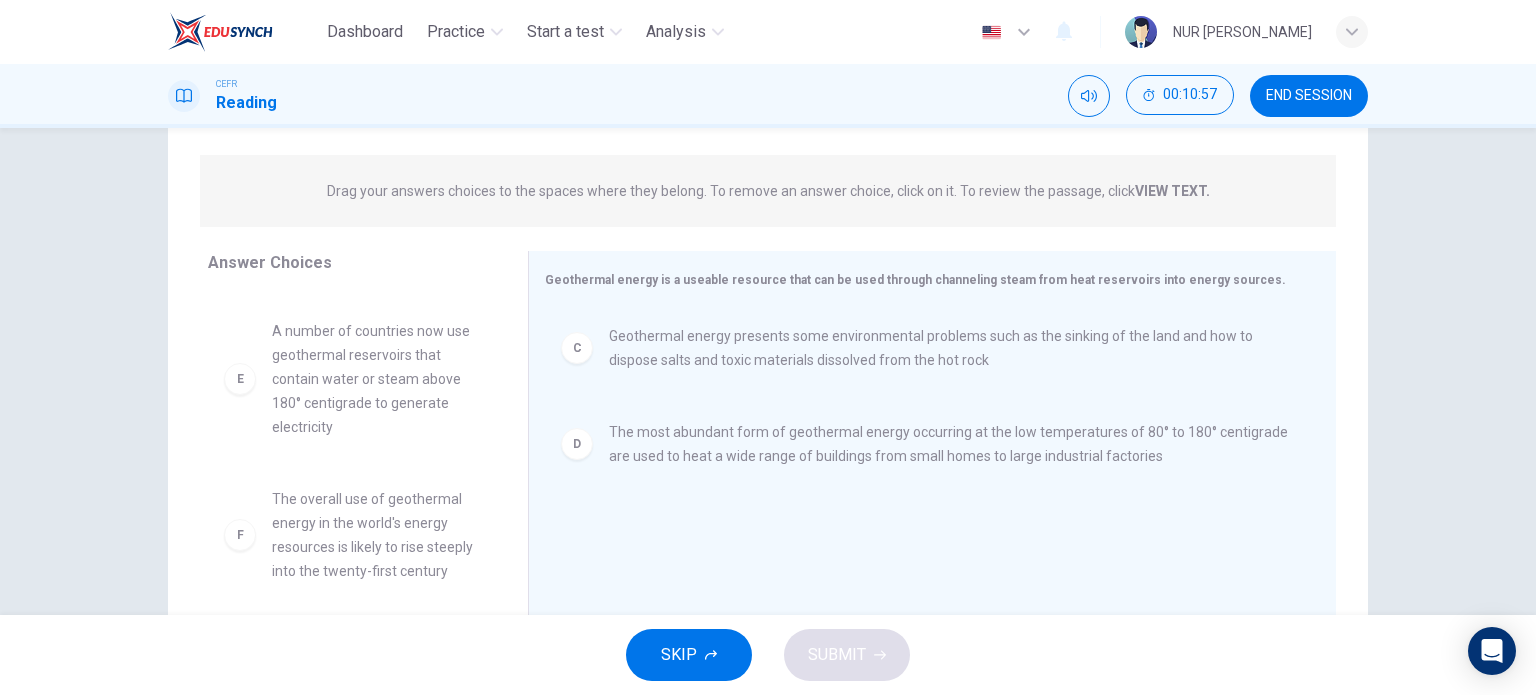 scroll, scrollTop: 188, scrollLeft: 0, axis: vertical 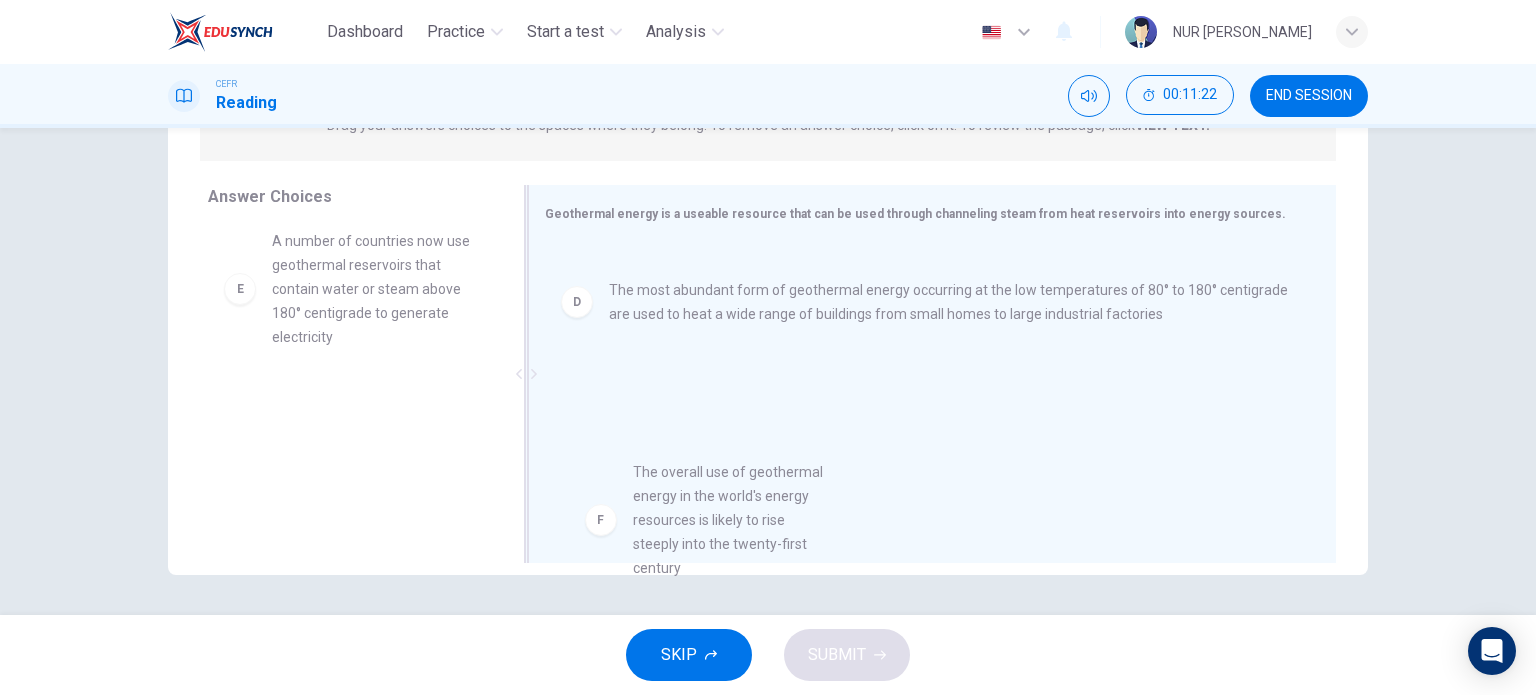 drag, startPoint x: 413, startPoint y: 463, endPoint x: 782, endPoint y: 511, distance: 372.10886 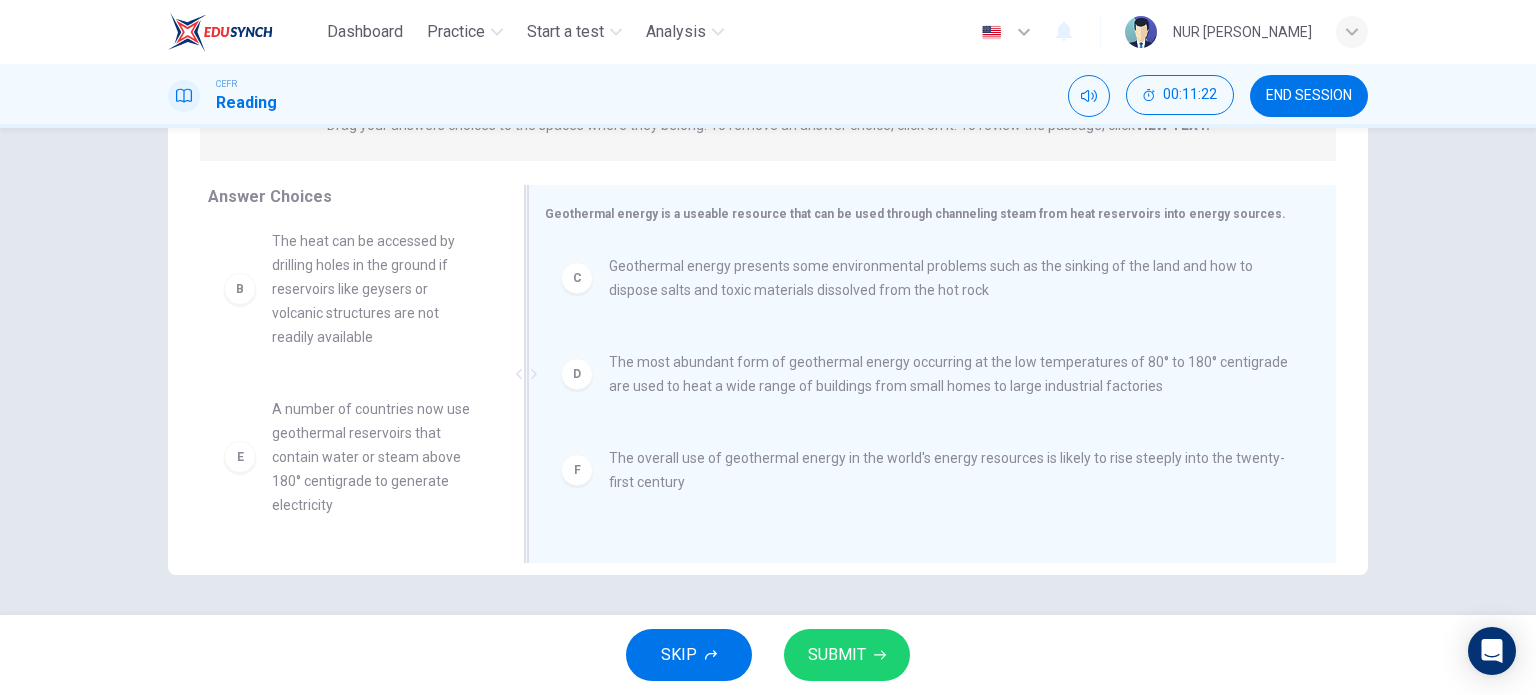 scroll, scrollTop: 4, scrollLeft: 0, axis: vertical 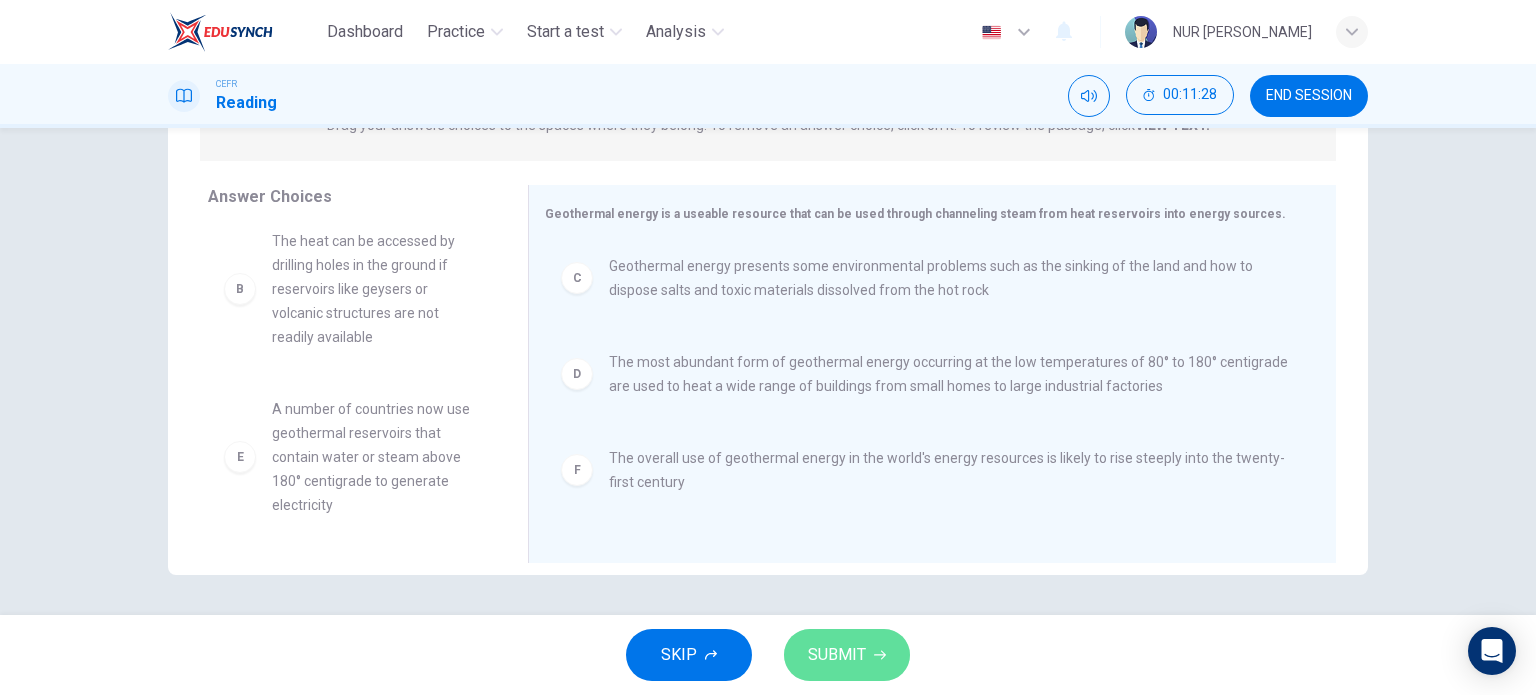 click on "SUBMIT" at bounding box center [847, 655] 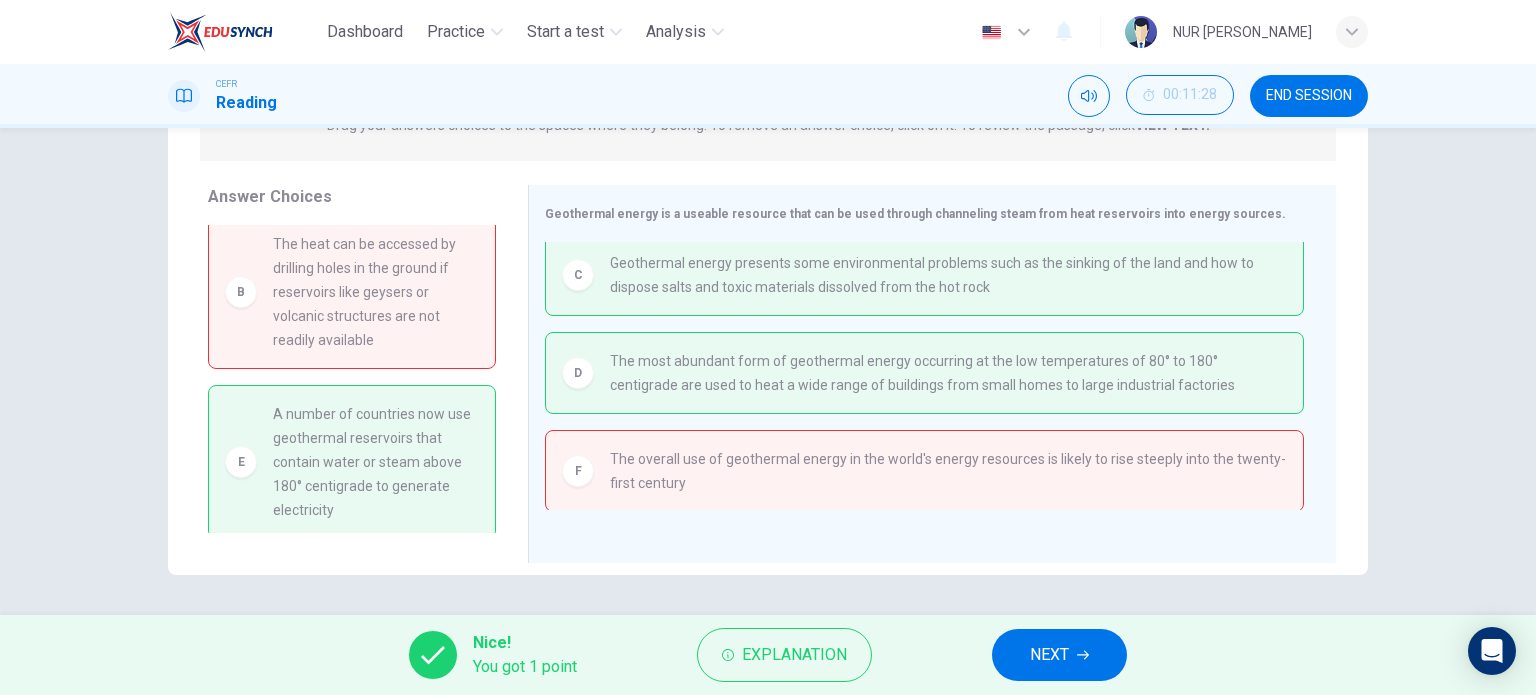 scroll, scrollTop: 8, scrollLeft: 0, axis: vertical 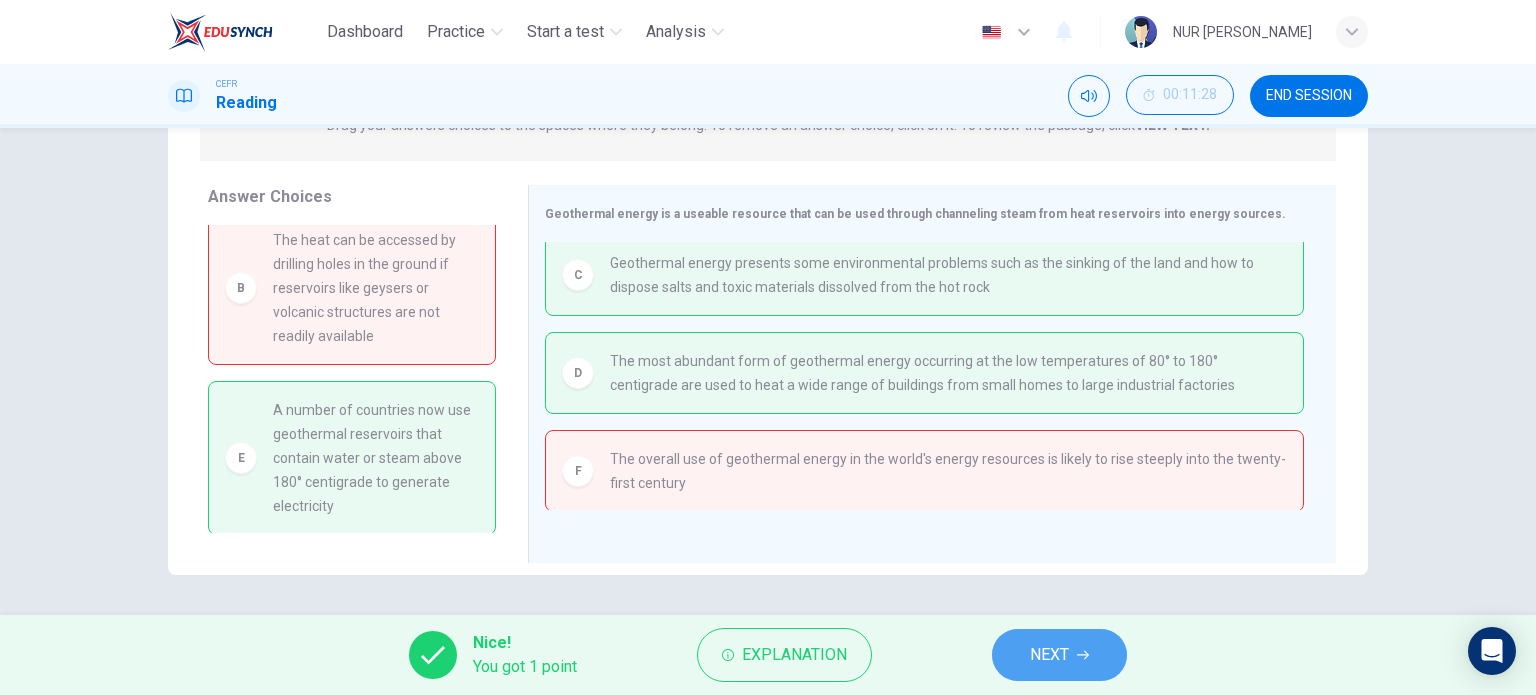 click on "NEXT" at bounding box center (1059, 655) 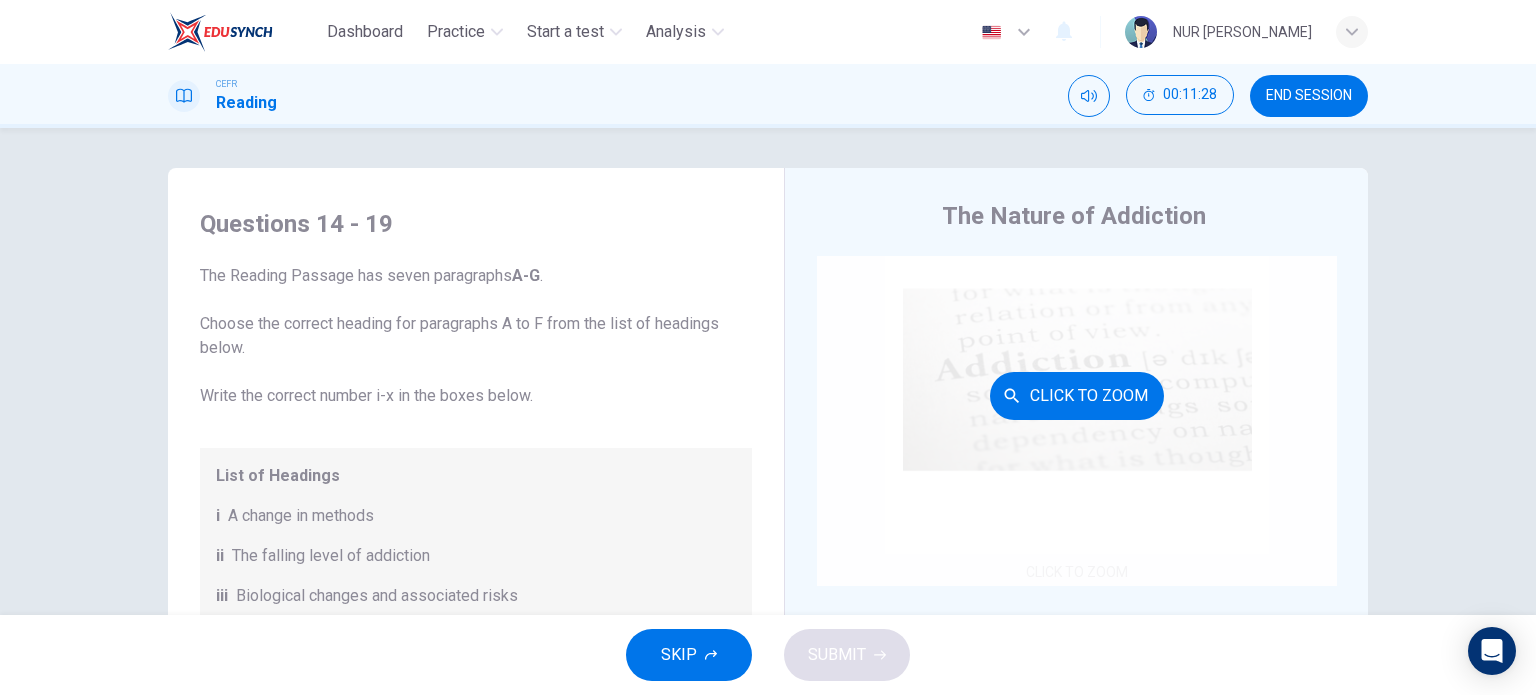 scroll, scrollTop: 100, scrollLeft: 0, axis: vertical 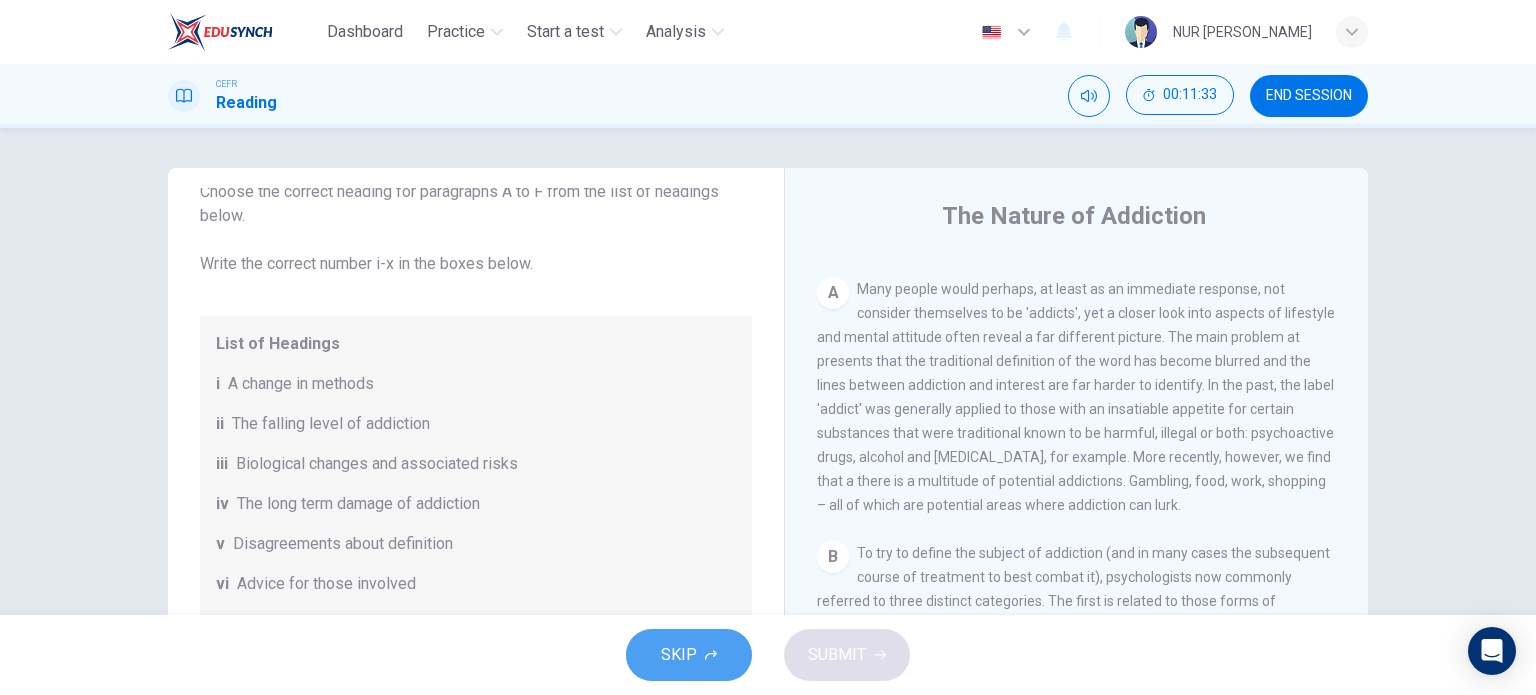 click on "SKIP" at bounding box center (689, 655) 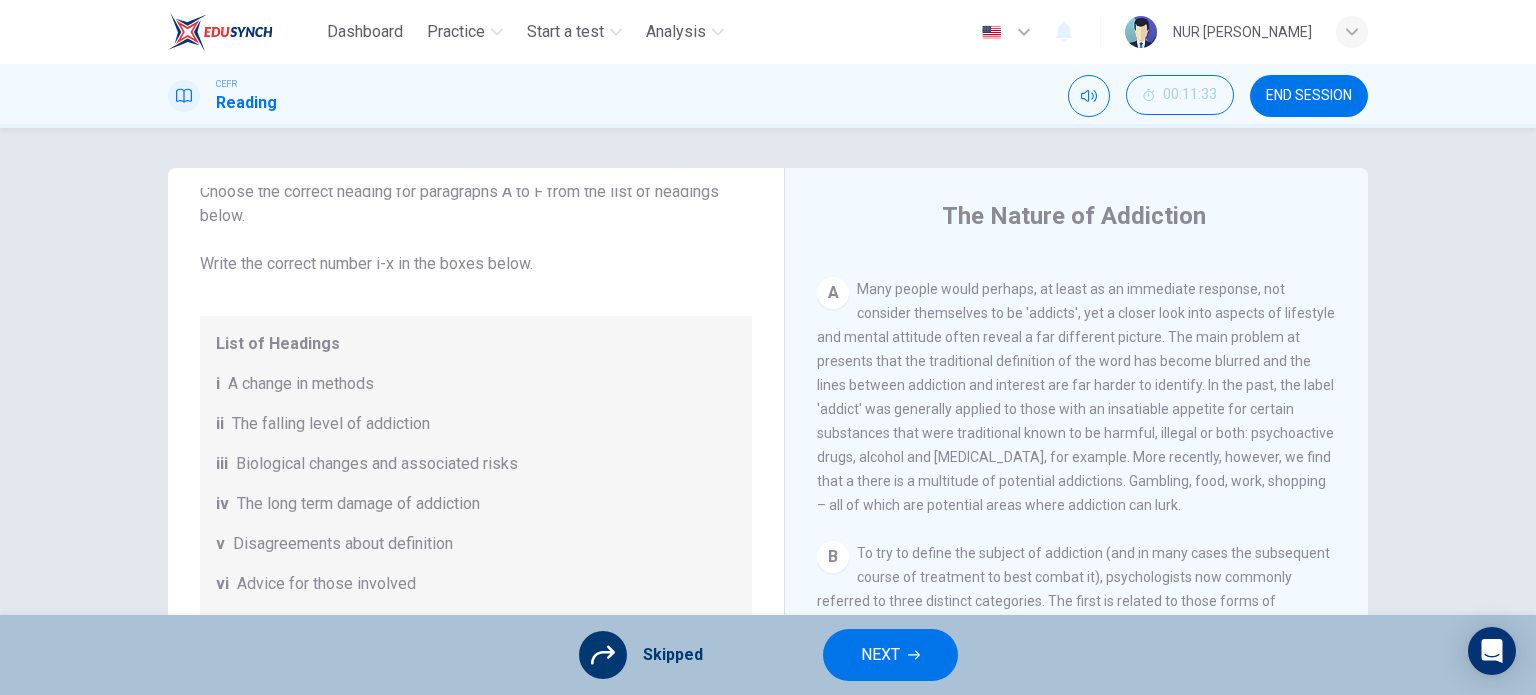 click at bounding box center (603, 655) 